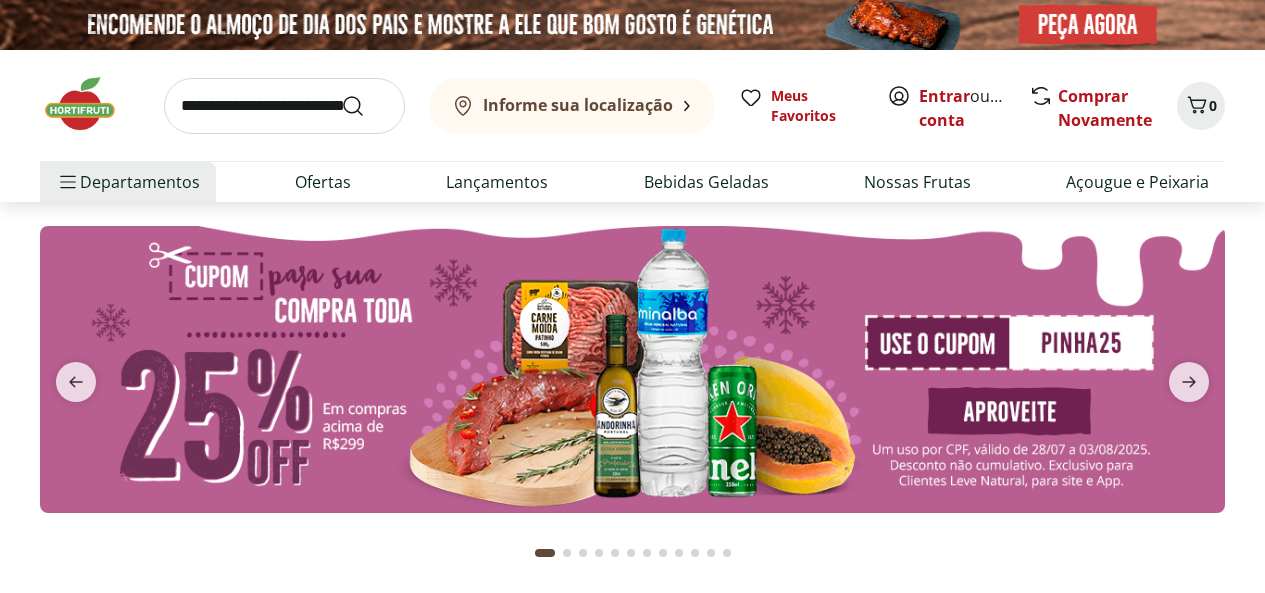 scroll, scrollTop: 0, scrollLeft: 0, axis: both 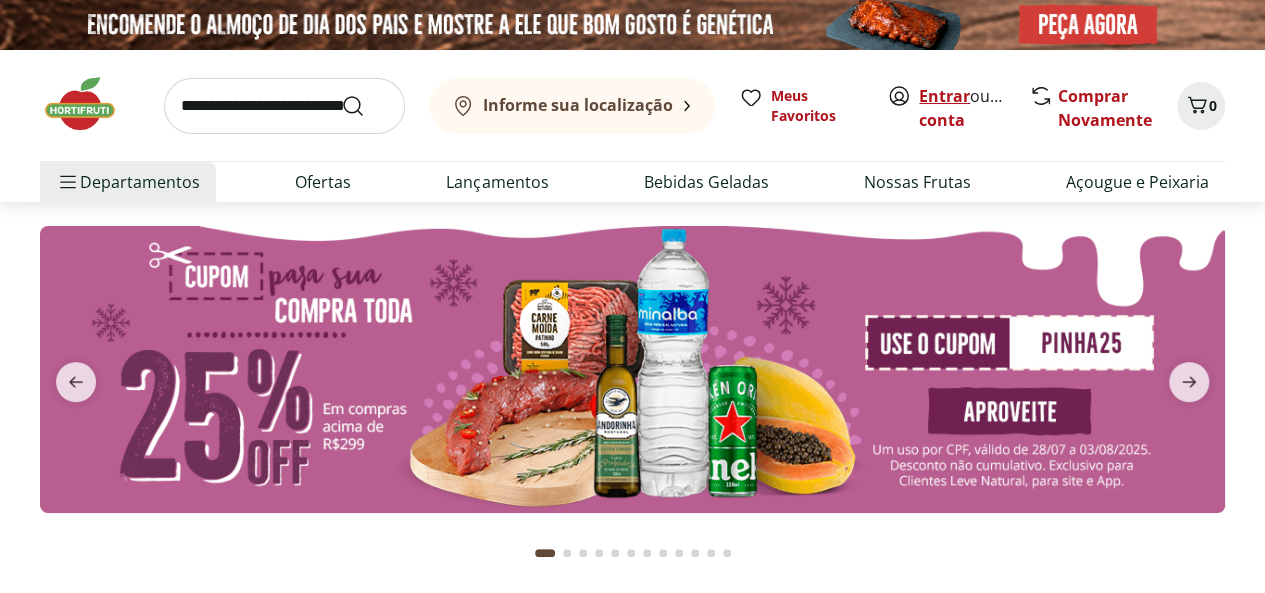 click on "Entrar" at bounding box center (944, 96) 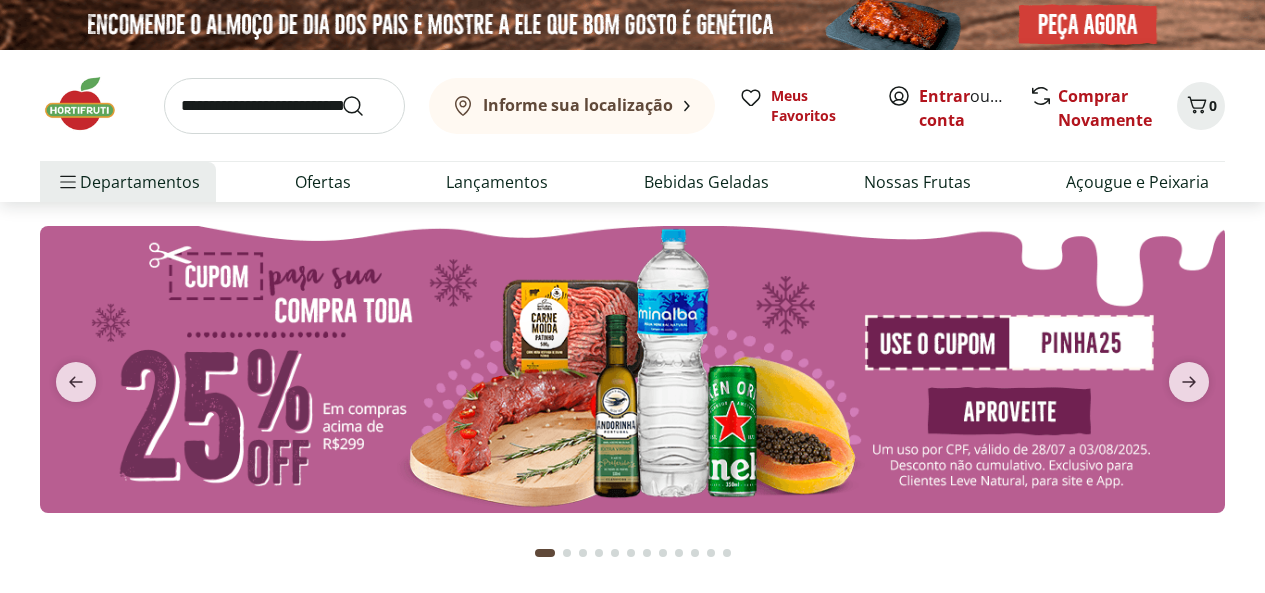 scroll, scrollTop: 0, scrollLeft: 0, axis: both 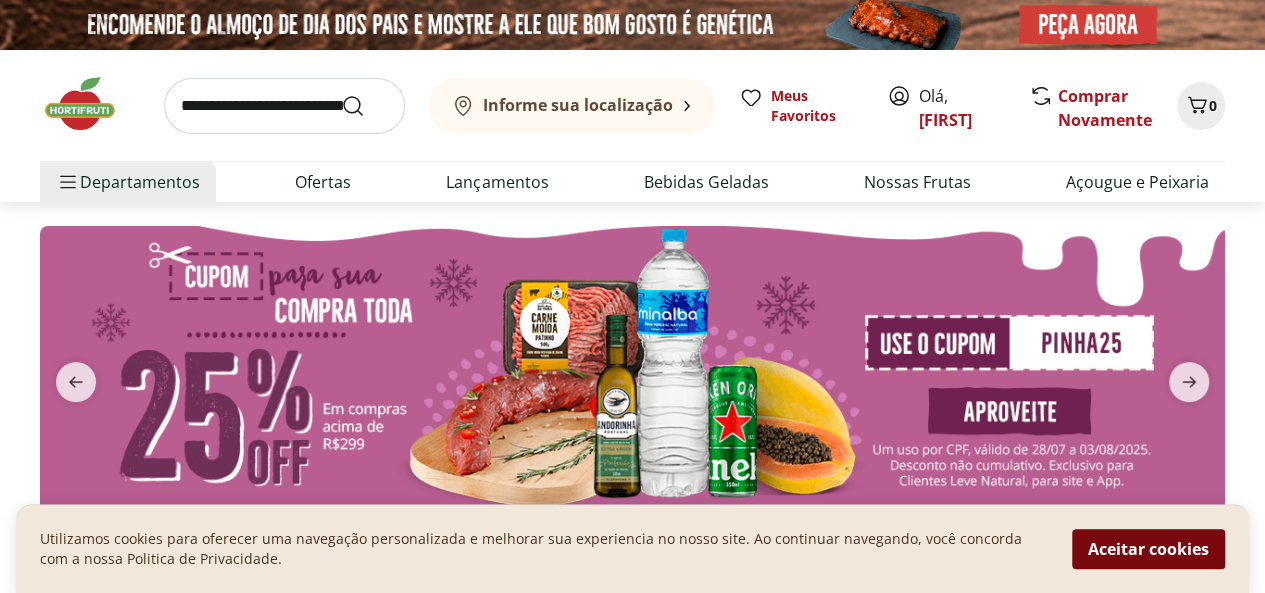 click on "Aceitar cookies" at bounding box center (1148, 549) 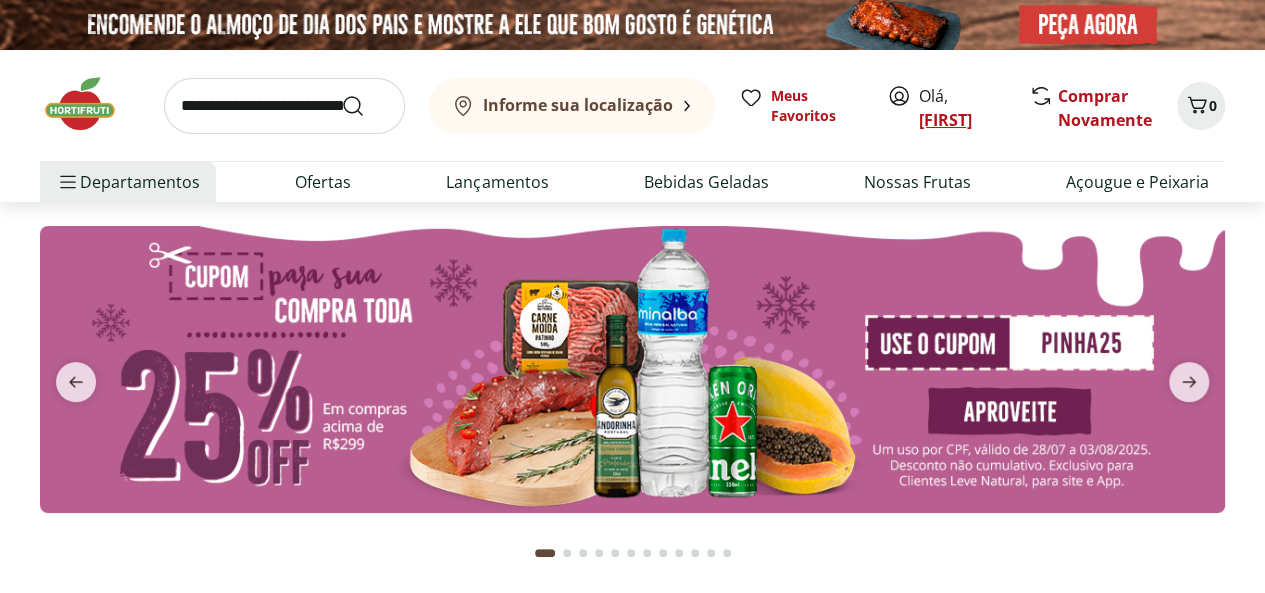 click on "[FIRST]" at bounding box center (945, 120) 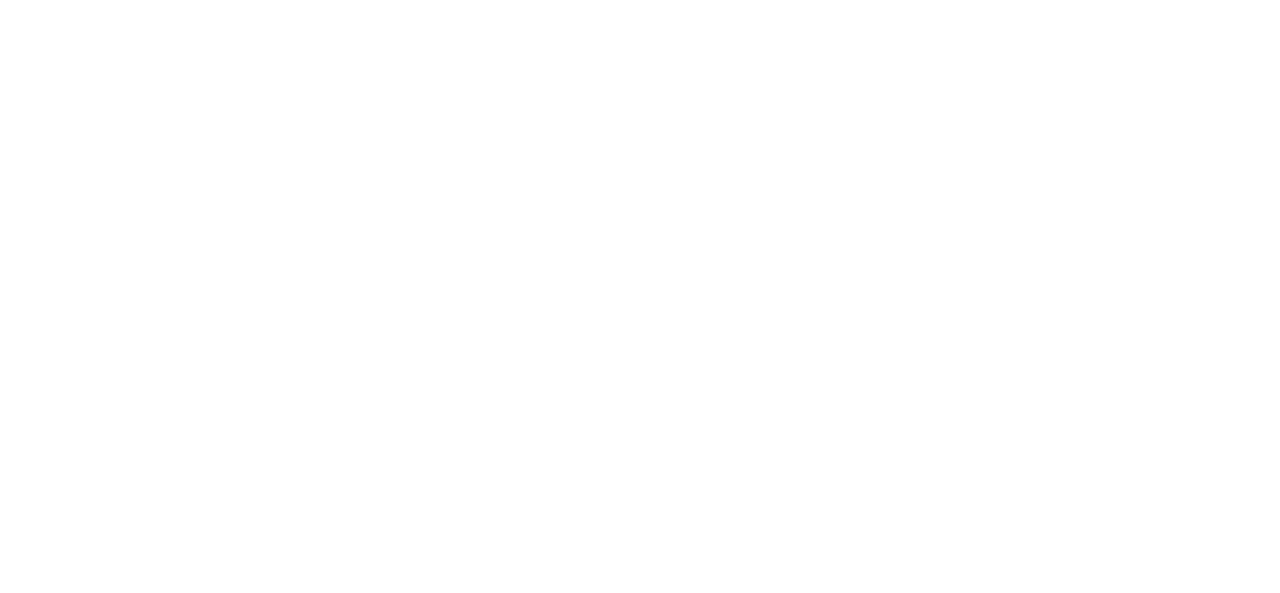 scroll, scrollTop: 0, scrollLeft: 0, axis: both 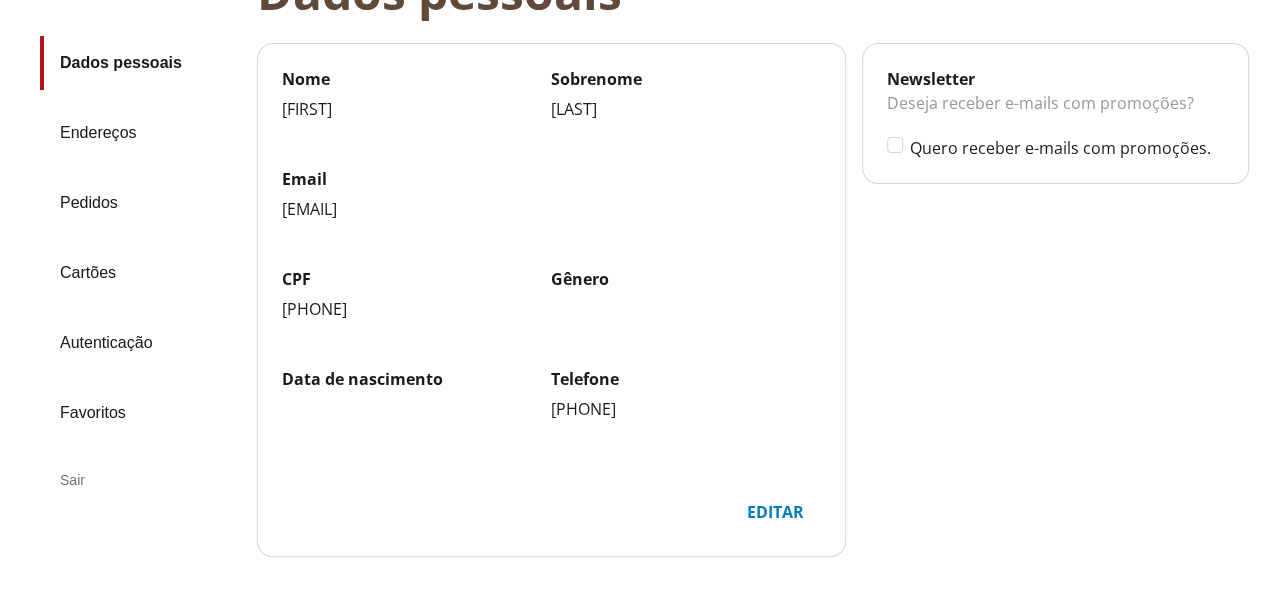 click on "Endereços" at bounding box center [140, 133] 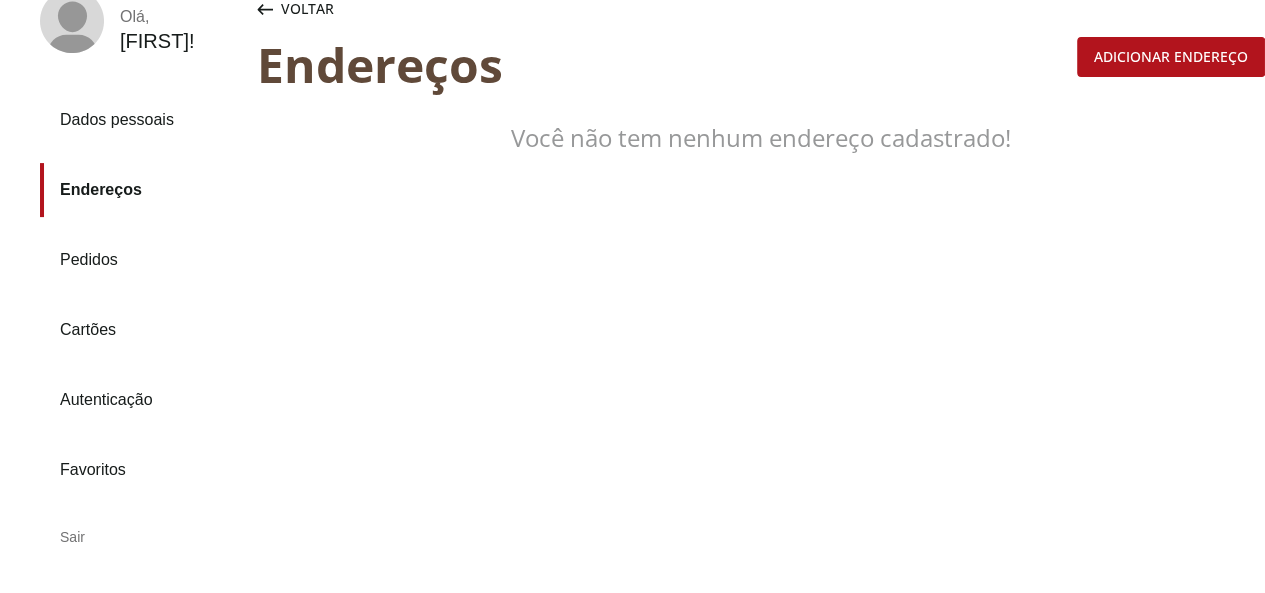 scroll, scrollTop: 100, scrollLeft: 0, axis: vertical 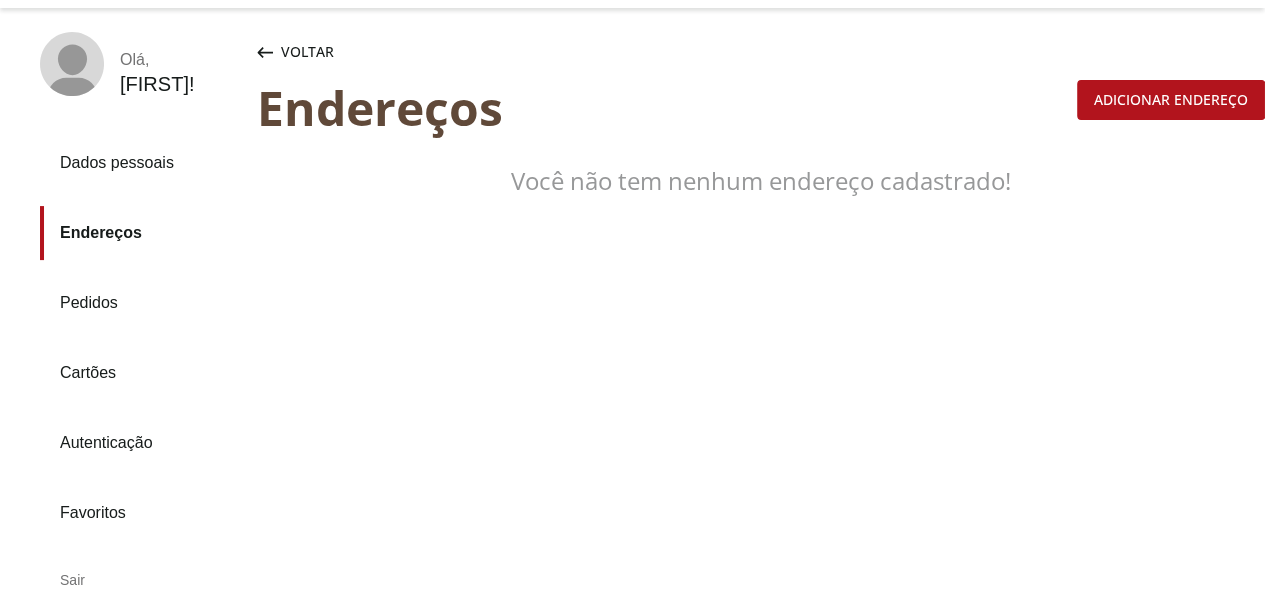 click on "Adicionar endereço" at bounding box center (1171, 100) 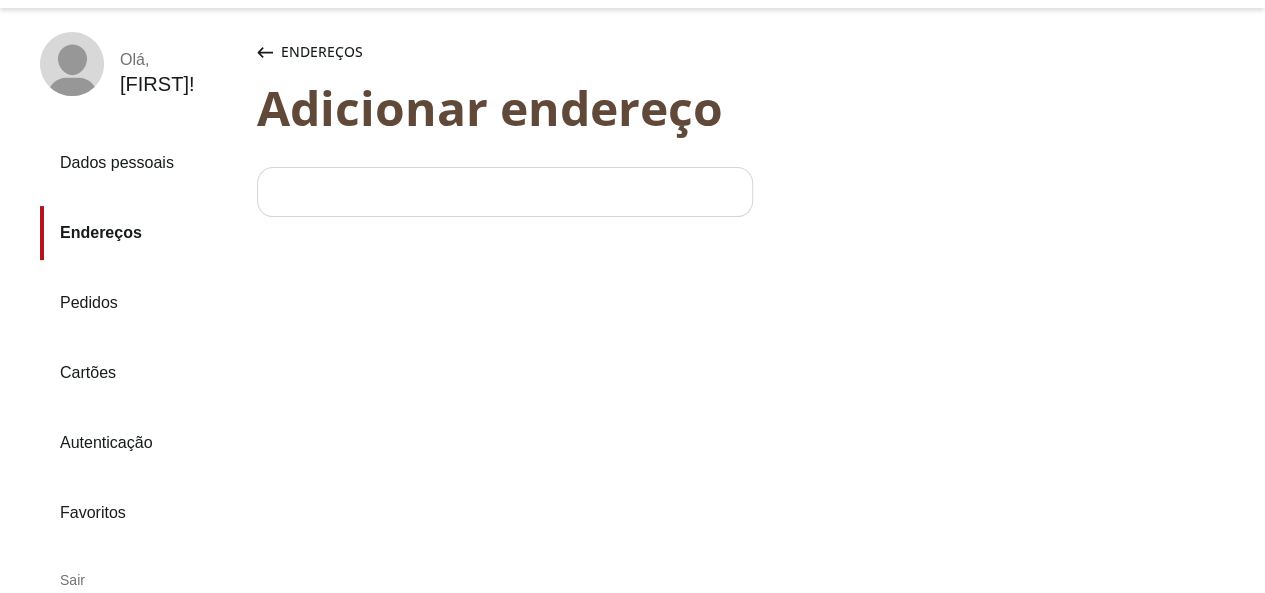 select on "***" 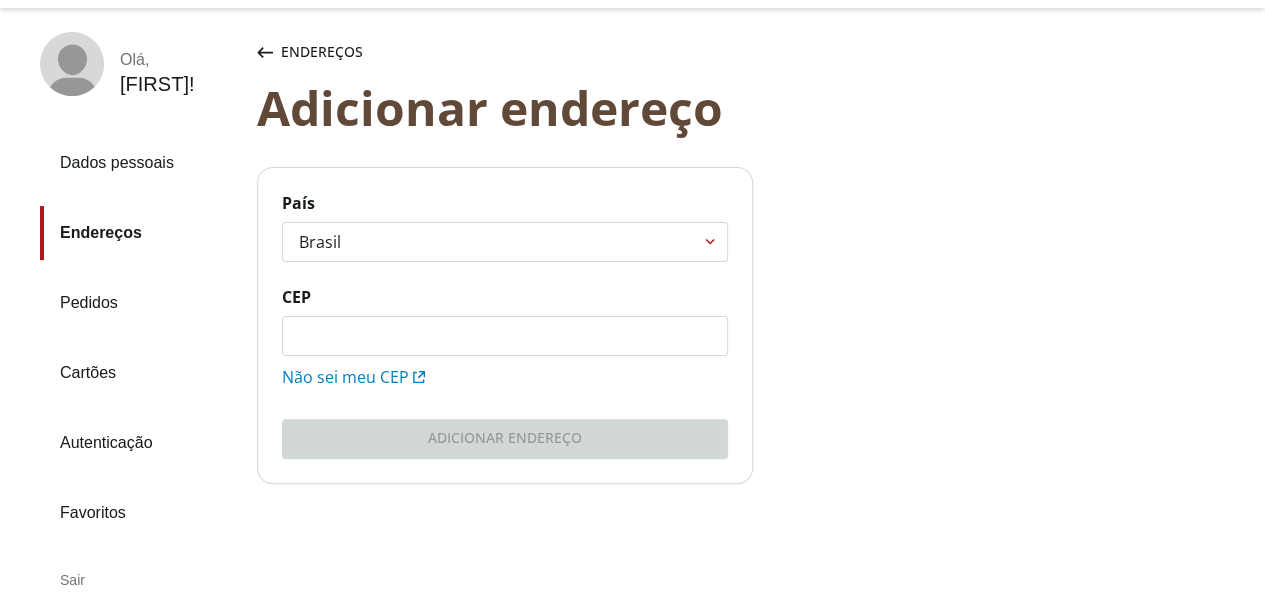 click on "CEP" 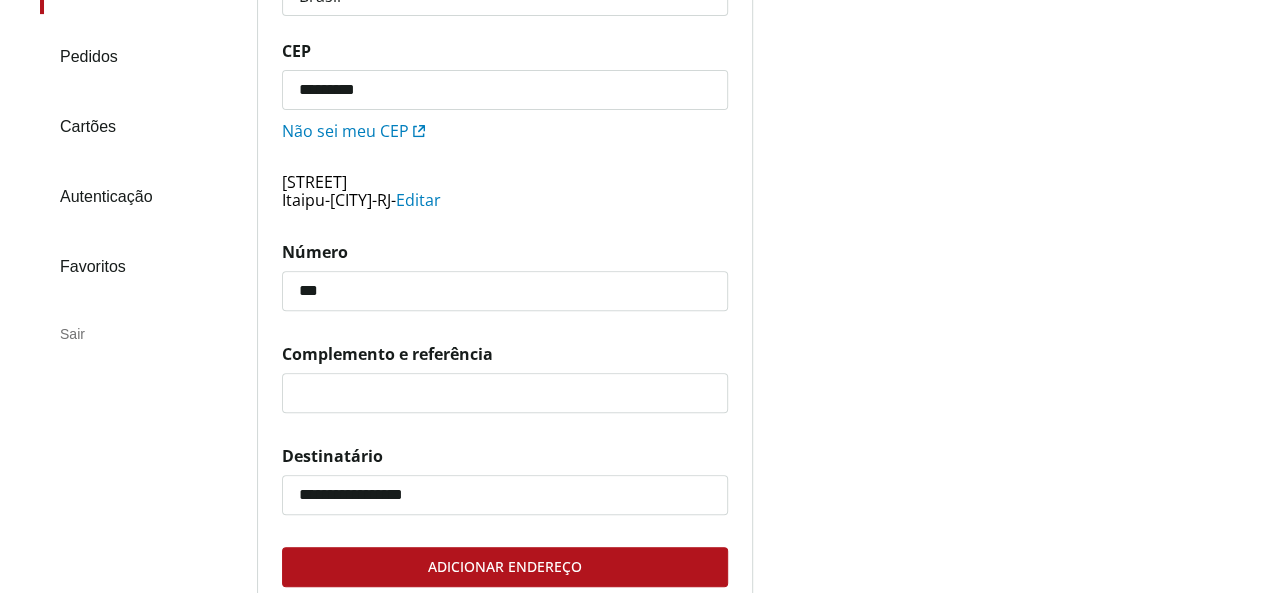 scroll, scrollTop: 400, scrollLeft: 0, axis: vertical 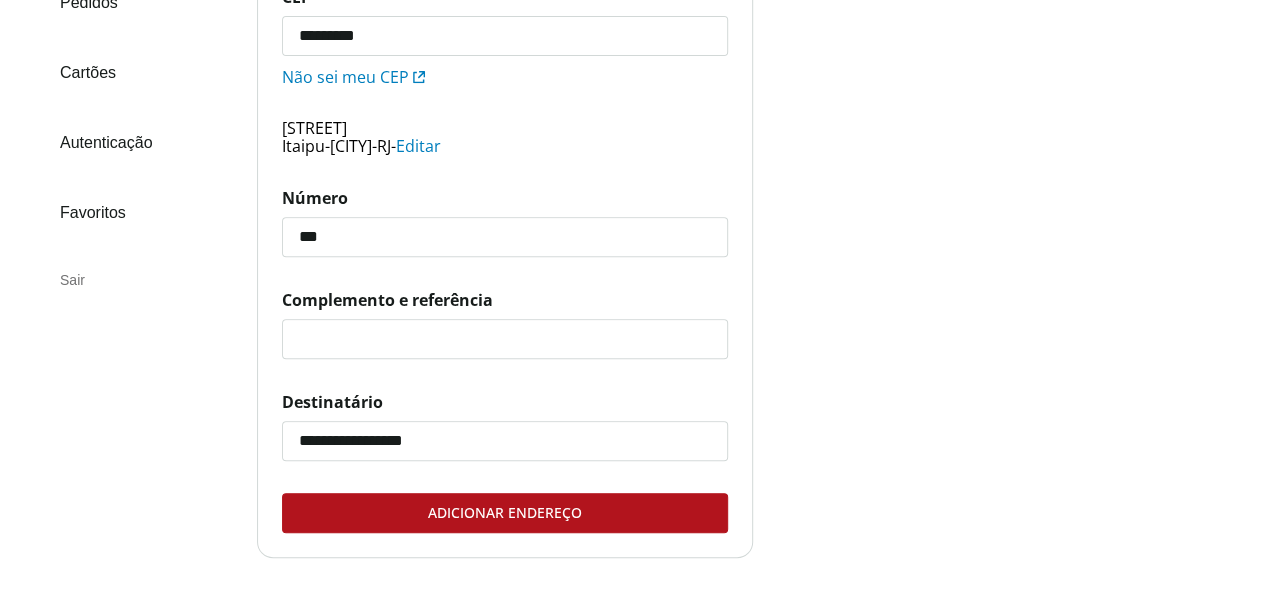 type on "***" 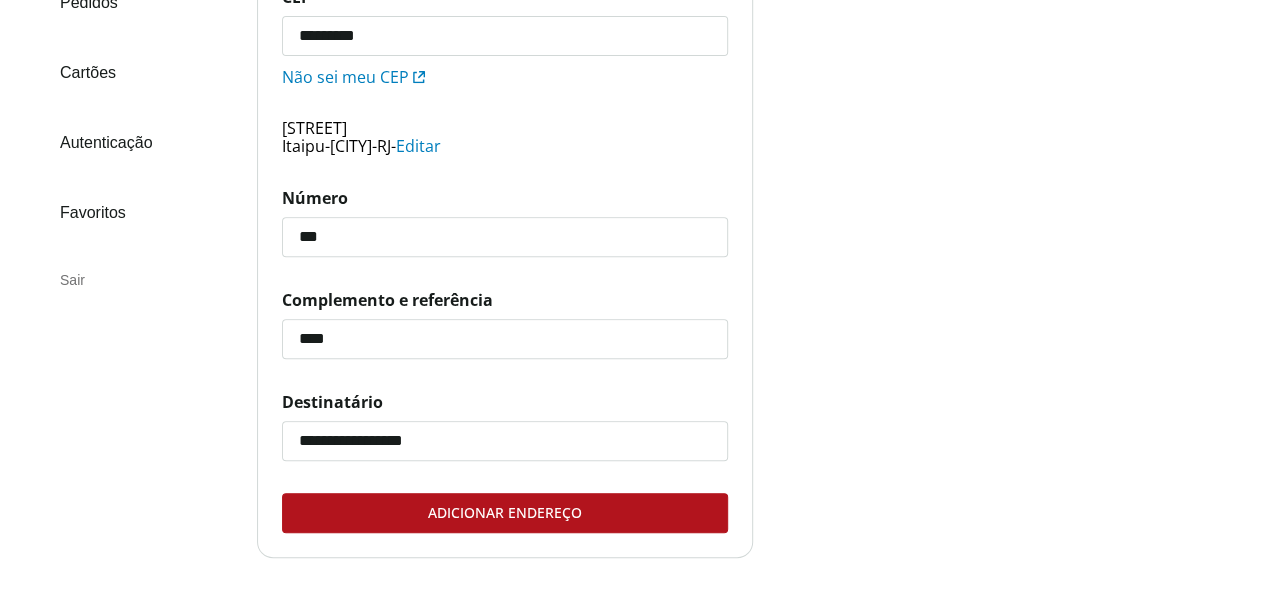 type on "****" 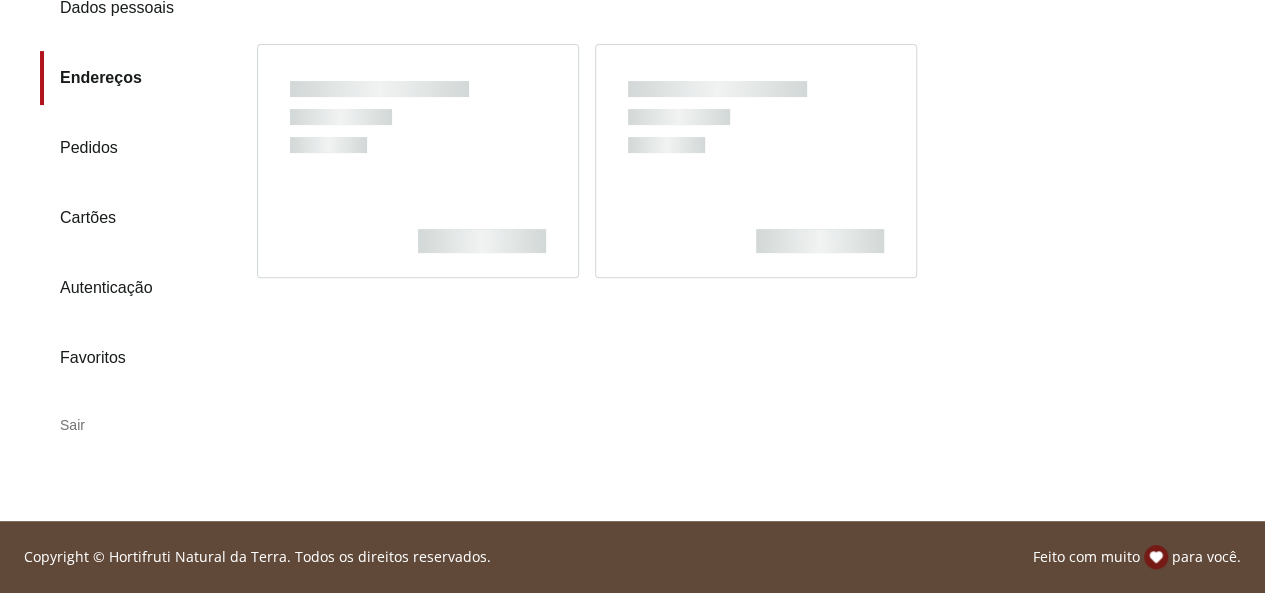 scroll, scrollTop: 100, scrollLeft: 0, axis: vertical 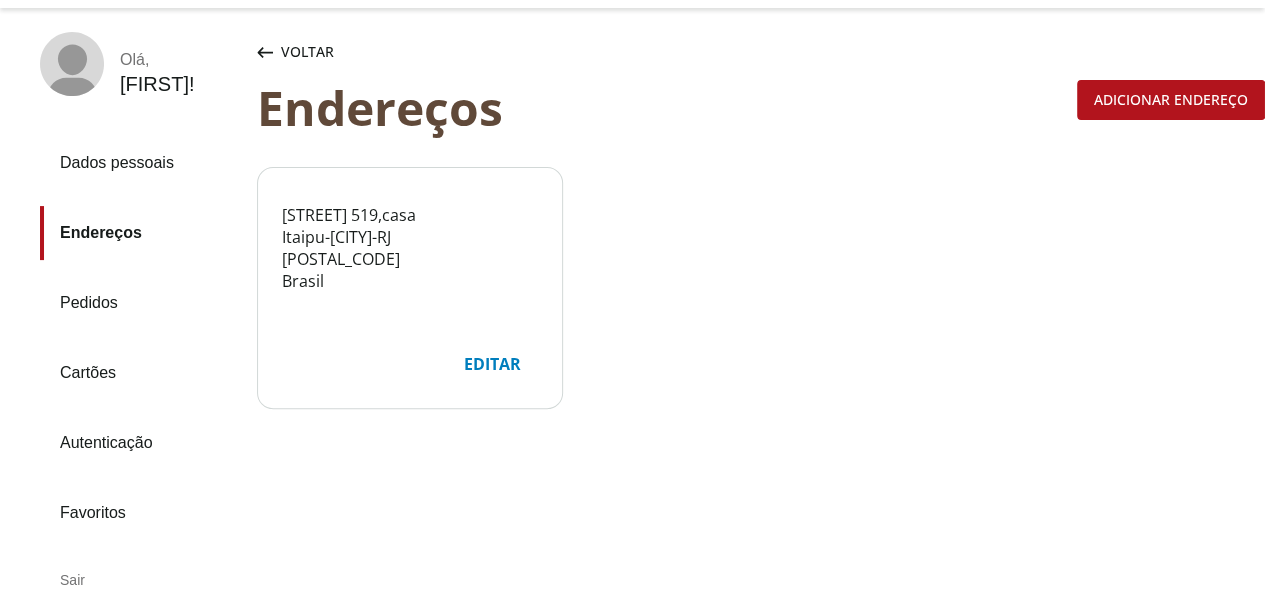 click on "Voltar" at bounding box center [307, 52] 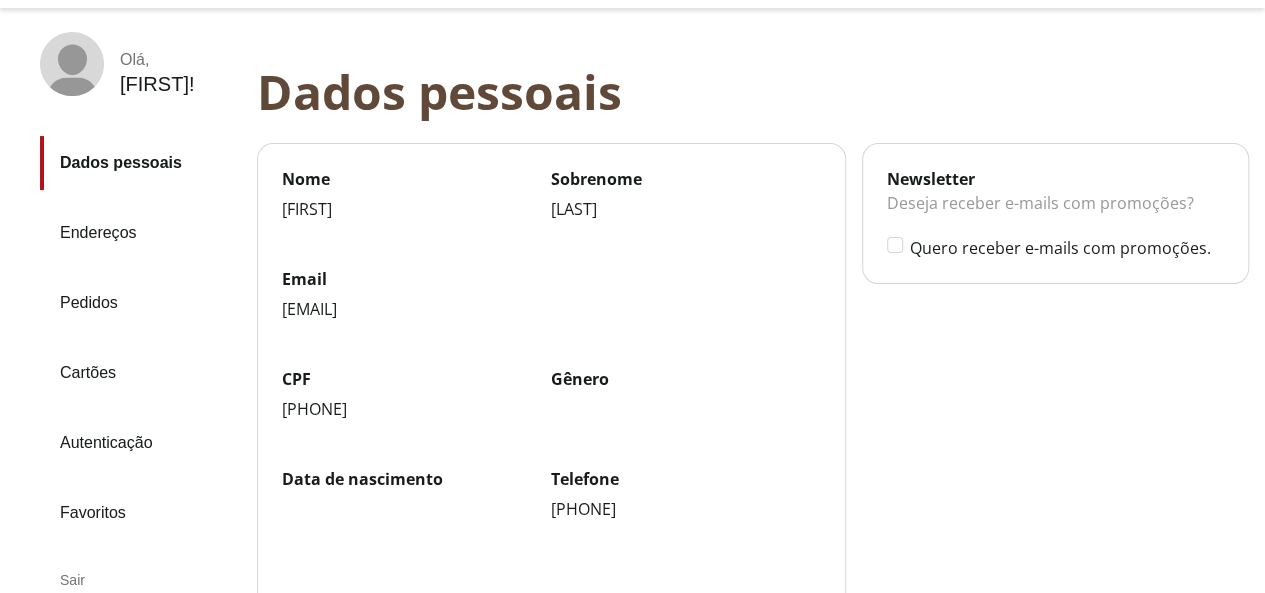 click on "Dados pessoais" at bounding box center (140, 163) 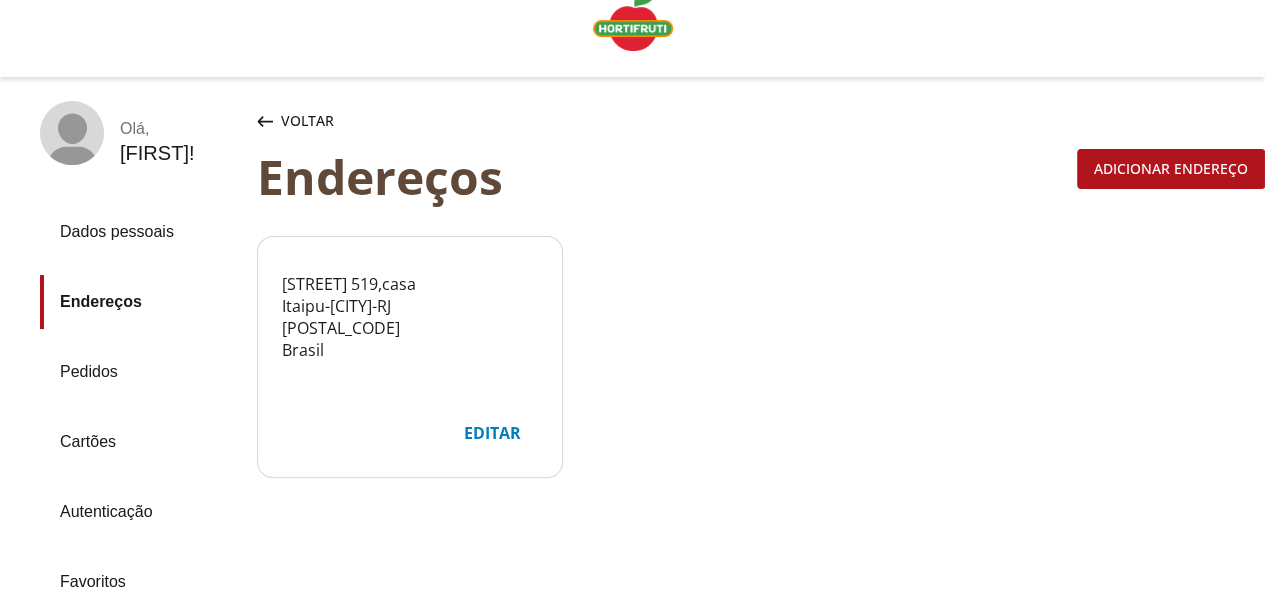 scroll, scrollTop: 0, scrollLeft: 0, axis: both 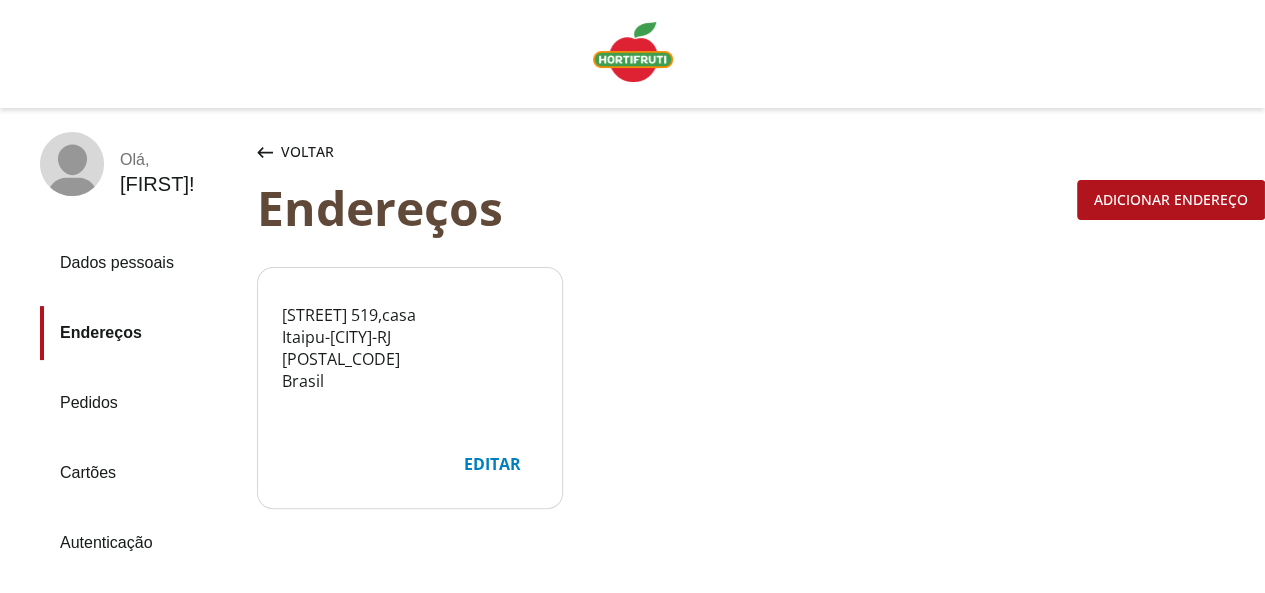click at bounding box center [633, 52] 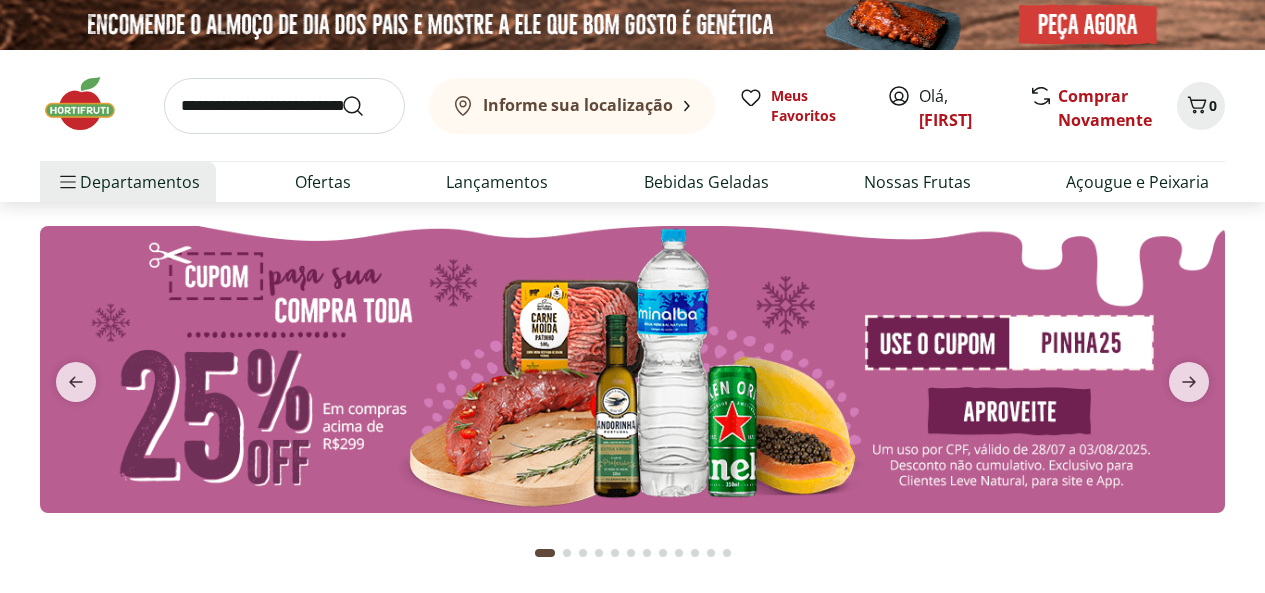 scroll, scrollTop: 0, scrollLeft: 0, axis: both 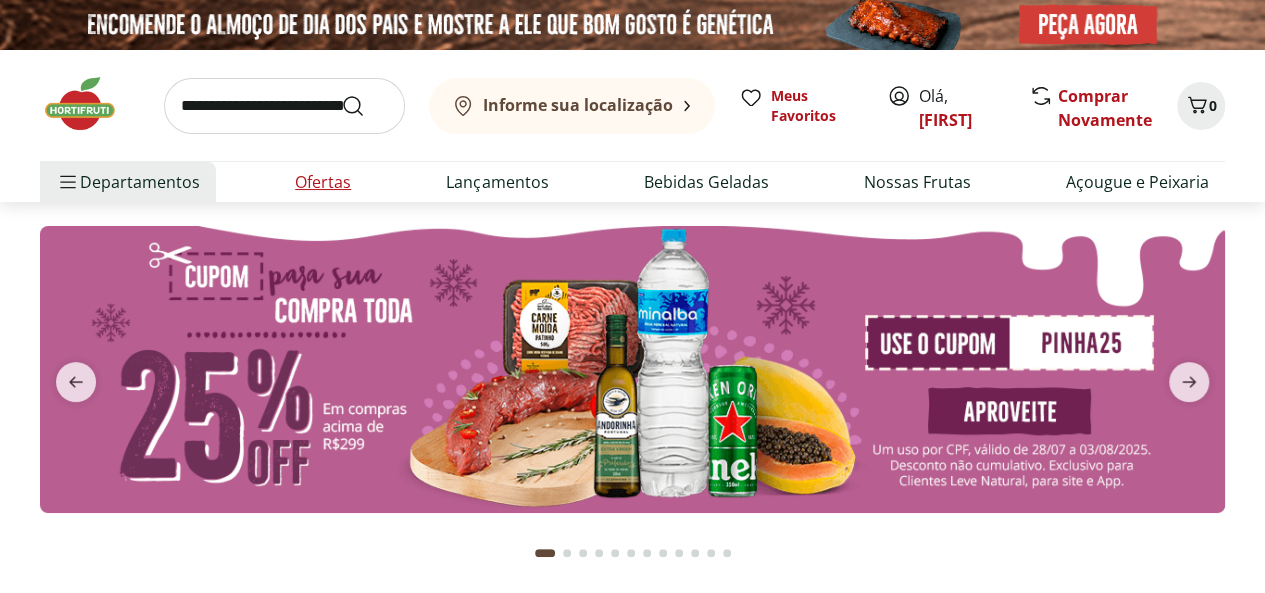click on "Ofertas" at bounding box center [323, 182] 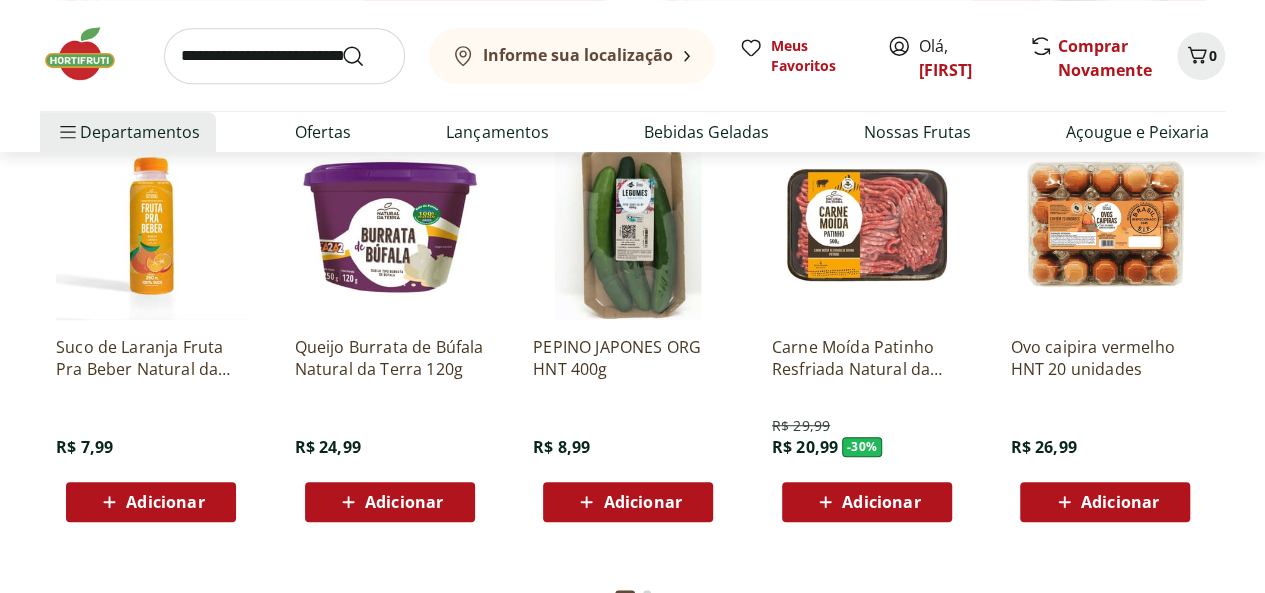 scroll, scrollTop: 4200, scrollLeft: 0, axis: vertical 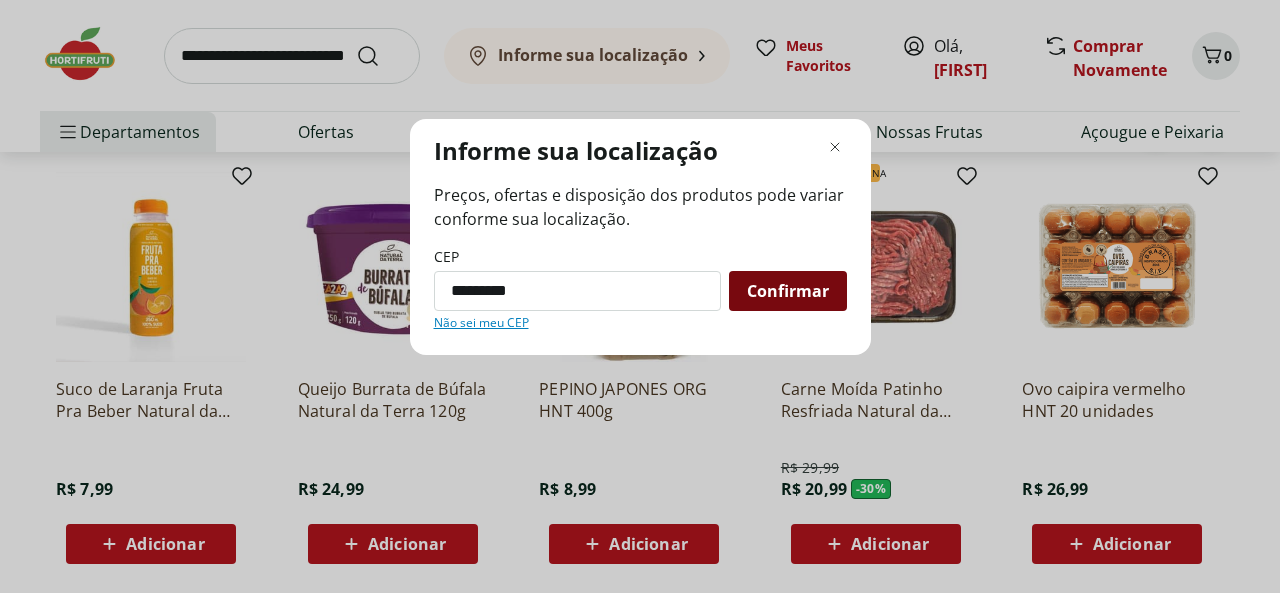 type on "*********" 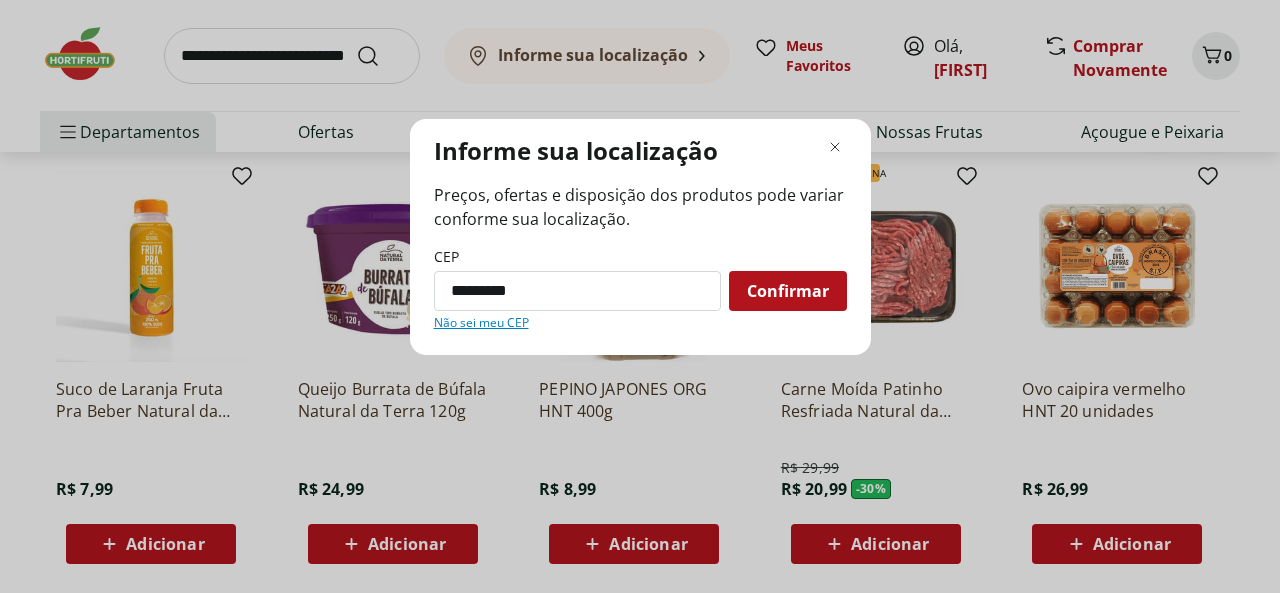 click on "Confirmar" at bounding box center [788, 291] 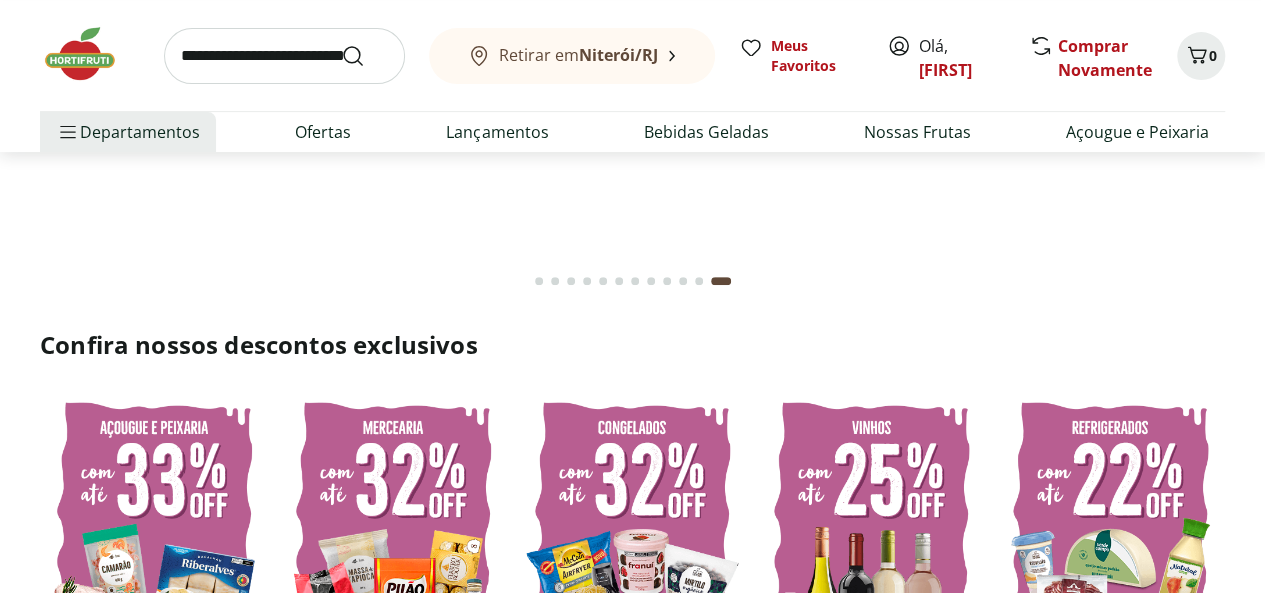 scroll, scrollTop: 0, scrollLeft: 0, axis: both 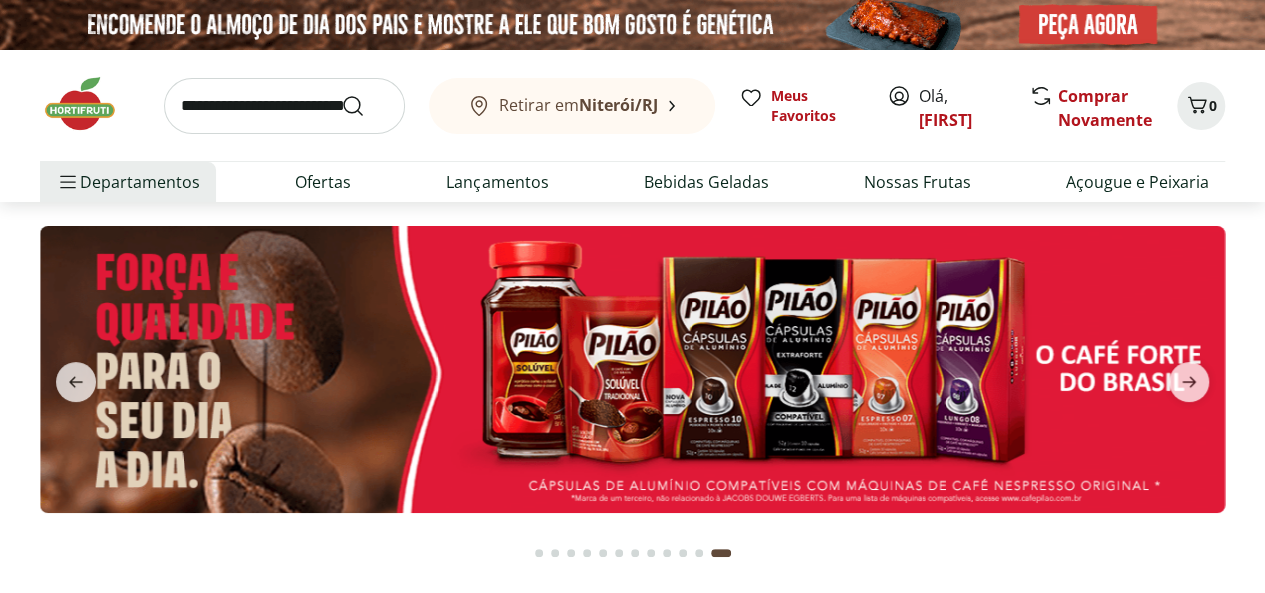 click on "Retirar em  Niterói/RJ" at bounding box center (578, 105) 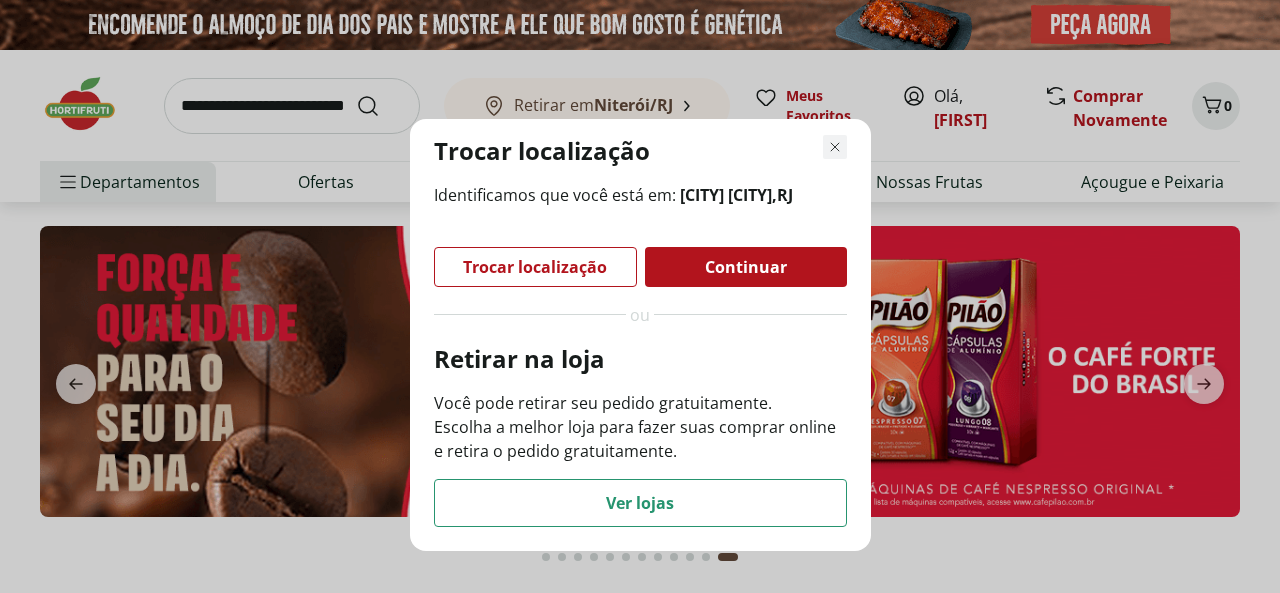 click 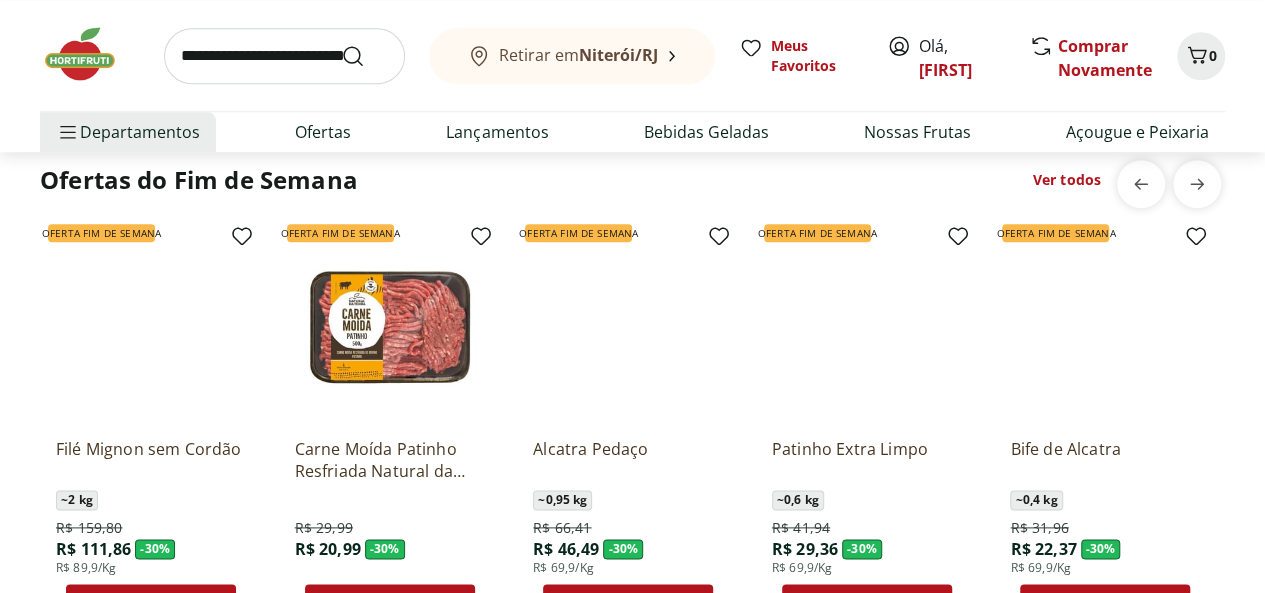 scroll, scrollTop: 800, scrollLeft: 0, axis: vertical 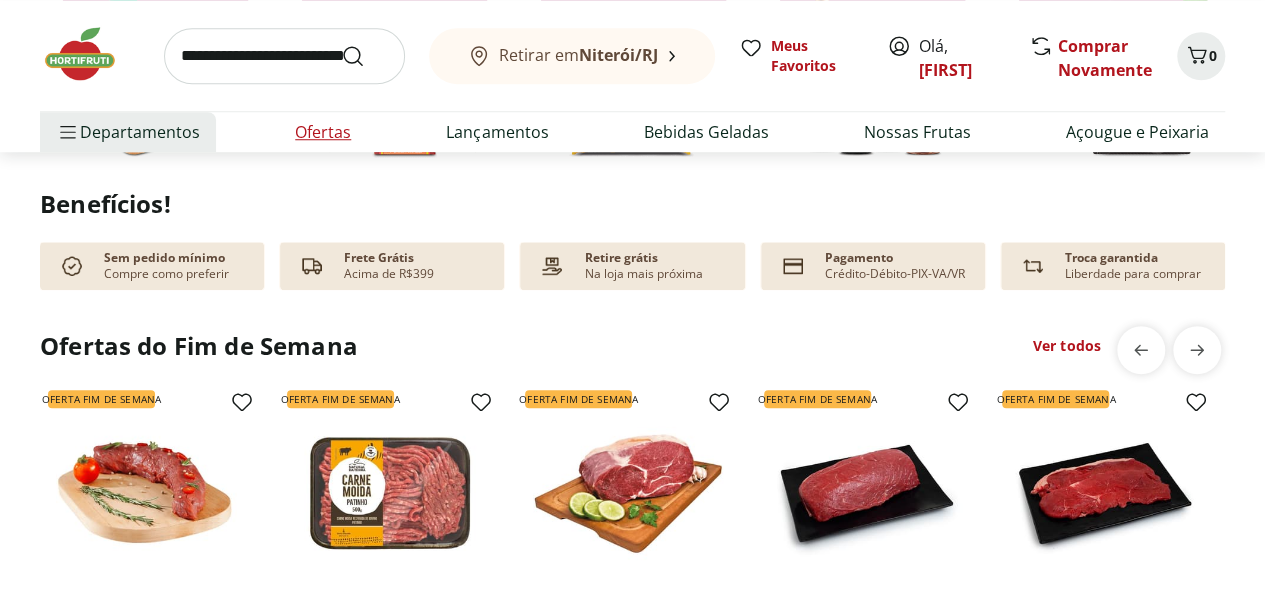 click on "Ofertas" at bounding box center (323, 132) 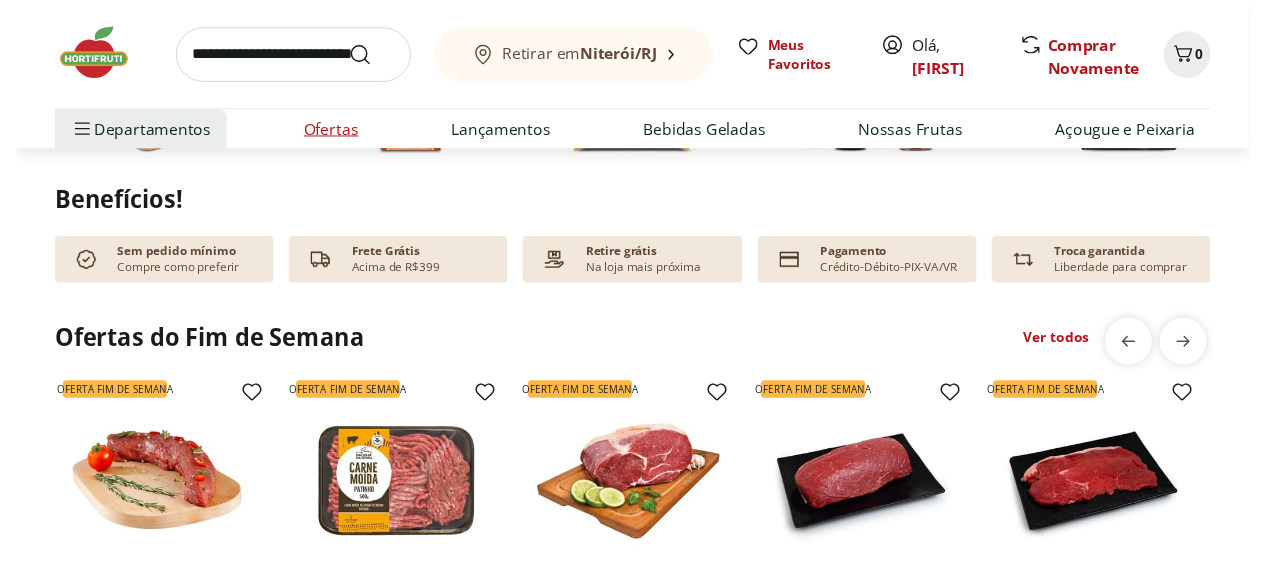scroll, scrollTop: 0, scrollLeft: 0, axis: both 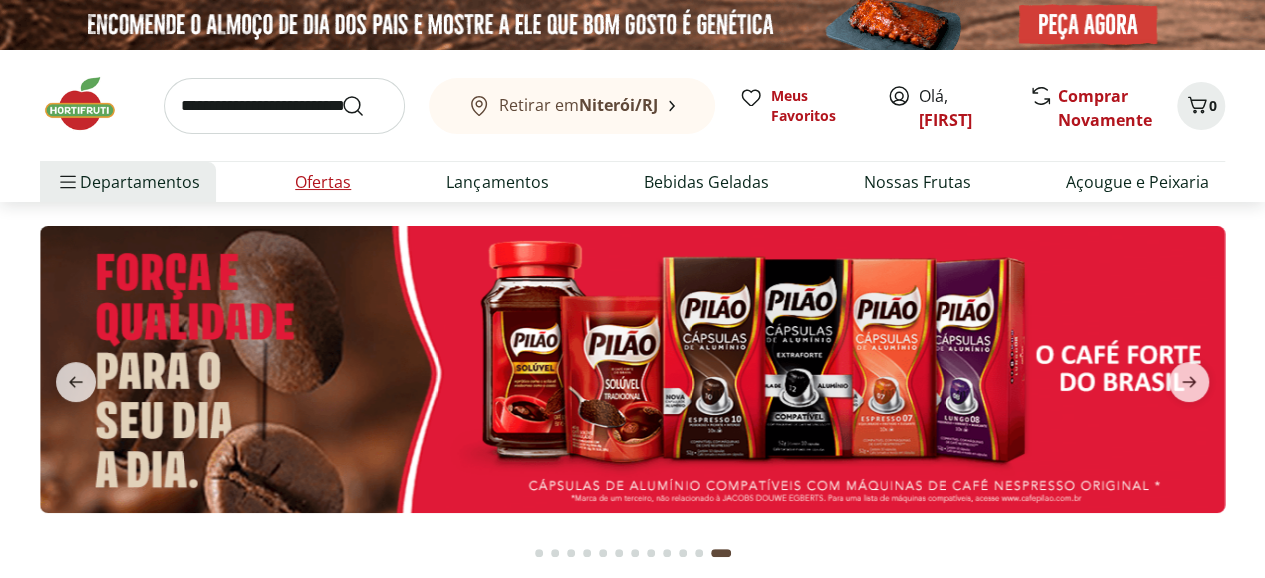 select on "**********" 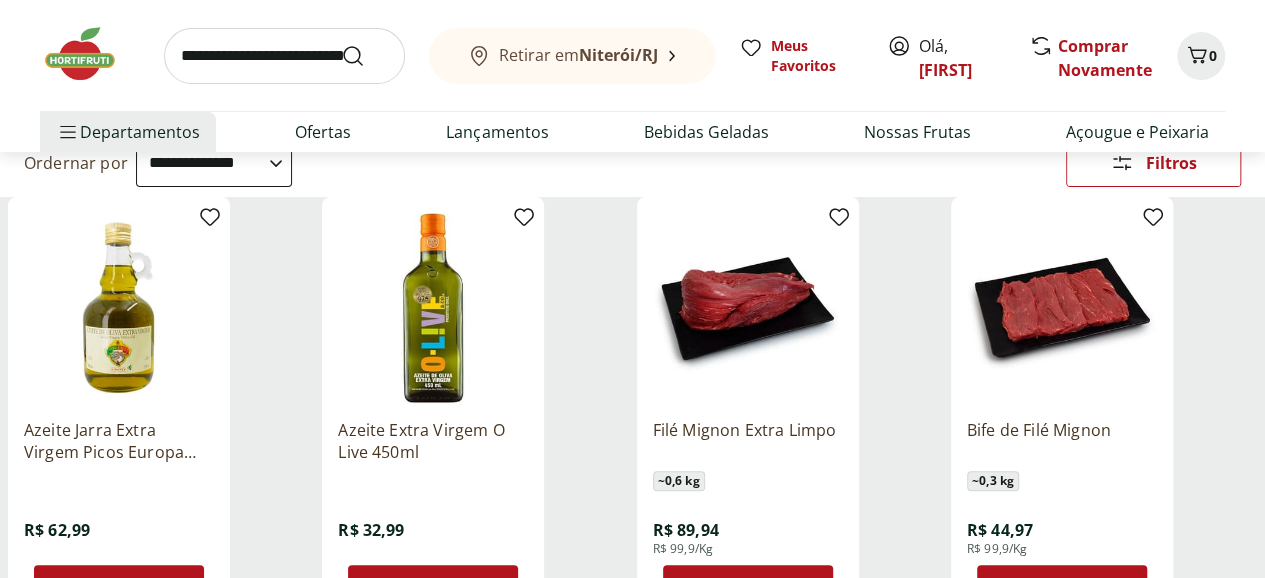 scroll, scrollTop: 200, scrollLeft: 0, axis: vertical 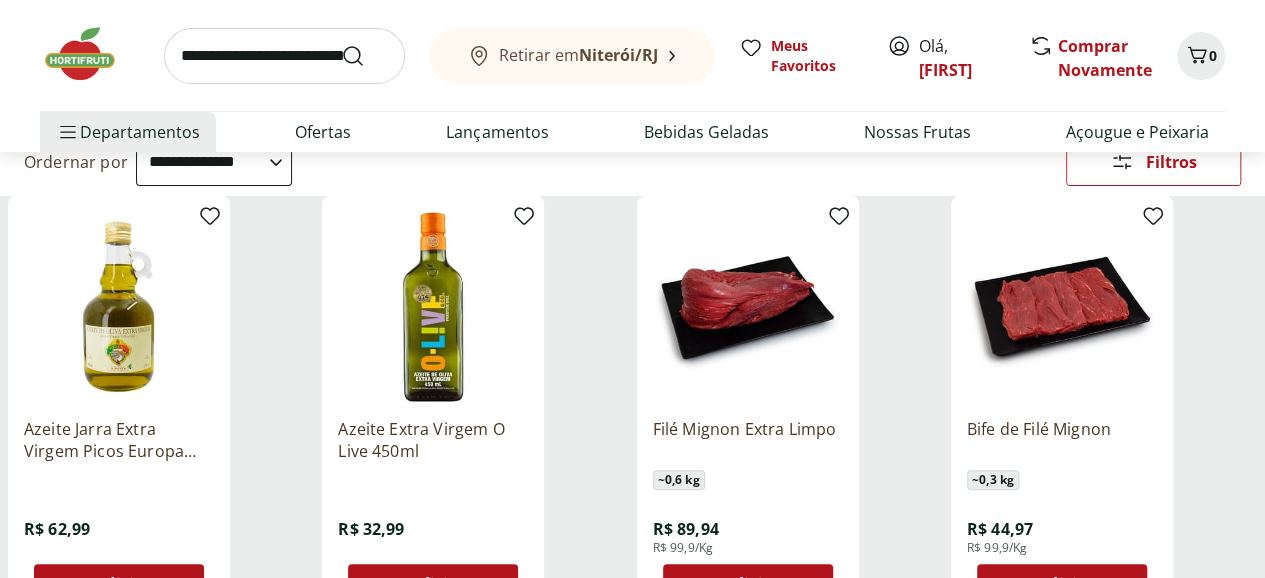 click on "Adicionar" at bounding box center (762, 584) 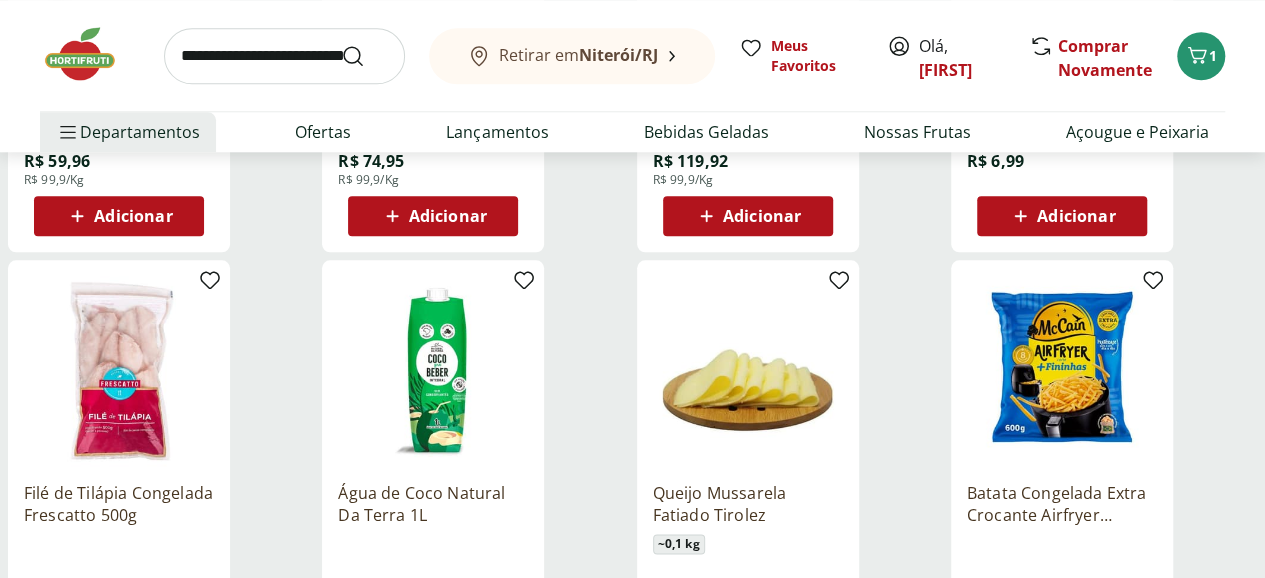 scroll, scrollTop: 1100, scrollLeft: 0, axis: vertical 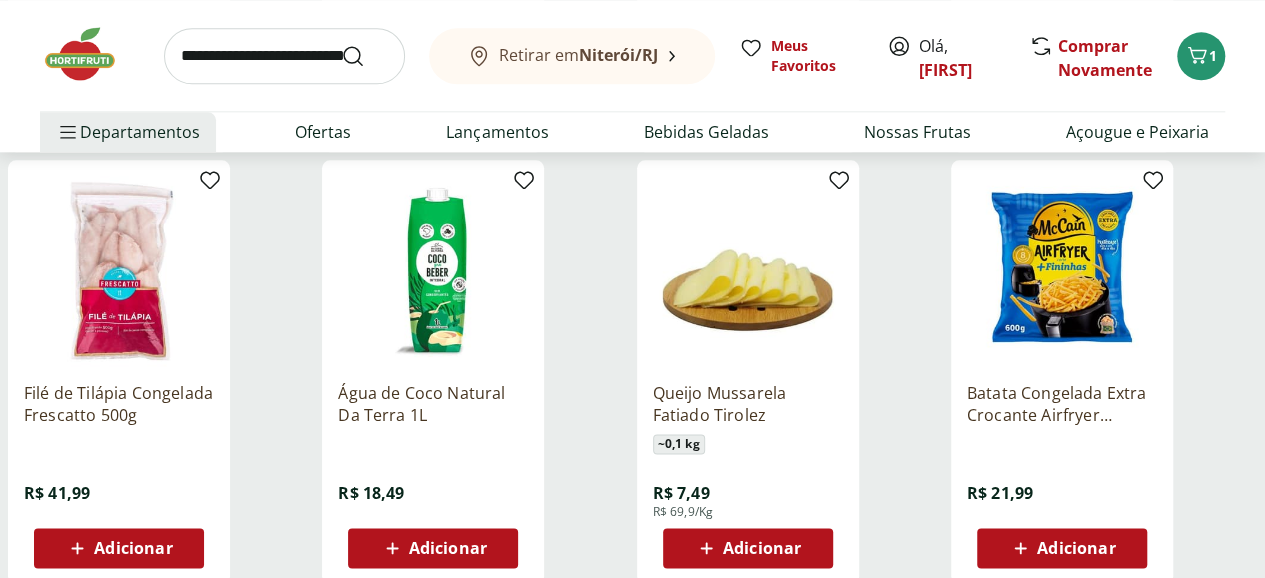 click on "Adicionar" at bounding box center [1076, 548] 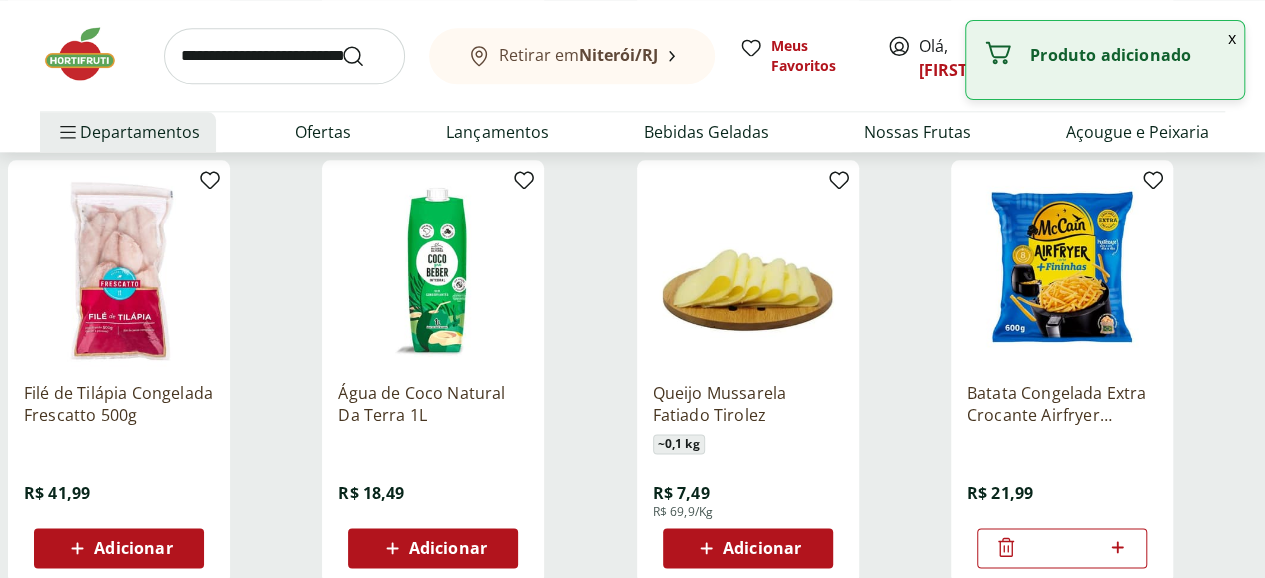 click 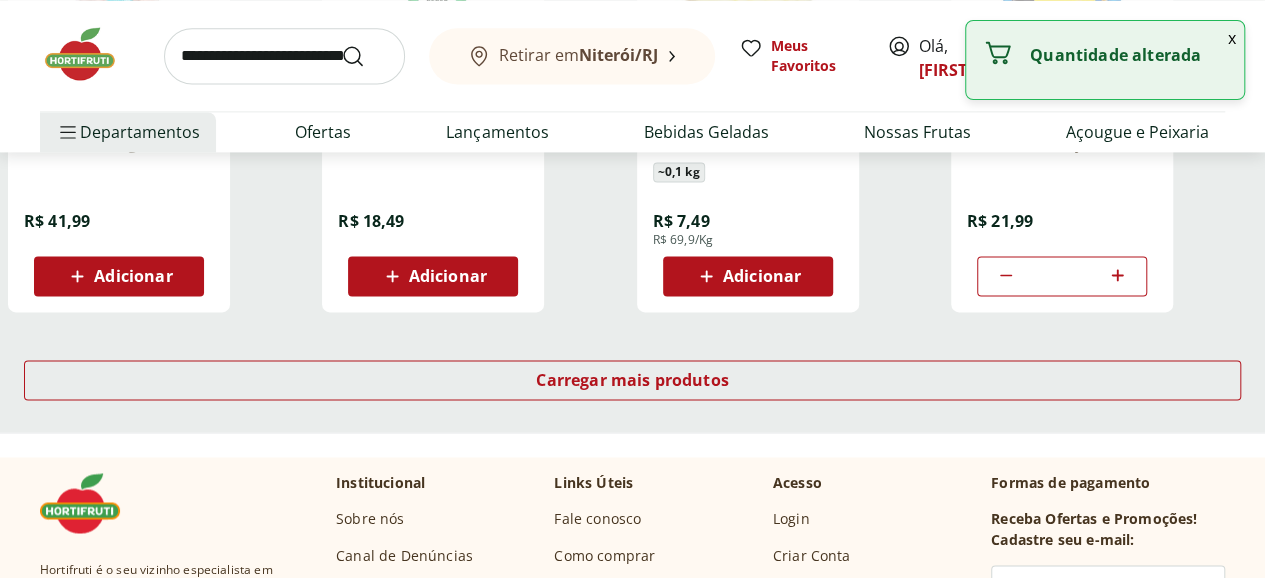 scroll, scrollTop: 1400, scrollLeft: 0, axis: vertical 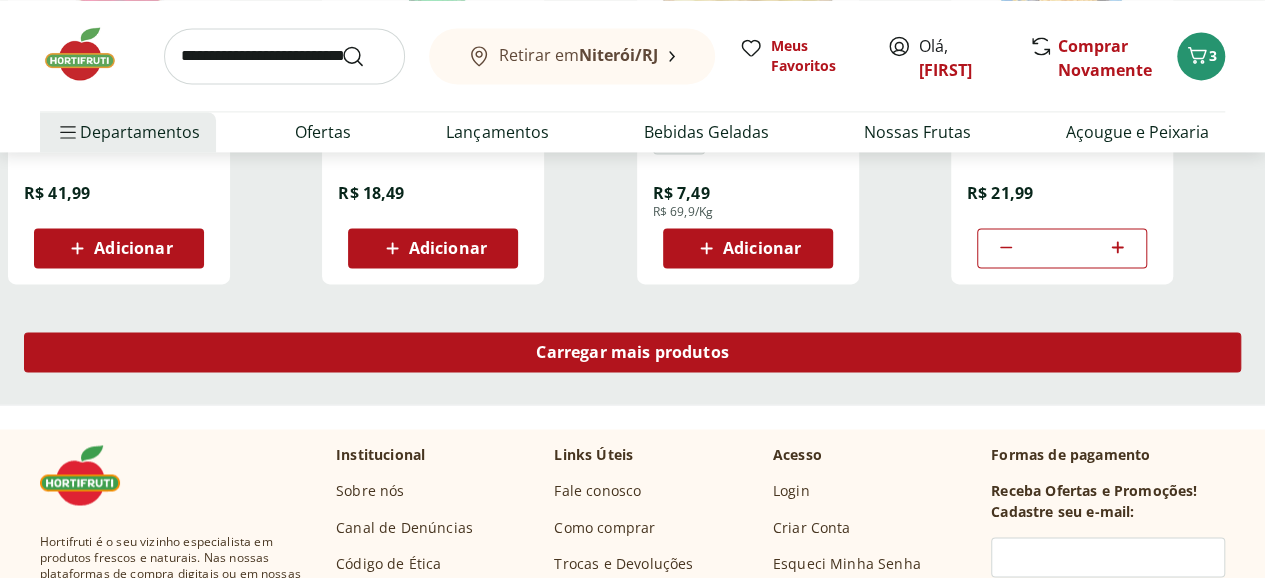 click on "Carregar mais produtos" at bounding box center [632, 352] 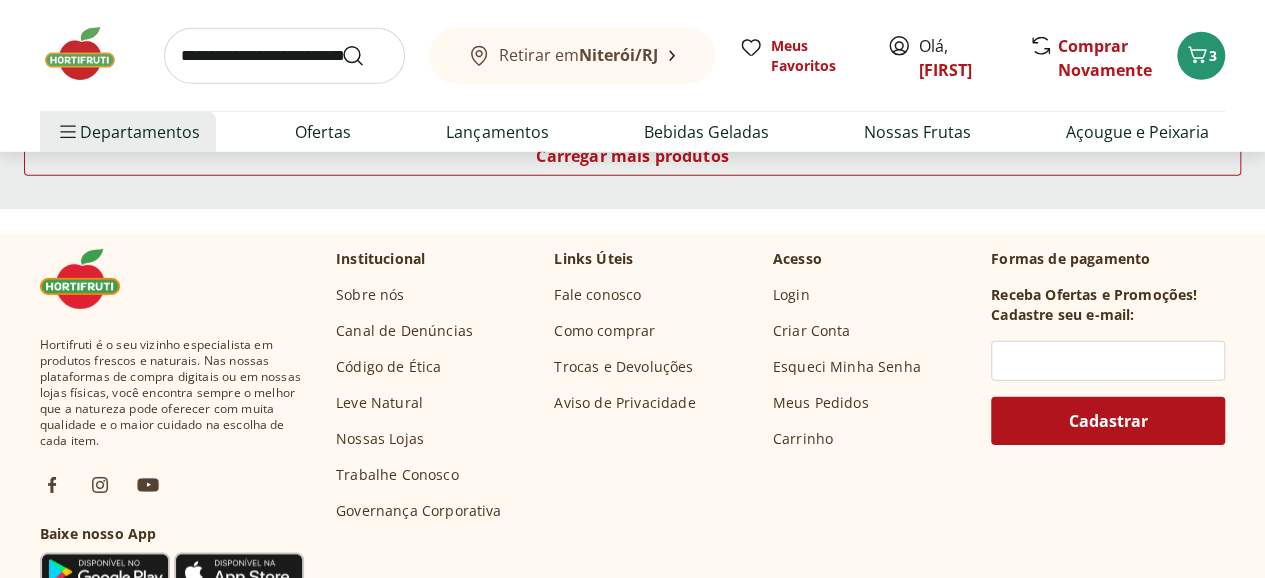 scroll, scrollTop: 2700, scrollLeft: 0, axis: vertical 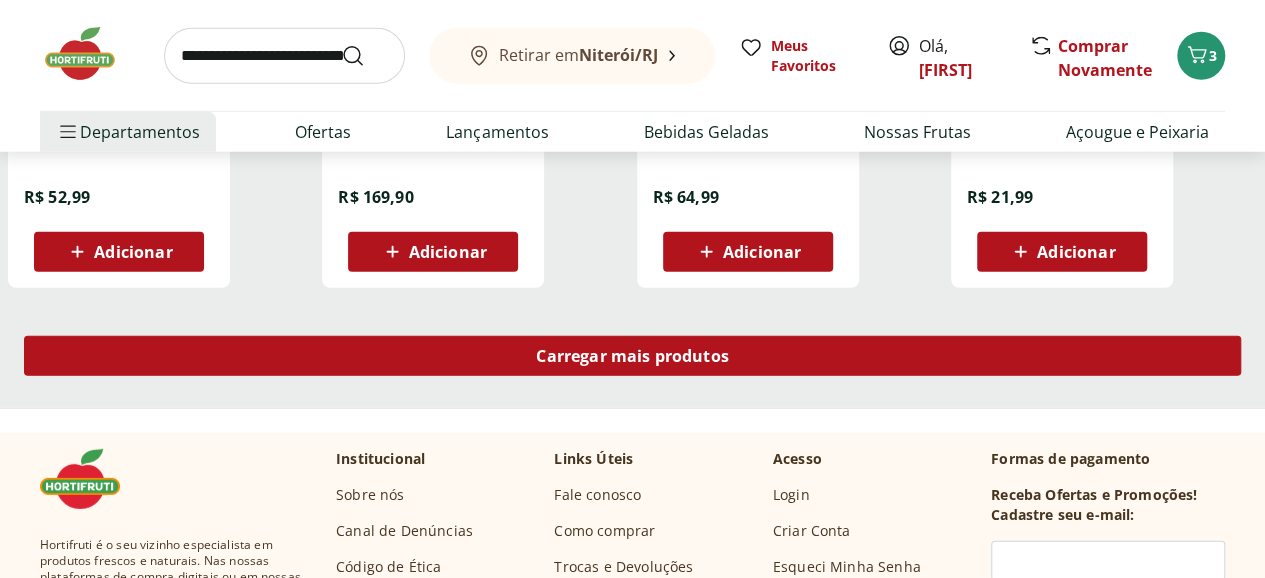 click on "Carregar mais produtos" at bounding box center [632, 356] 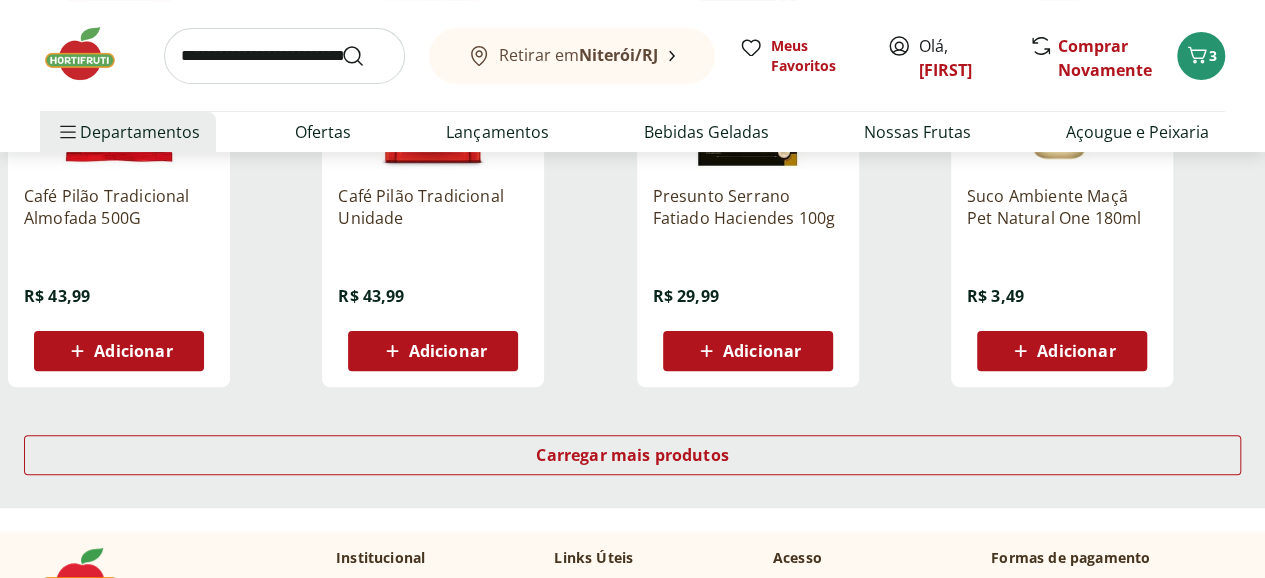 scroll, scrollTop: 4000, scrollLeft: 0, axis: vertical 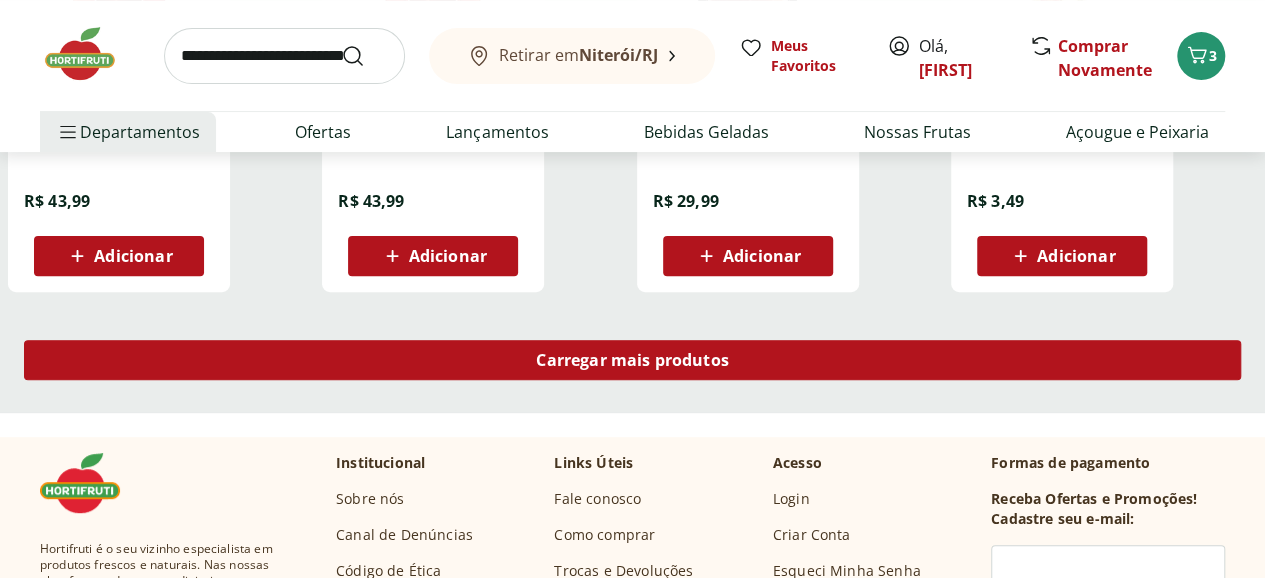 click on "Carregar mais produtos" at bounding box center (632, 360) 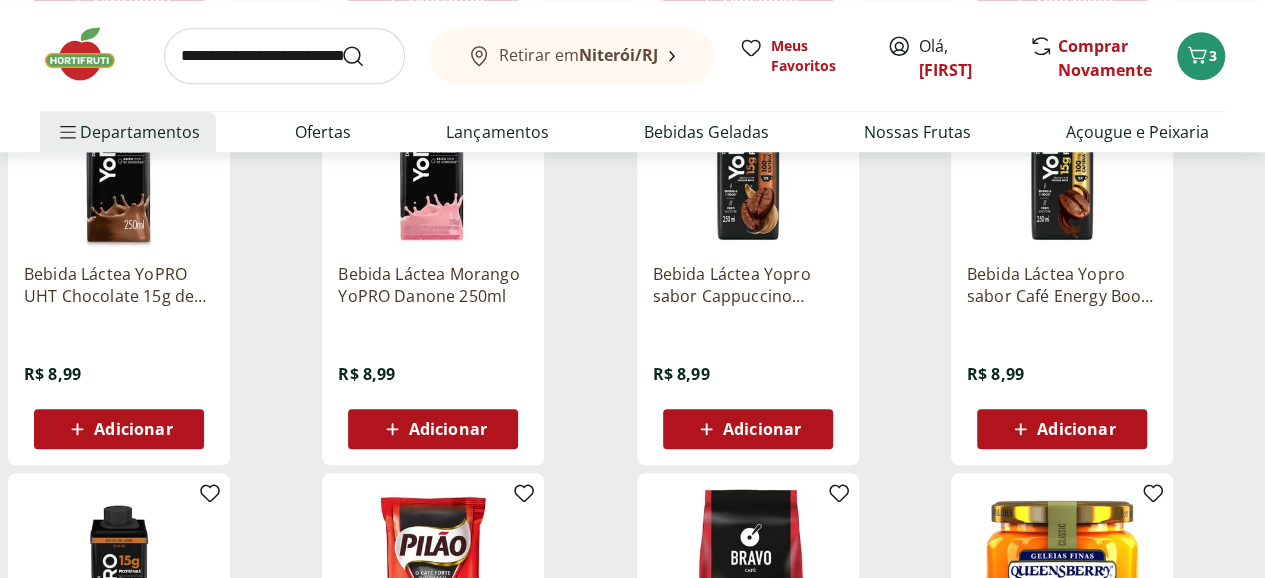scroll, scrollTop: 4700, scrollLeft: 0, axis: vertical 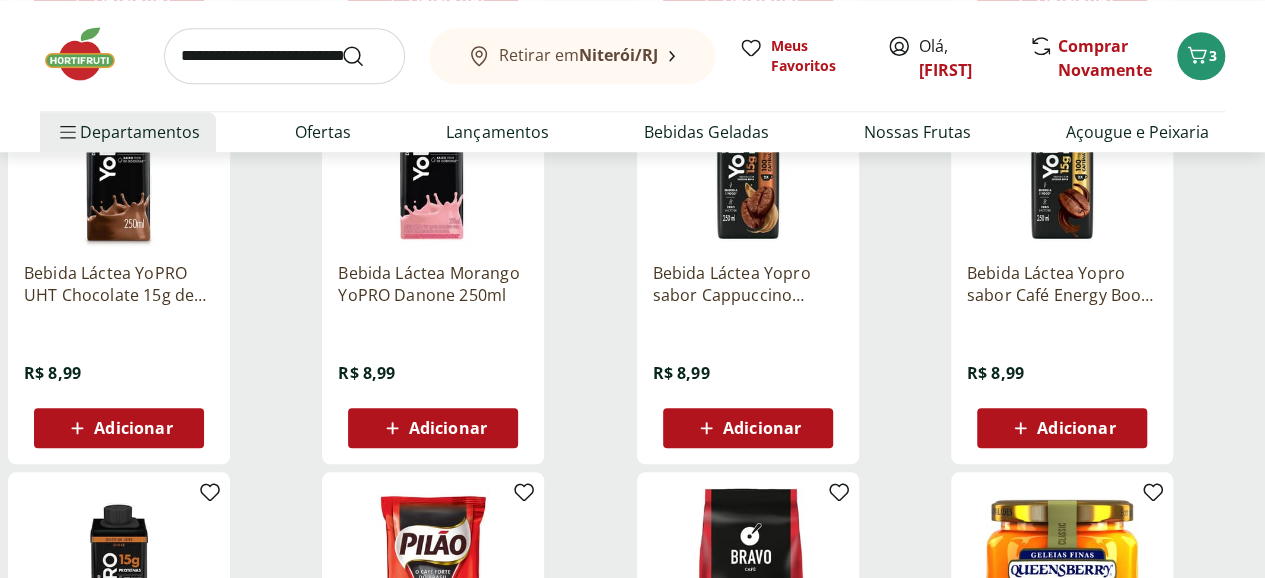 click on "Adicionar" at bounding box center (119, 428) 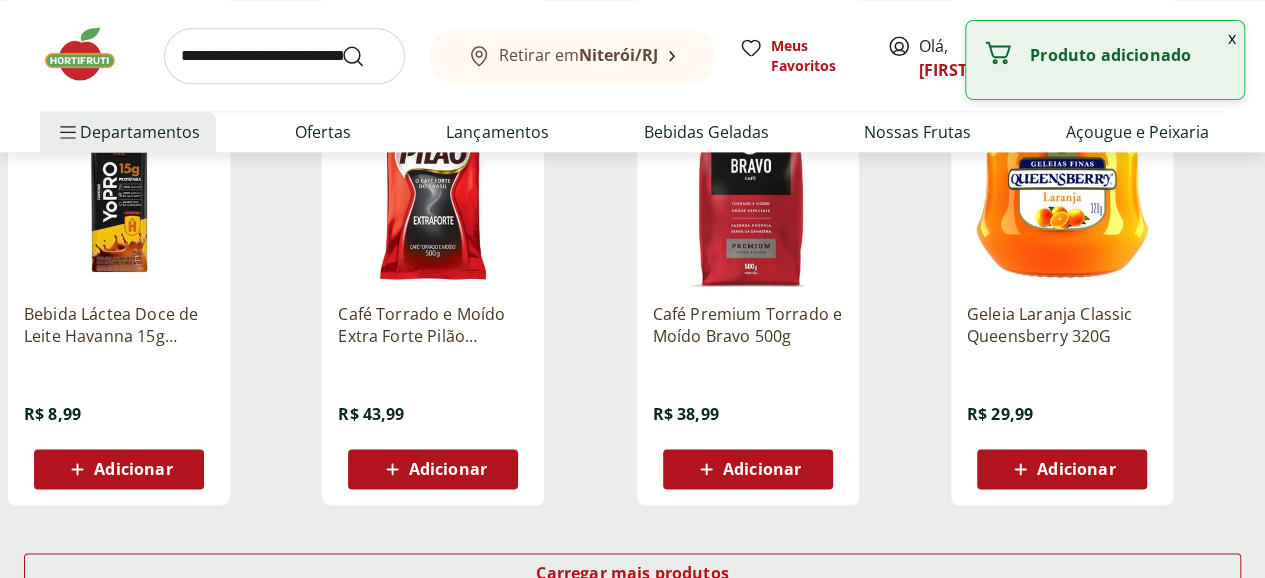 scroll, scrollTop: 5100, scrollLeft: 0, axis: vertical 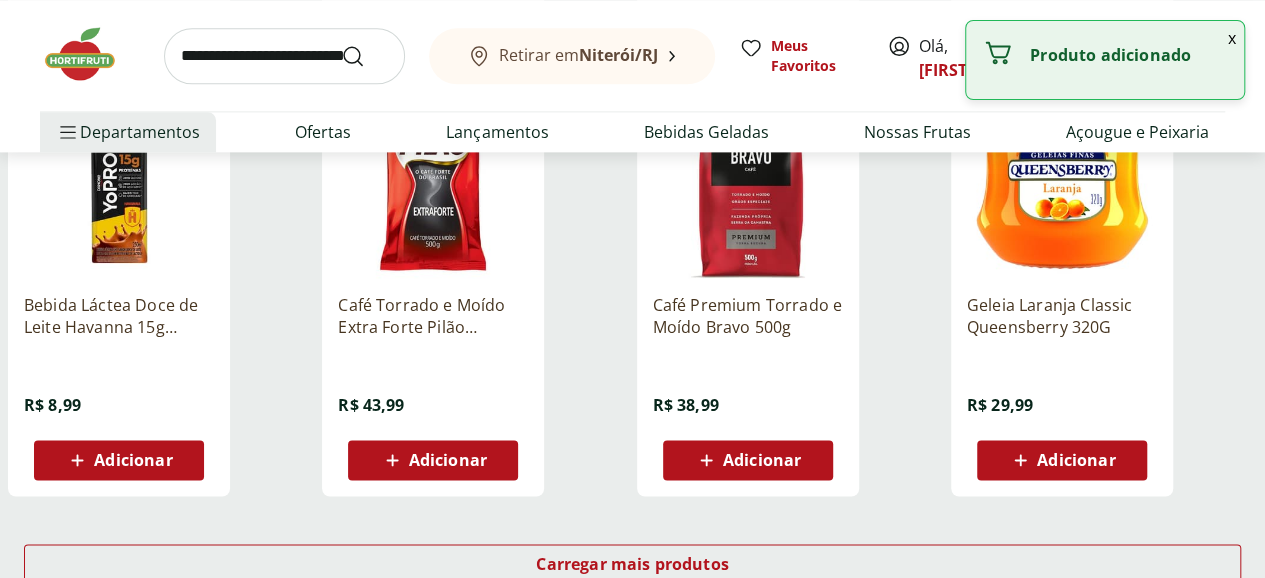 click on "Adicionar" at bounding box center [133, 460] 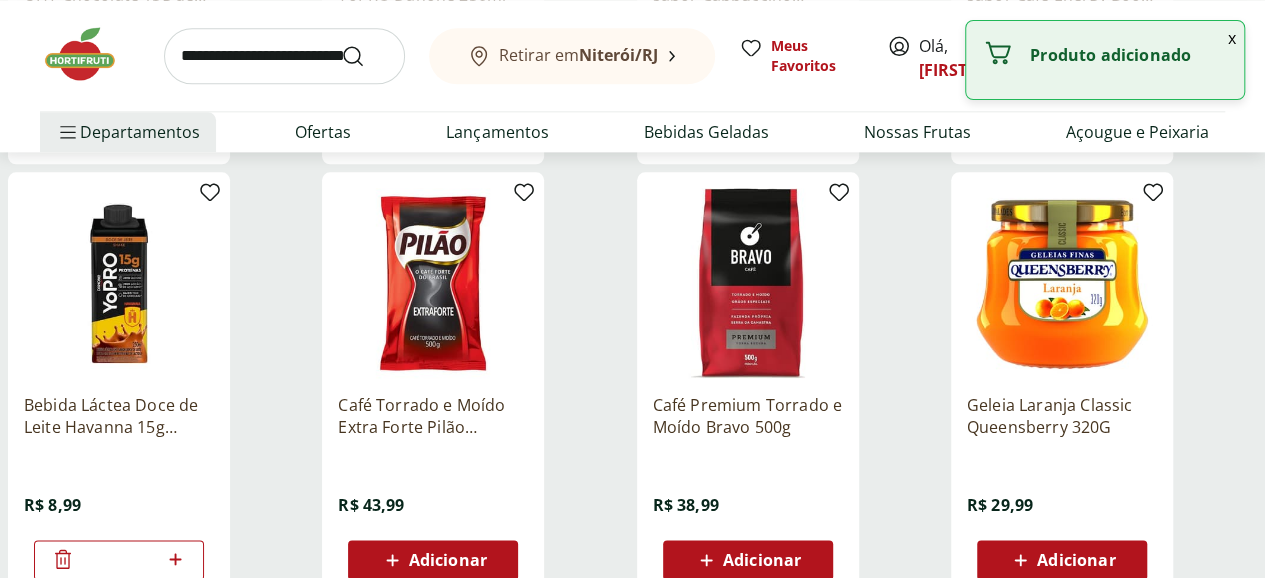 scroll, scrollTop: 5200, scrollLeft: 0, axis: vertical 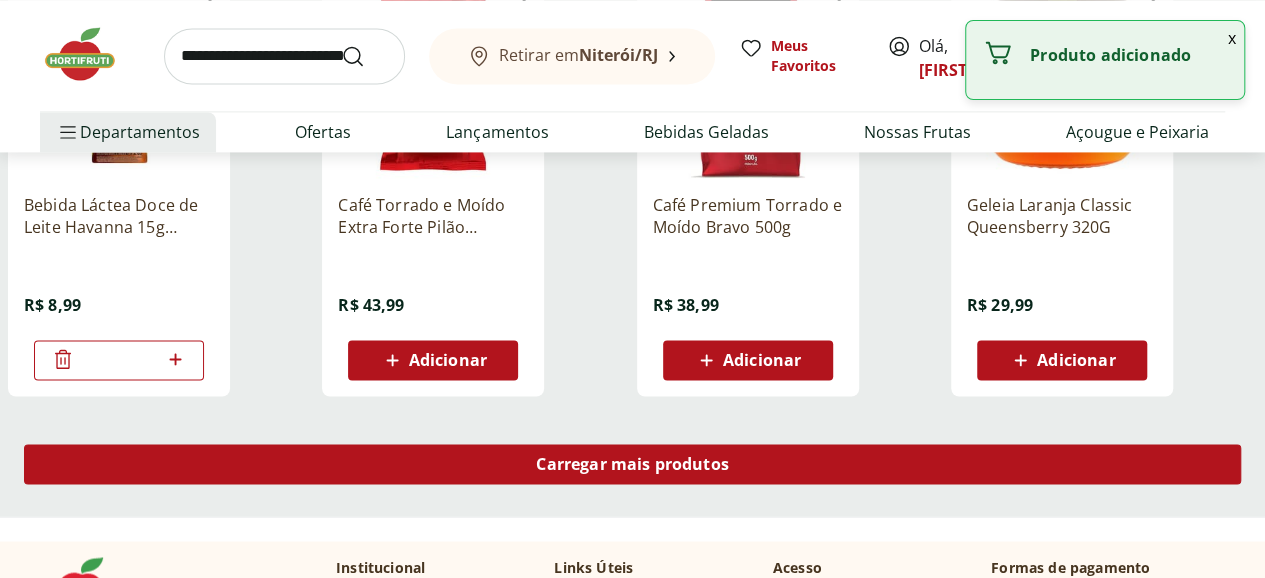 click on "Carregar mais produtos" at bounding box center (632, 464) 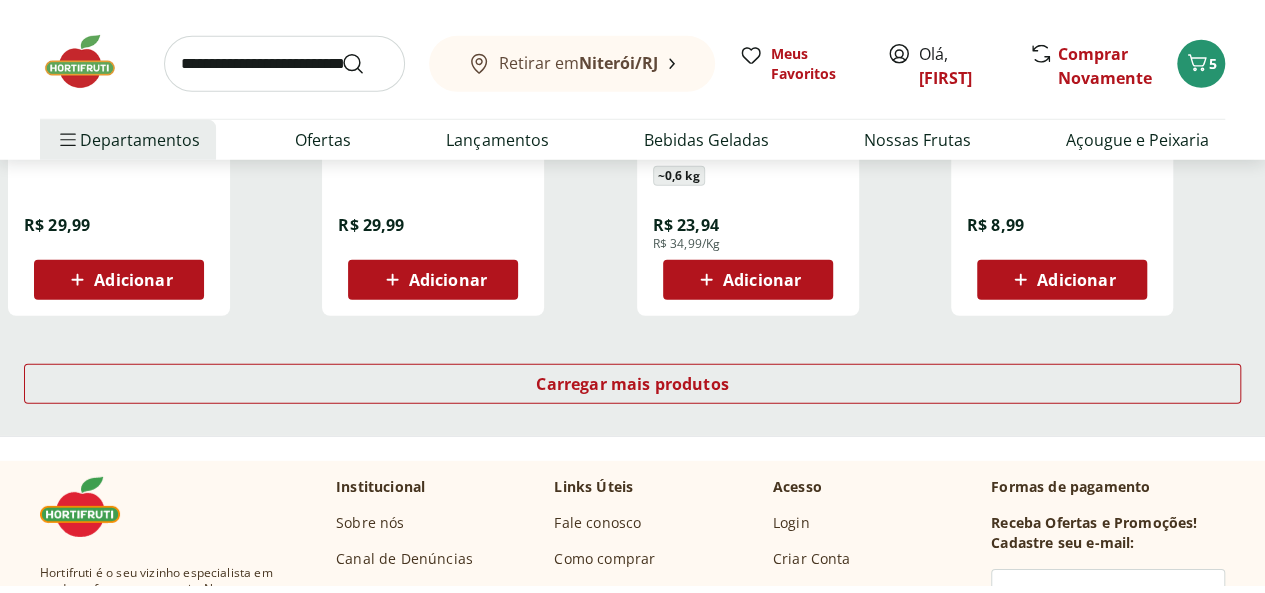 scroll, scrollTop: 6600, scrollLeft: 0, axis: vertical 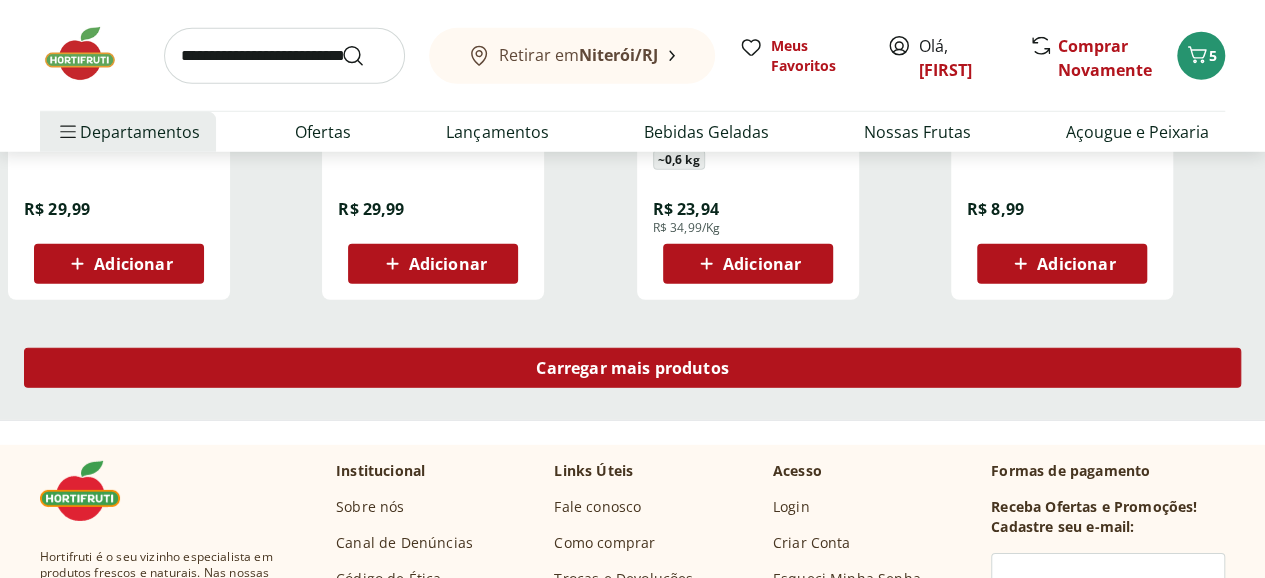 click on "Carregar mais produtos" at bounding box center (632, 368) 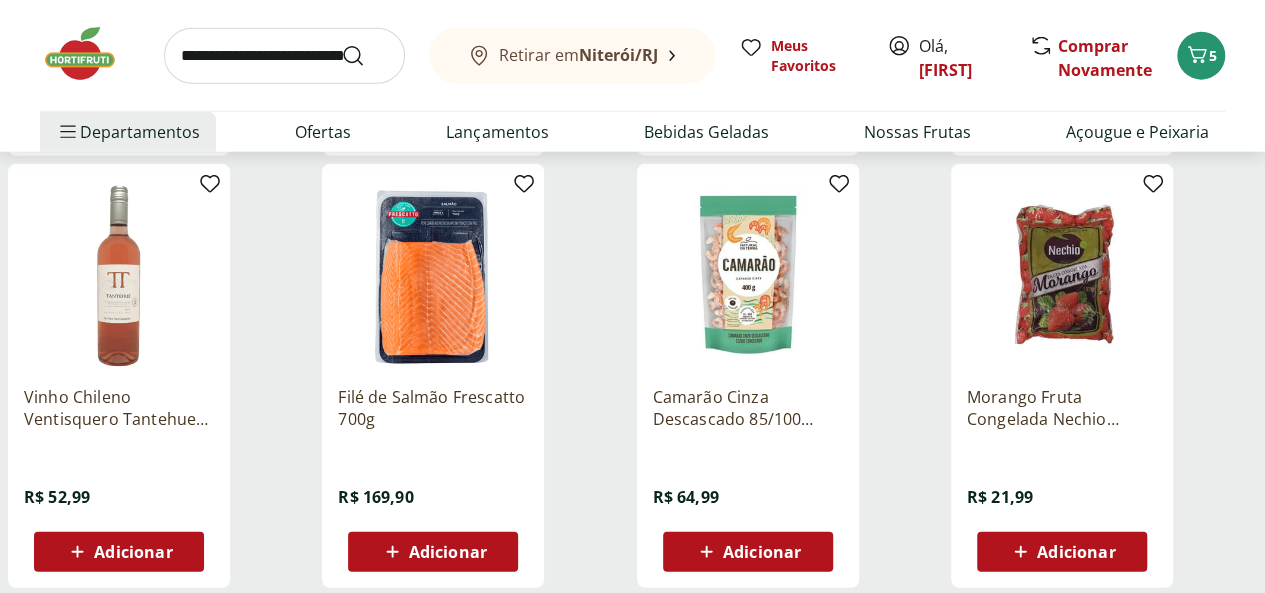 scroll, scrollTop: 1700, scrollLeft: 0, axis: vertical 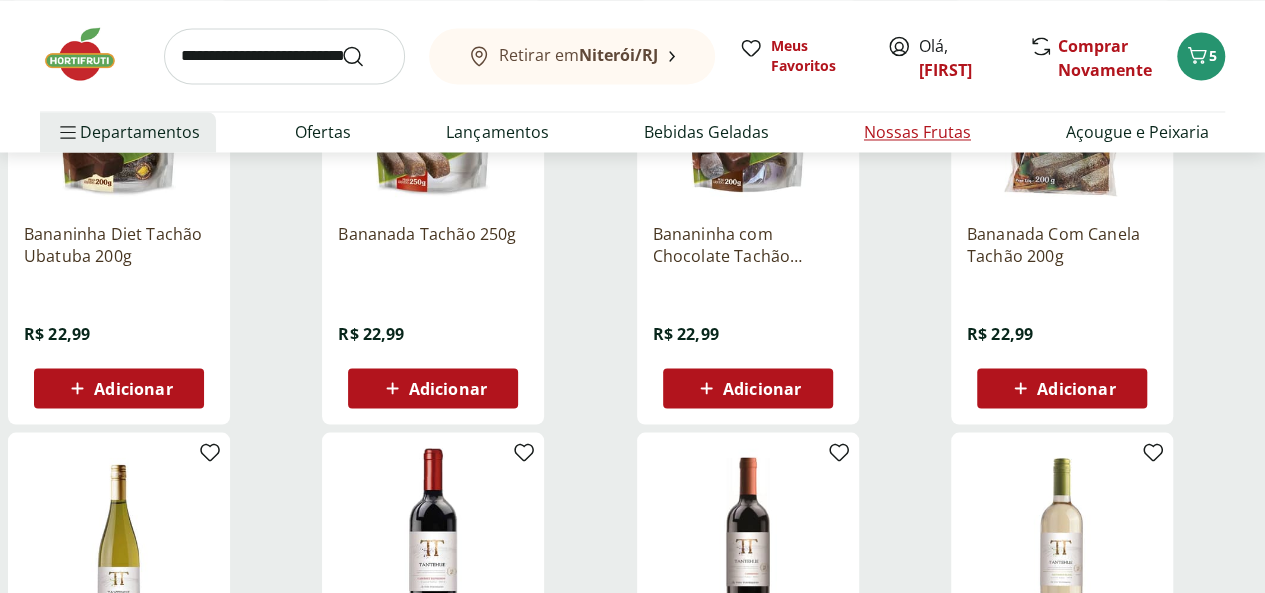 click on "Nossas Frutas" at bounding box center (917, 132) 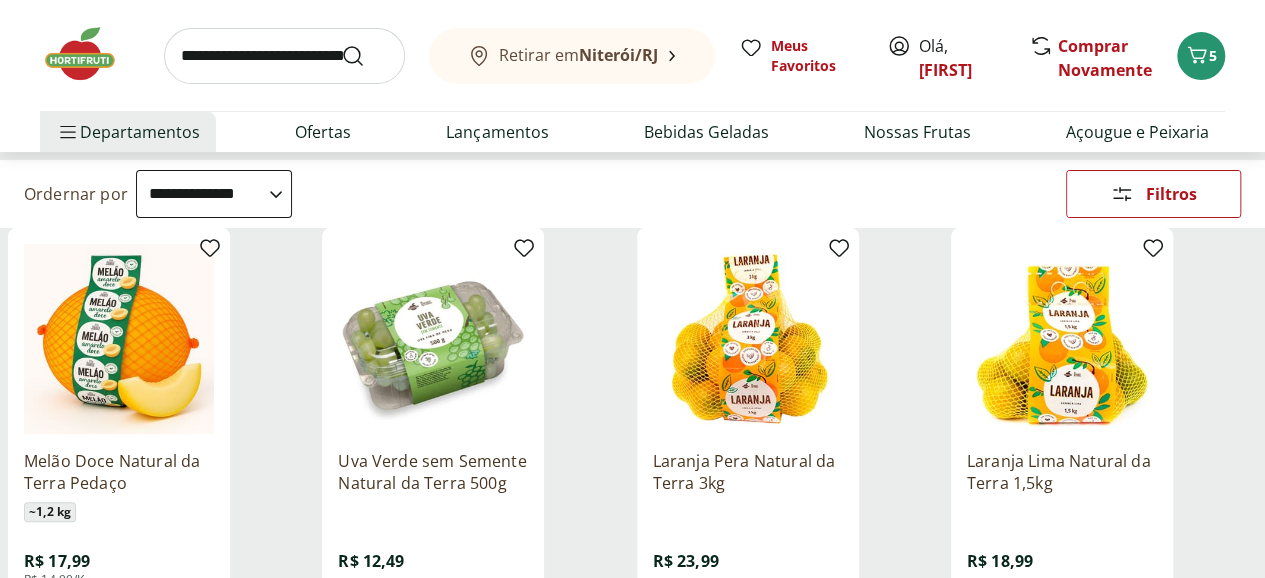 scroll, scrollTop: 200, scrollLeft: 0, axis: vertical 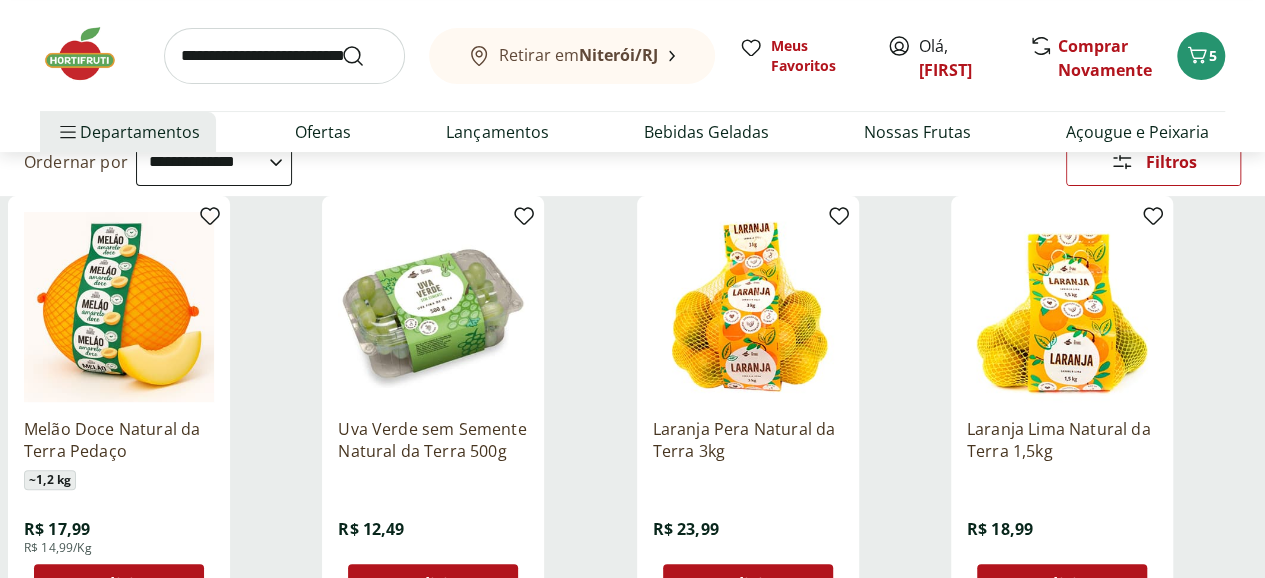 click on "Adicionar" at bounding box center [448, 584] 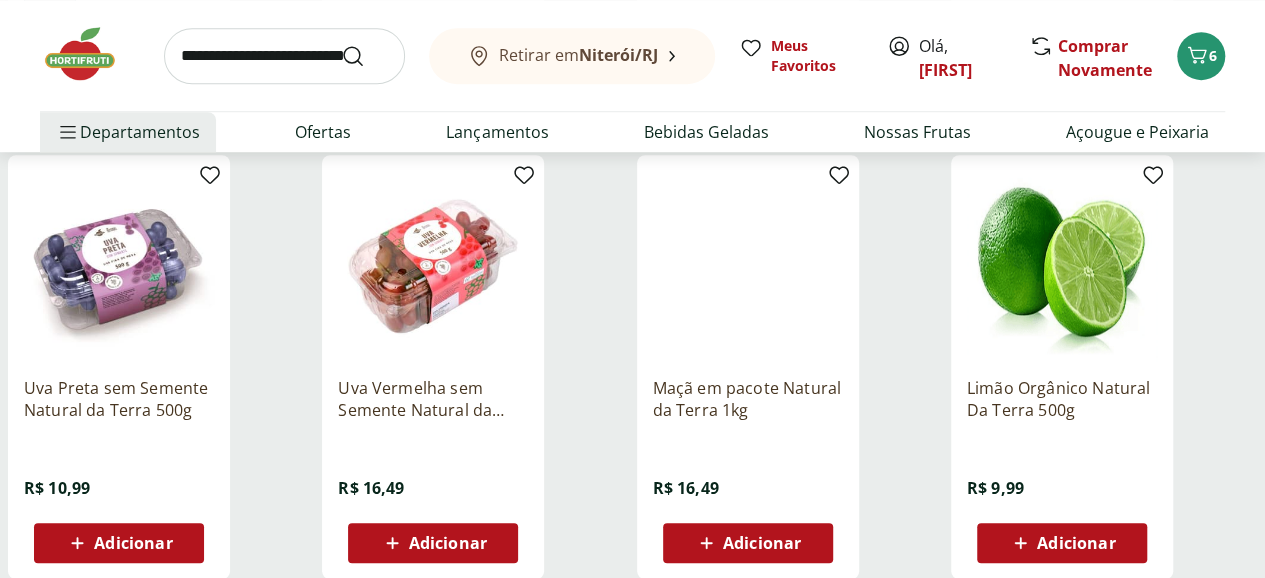 scroll, scrollTop: 700, scrollLeft: 0, axis: vertical 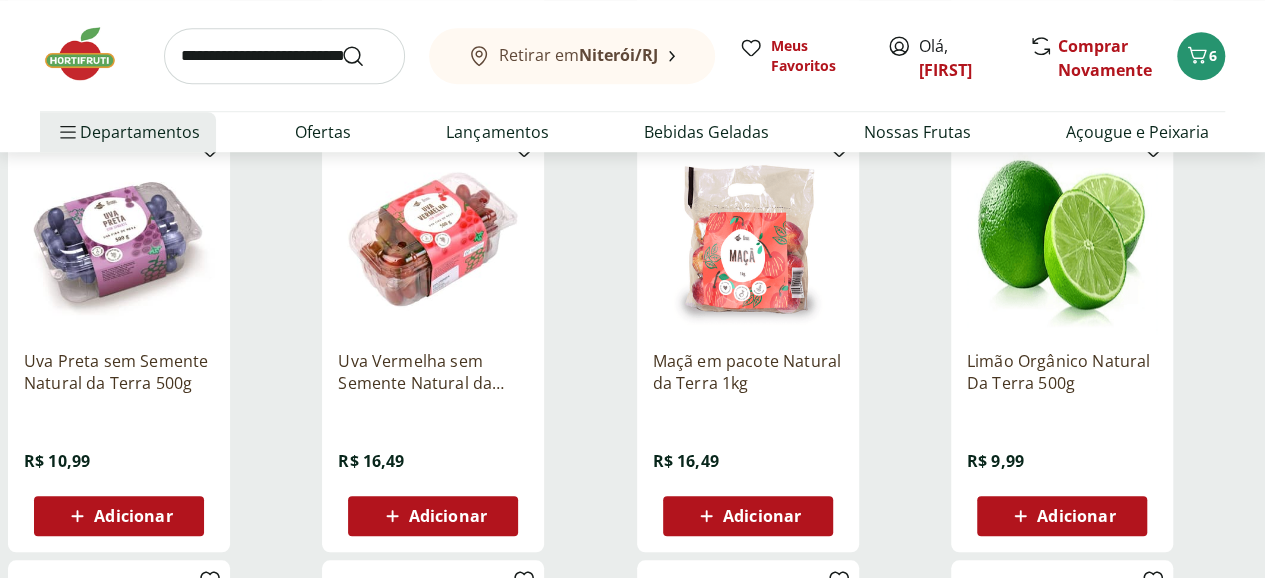 click on "Adicionar" at bounding box center [133, 516] 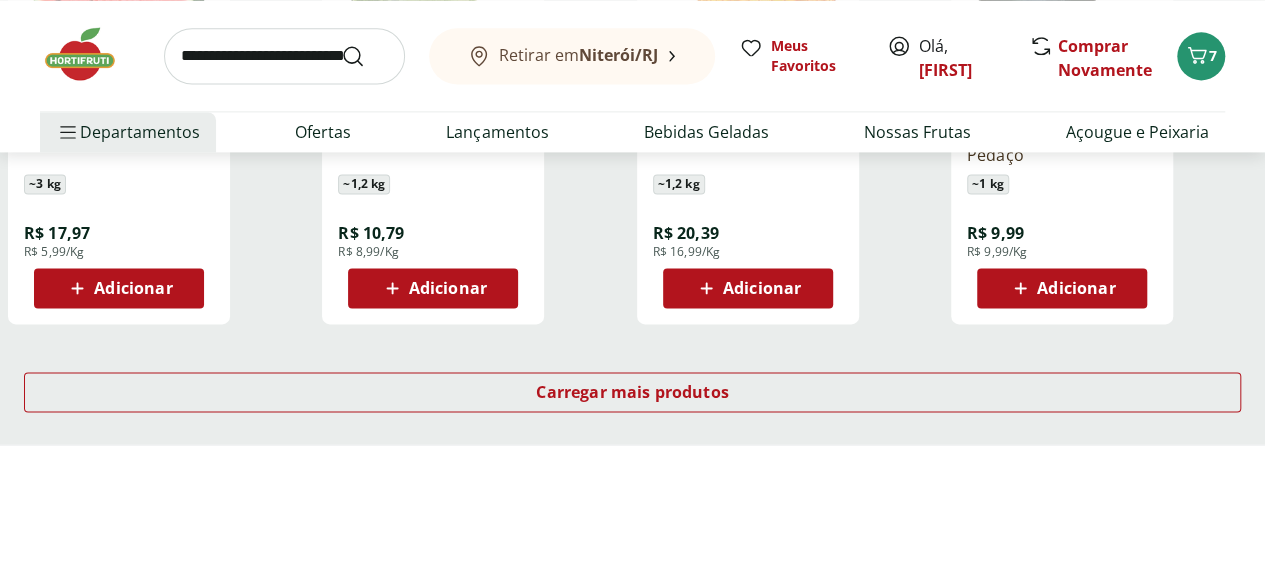 scroll, scrollTop: 1400, scrollLeft: 0, axis: vertical 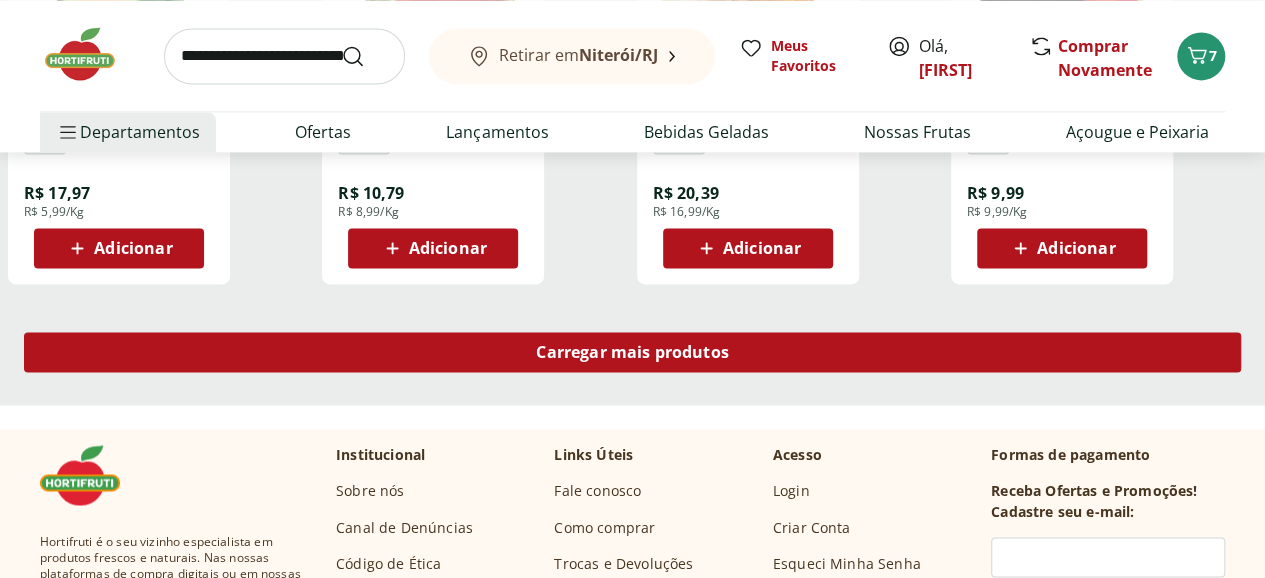 click on "Carregar mais produtos" at bounding box center [632, 352] 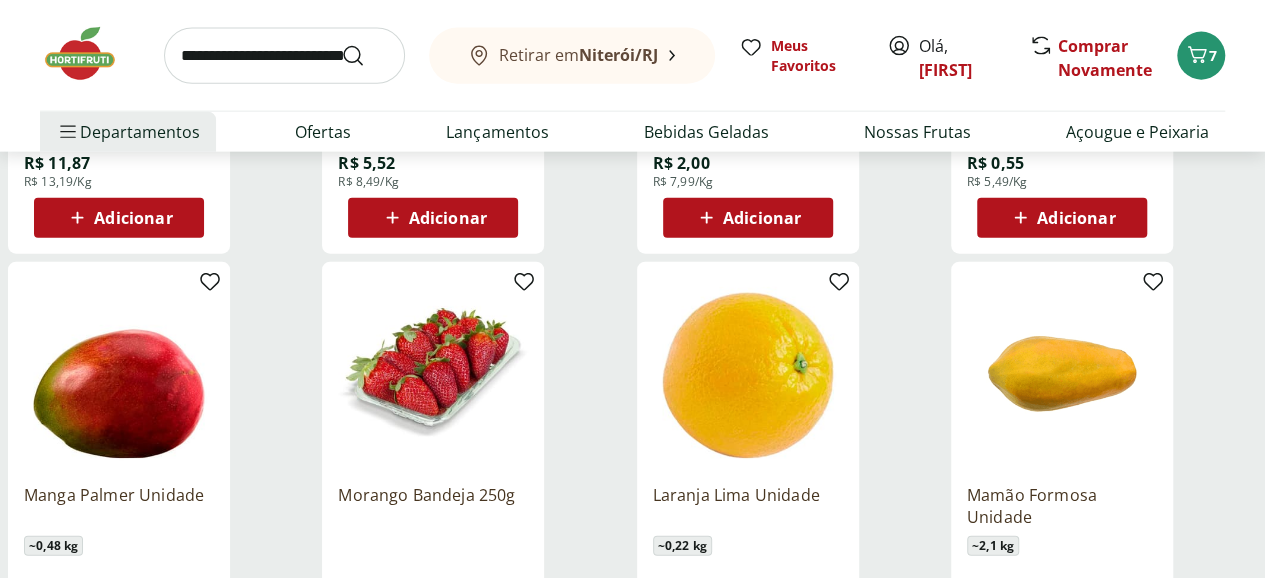 scroll, scrollTop: 2400, scrollLeft: 0, axis: vertical 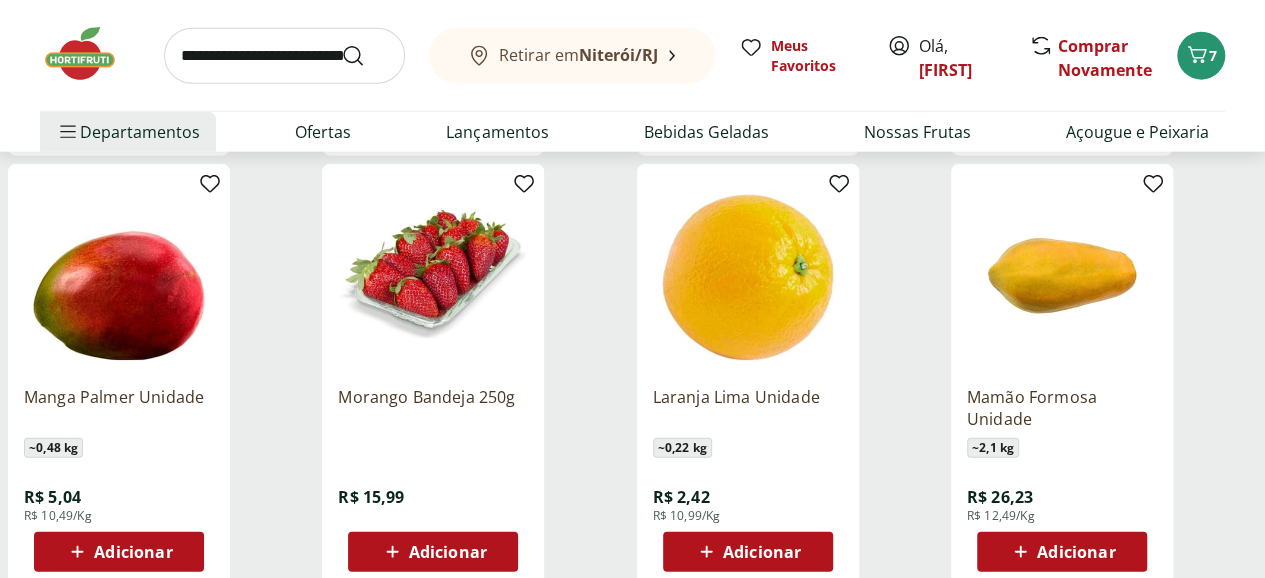 click on "Adicionar" at bounding box center (448, 552) 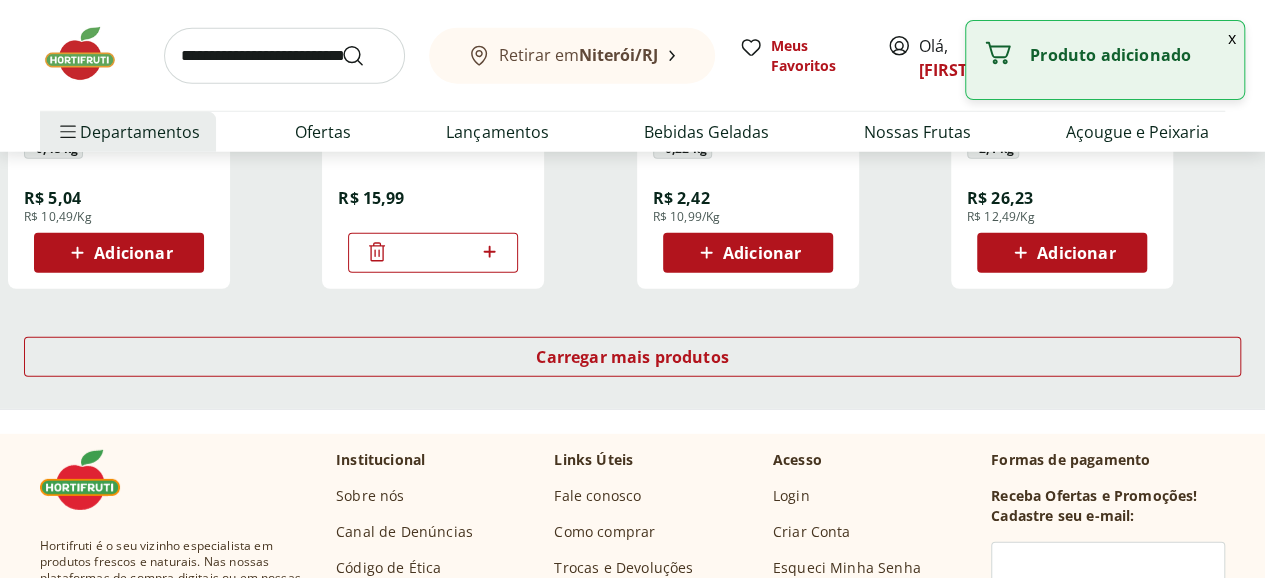 scroll, scrollTop: 2700, scrollLeft: 0, axis: vertical 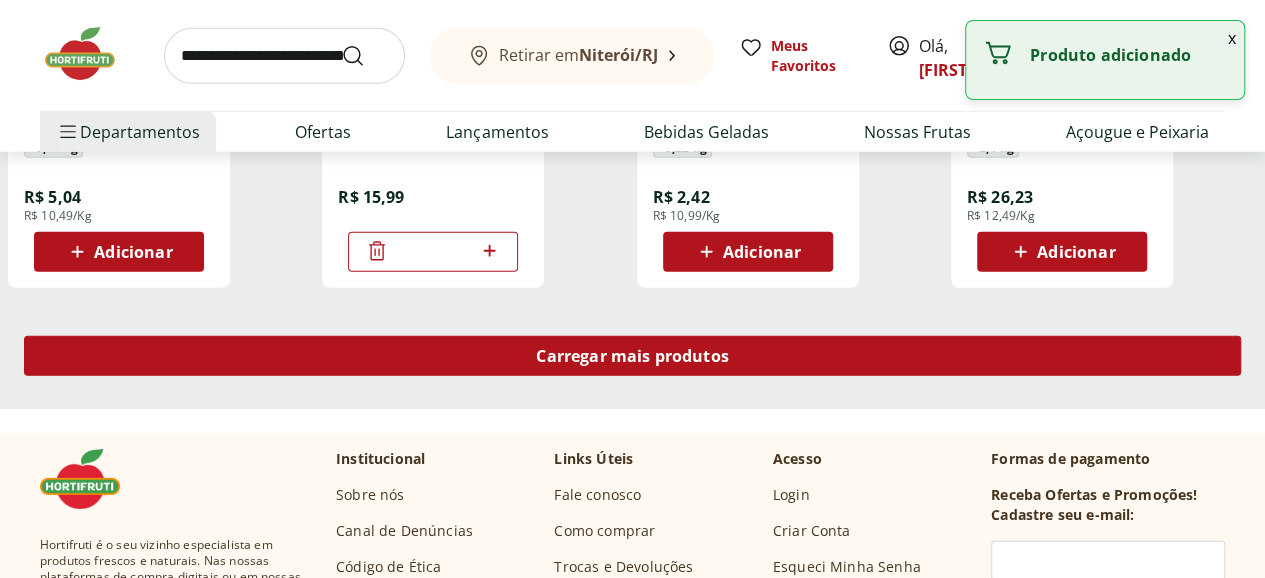 click on "Carregar mais produtos" at bounding box center [632, 356] 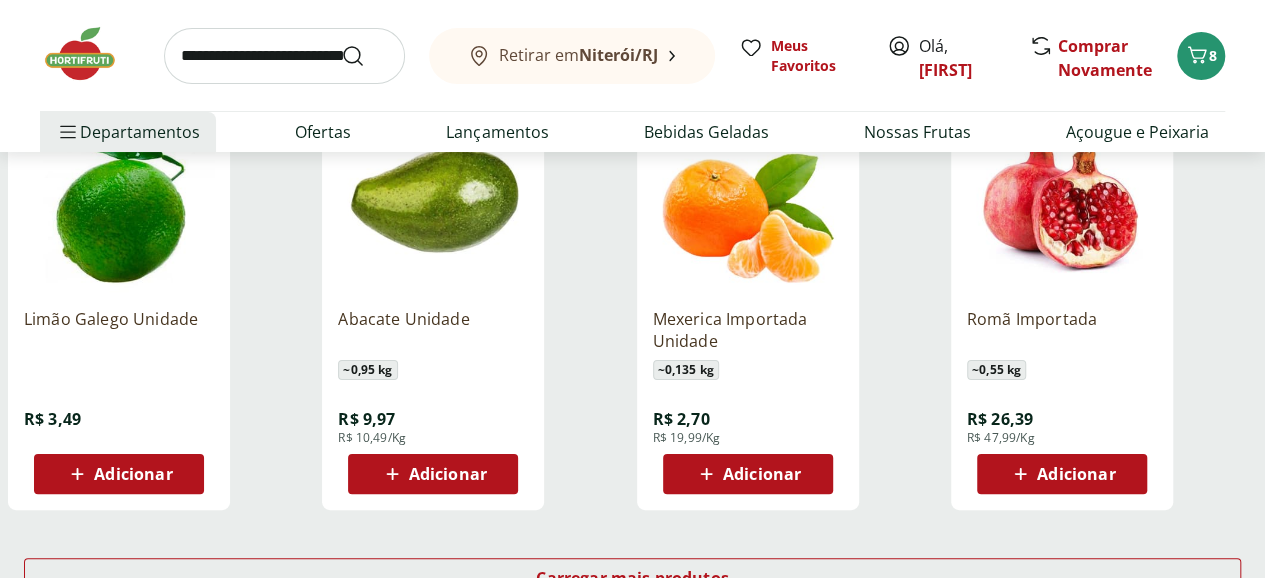 scroll, scrollTop: 3800, scrollLeft: 0, axis: vertical 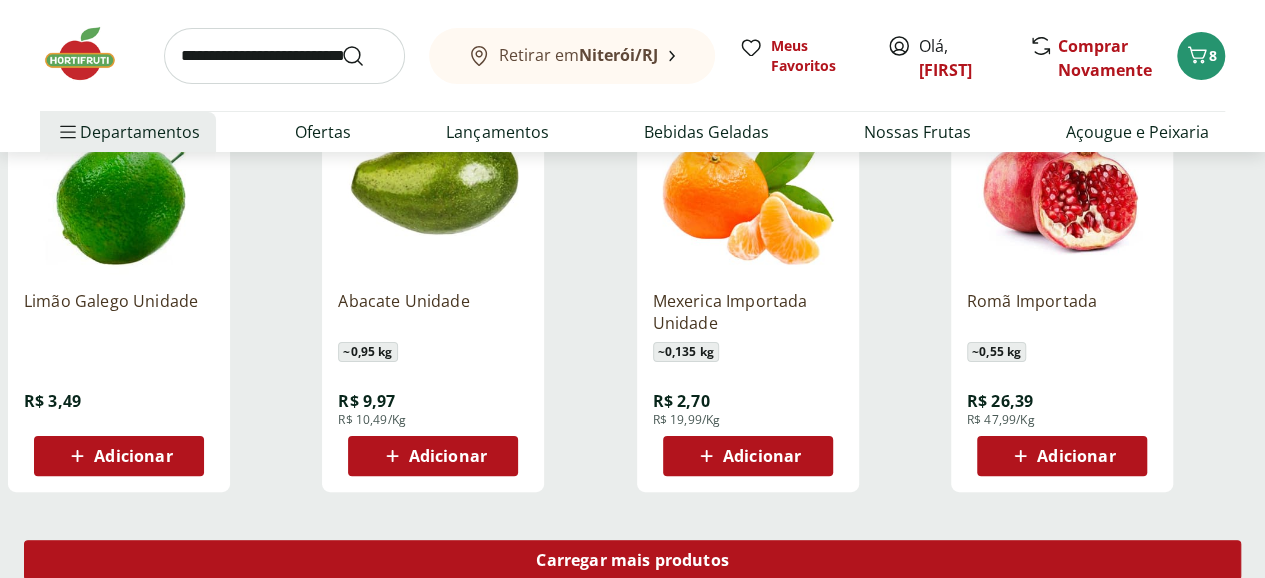 click on "Carregar mais produtos" at bounding box center (632, 560) 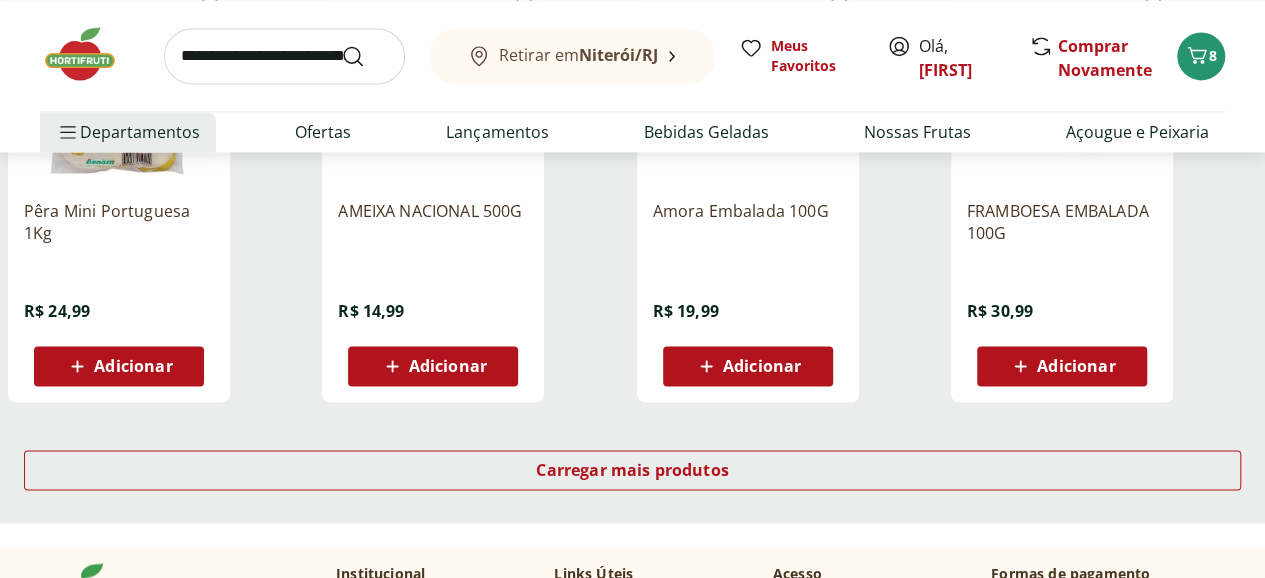 scroll, scrollTop: 5200, scrollLeft: 0, axis: vertical 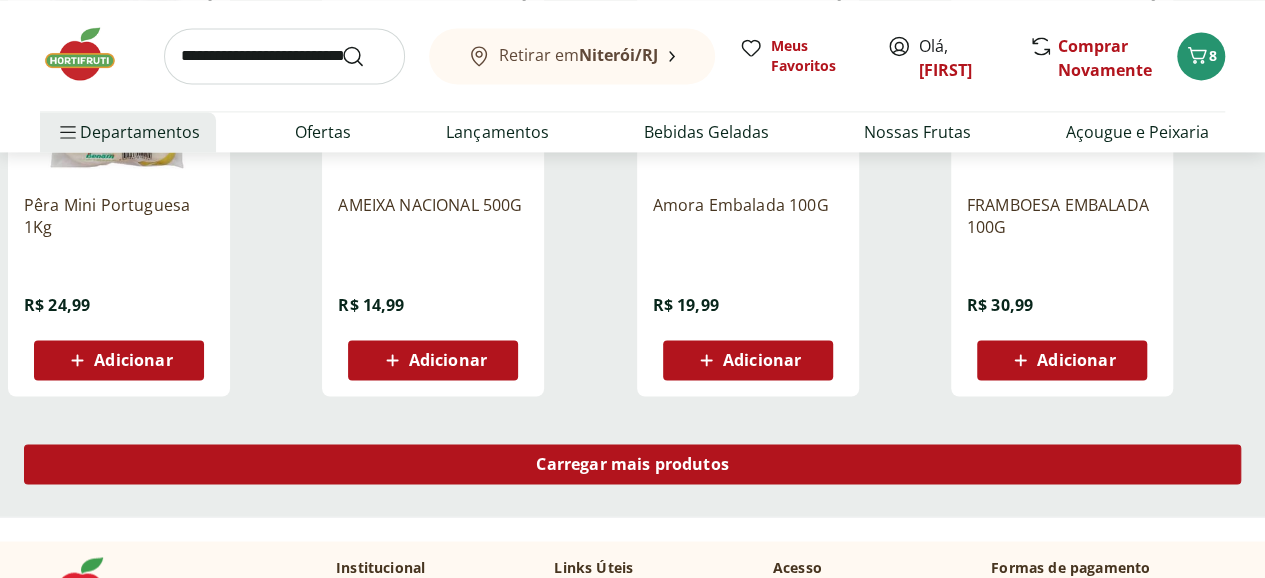 click on "Carregar mais produtos" at bounding box center (632, 464) 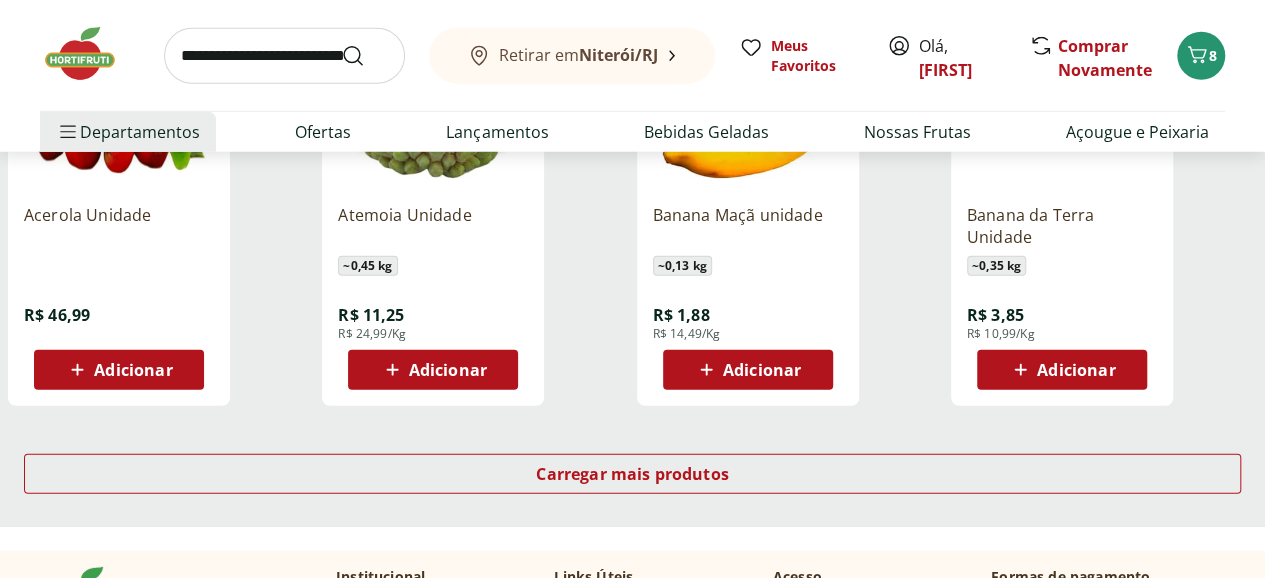 scroll, scrollTop: 6500, scrollLeft: 0, axis: vertical 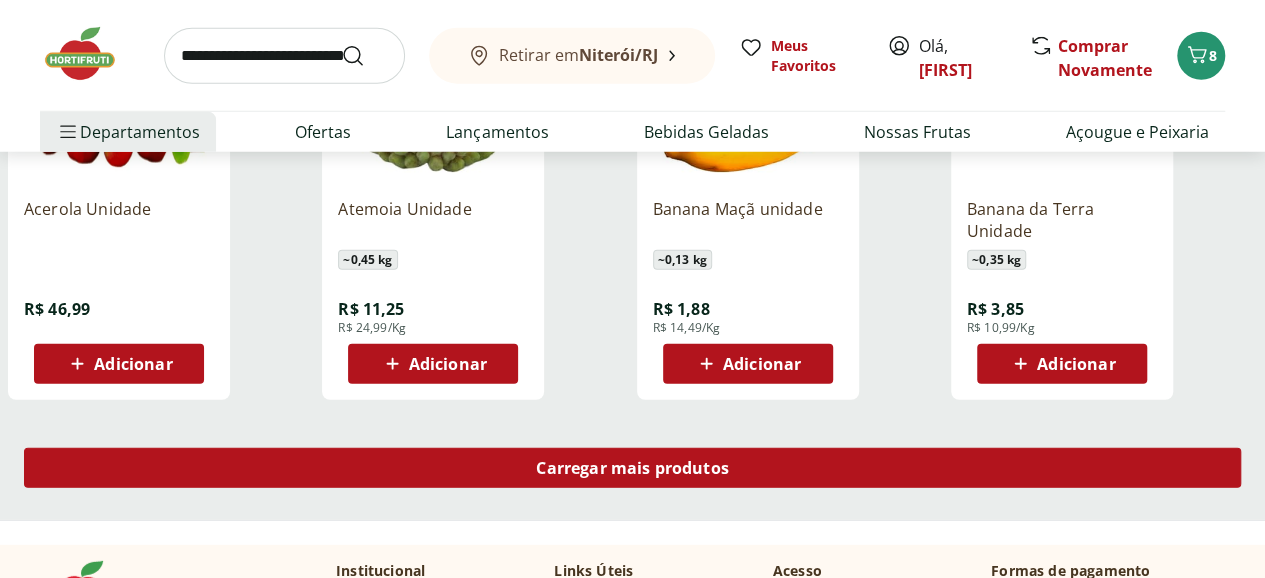 click on "Carregar mais produtos" at bounding box center [632, 468] 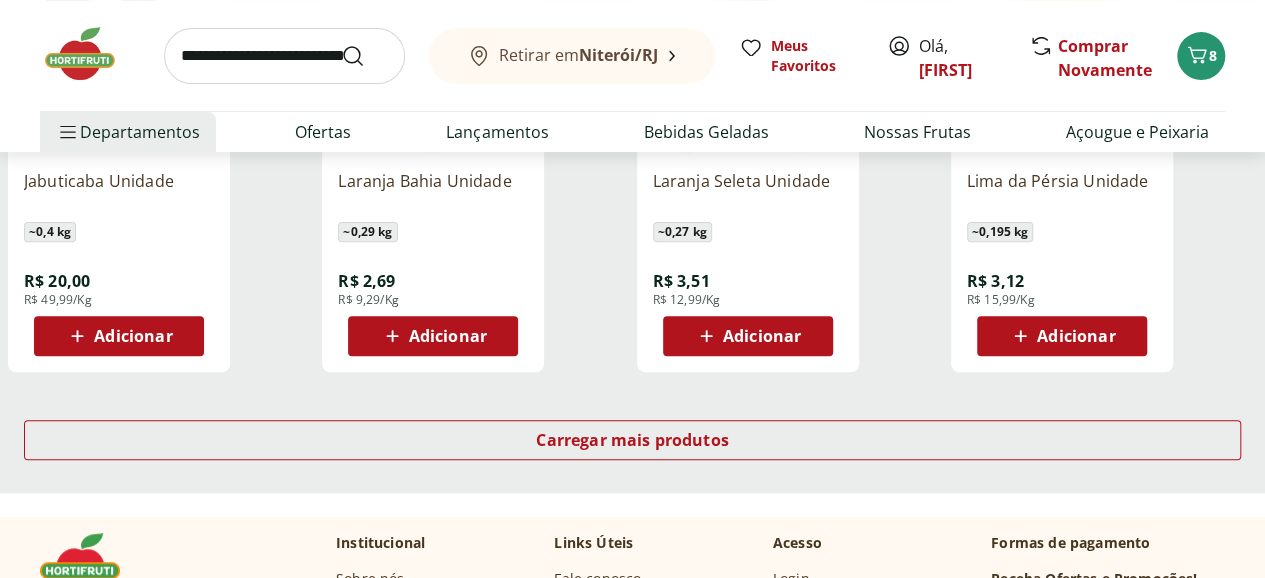 scroll, scrollTop: 7900, scrollLeft: 0, axis: vertical 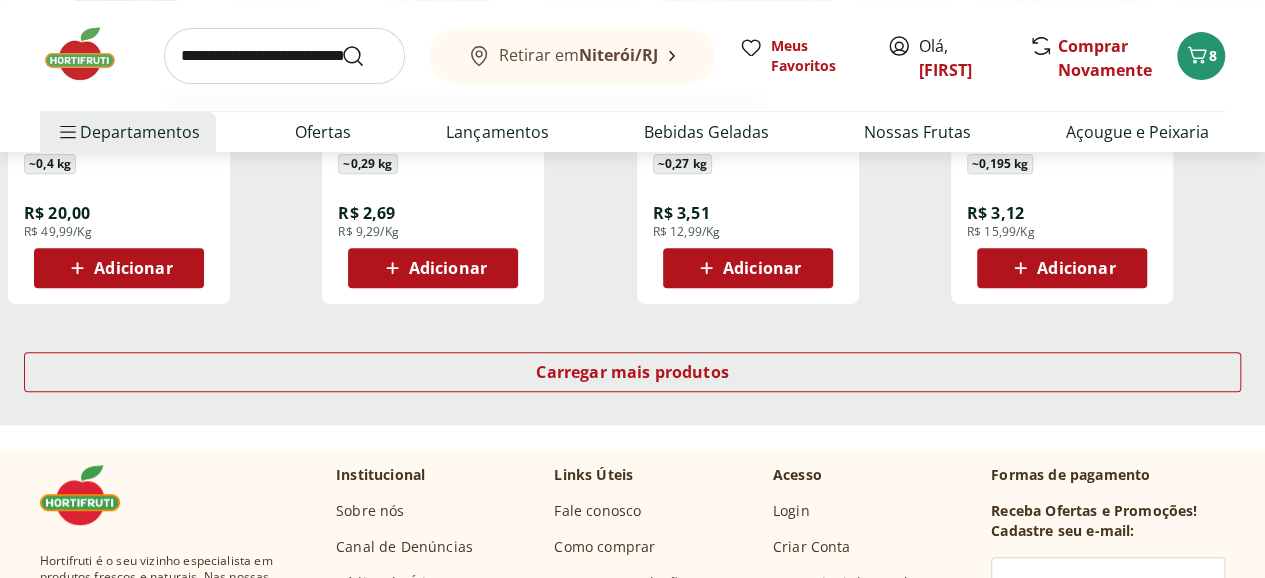 click at bounding box center [284, 56] 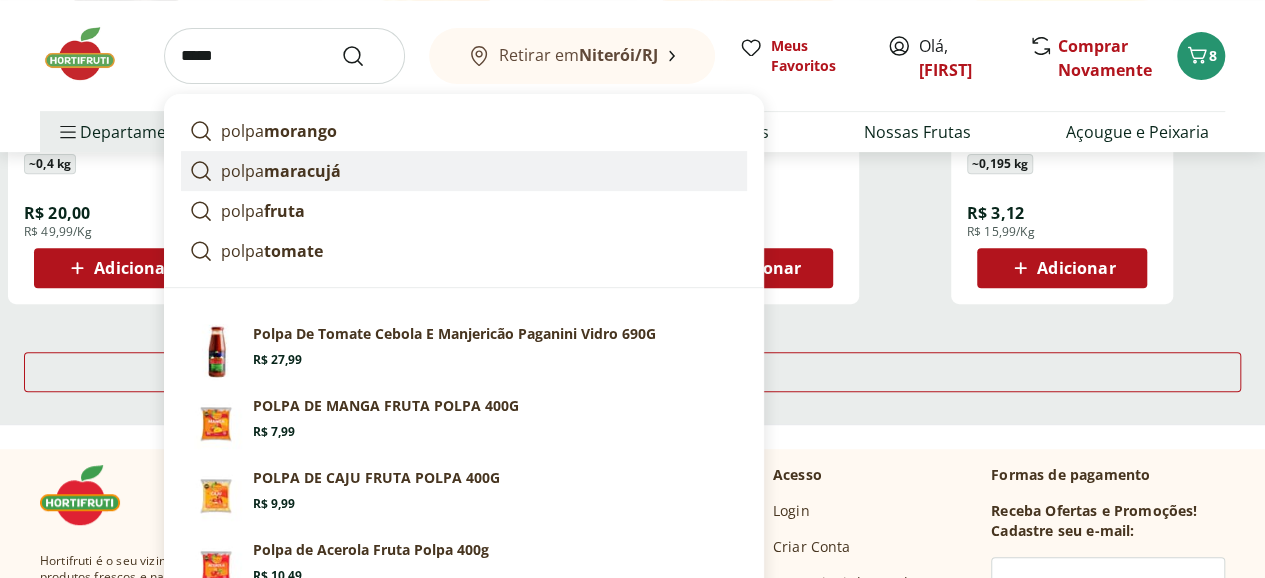 click on "maracujá" at bounding box center (302, 171) 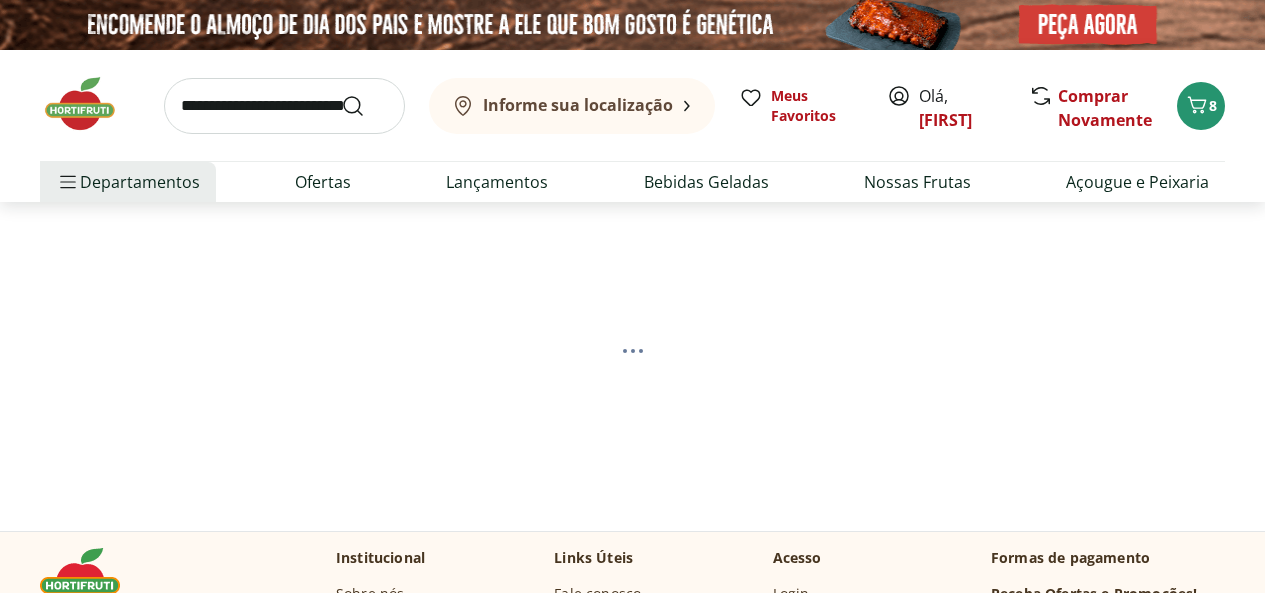 scroll, scrollTop: 0, scrollLeft: 0, axis: both 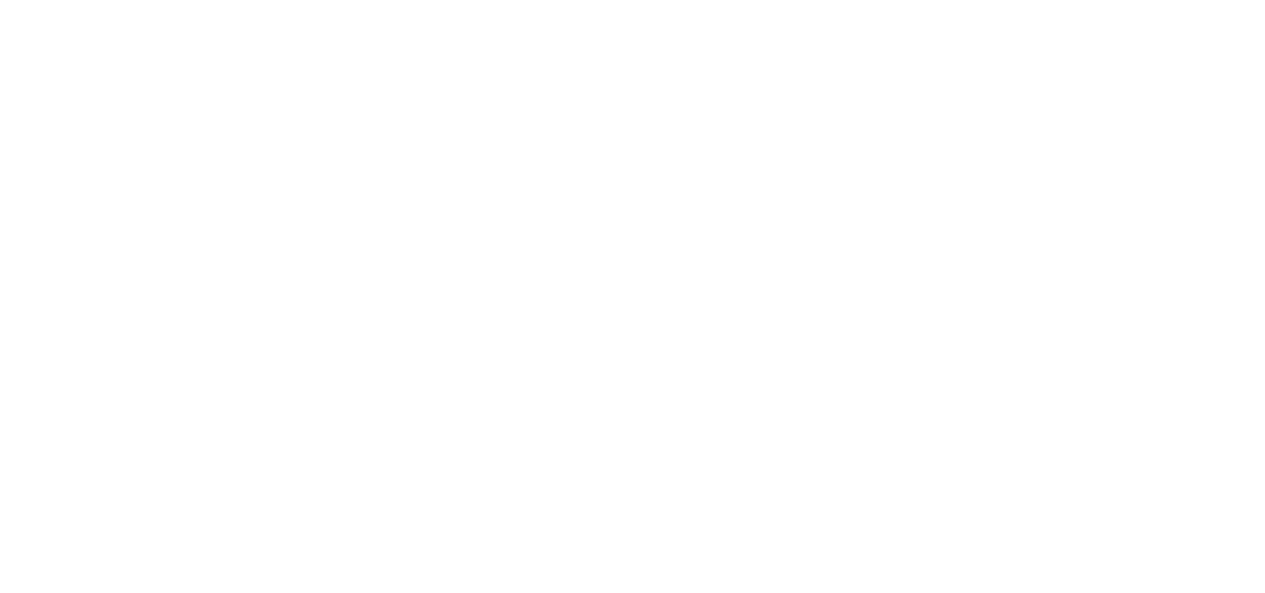 select on "**********" 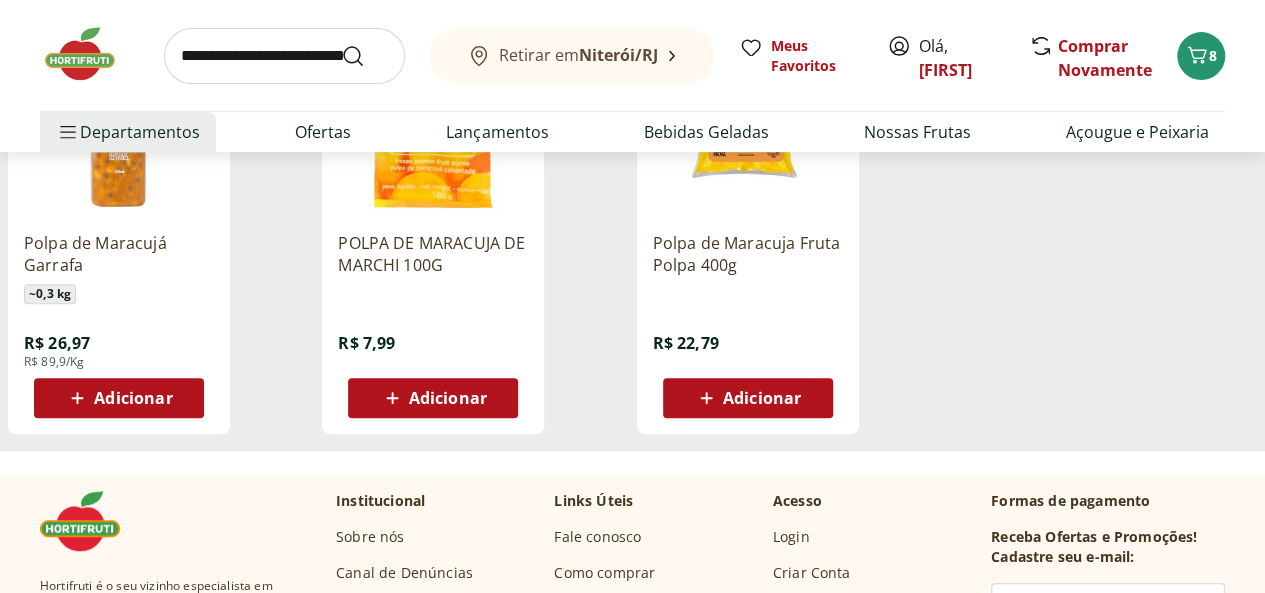 scroll, scrollTop: 300, scrollLeft: 0, axis: vertical 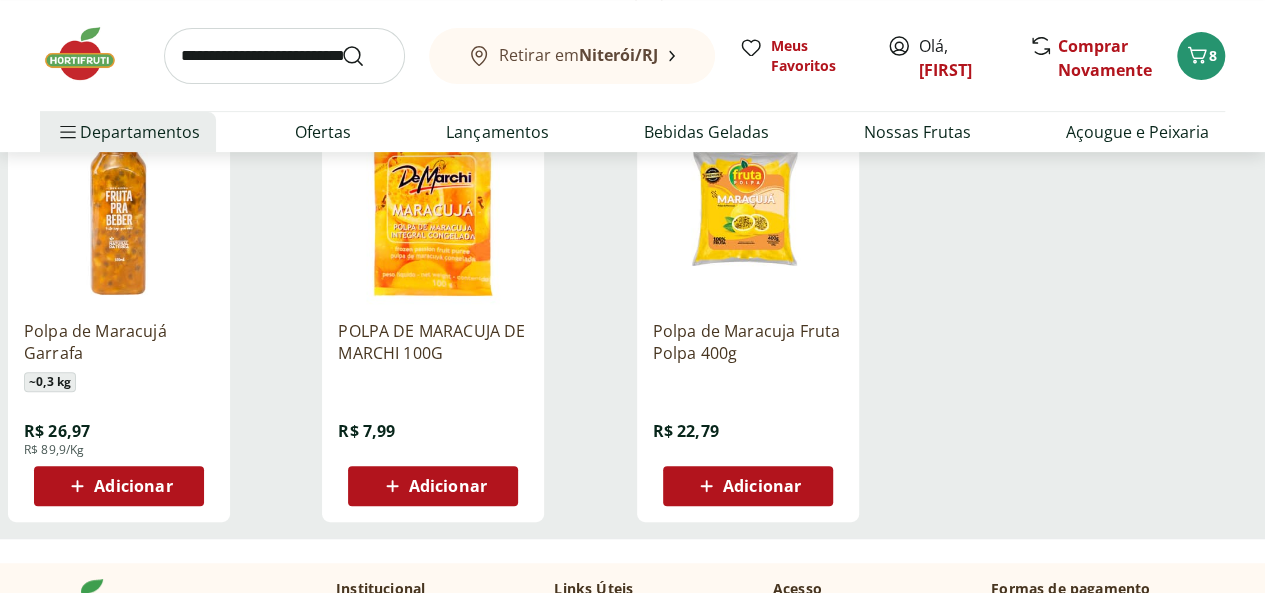 click on "Adicionar" at bounding box center [762, 486] 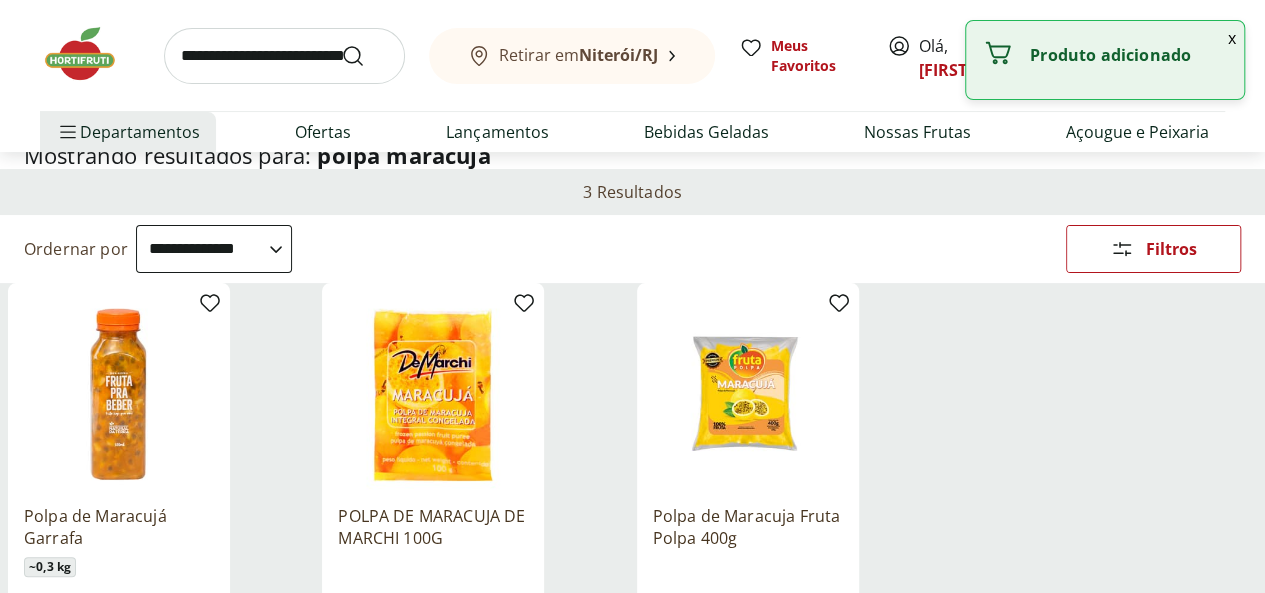 scroll, scrollTop: 0, scrollLeft: 0, axis: both 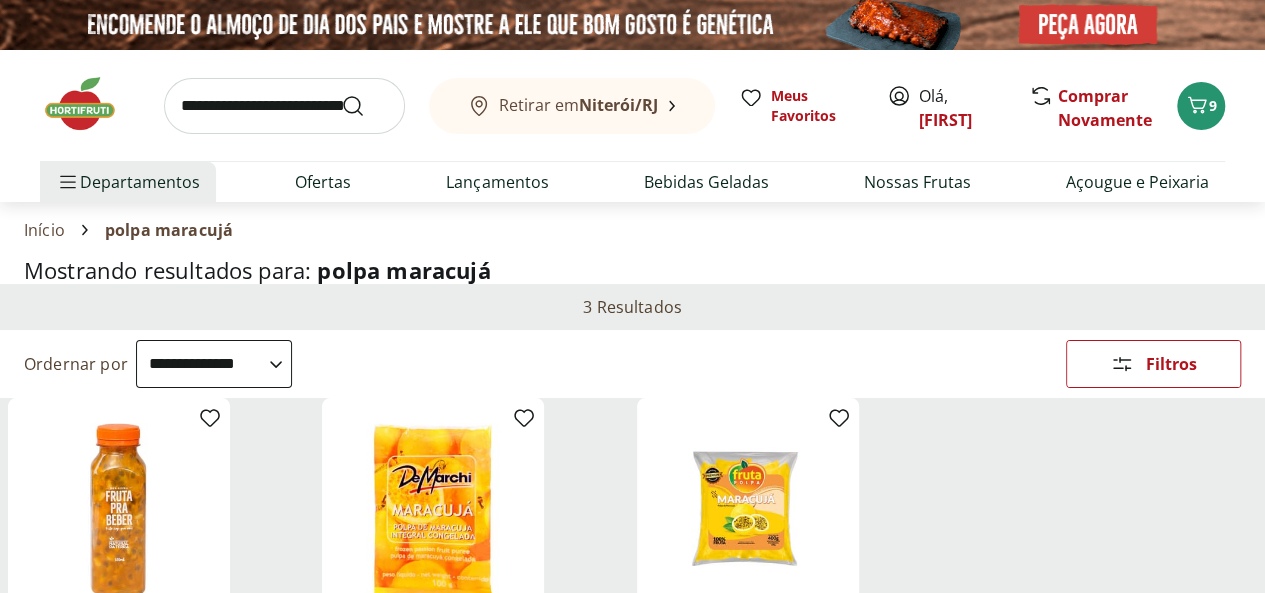 click at bounding box center (284, 106) 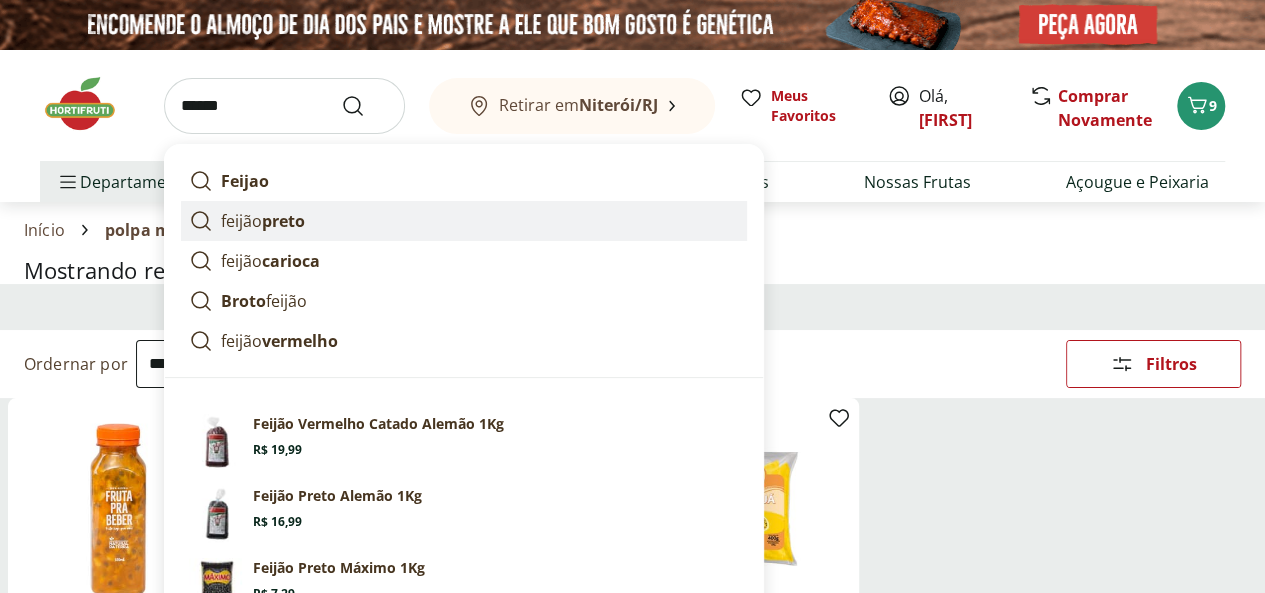 click on "preto" at bounding box center [283, 221] 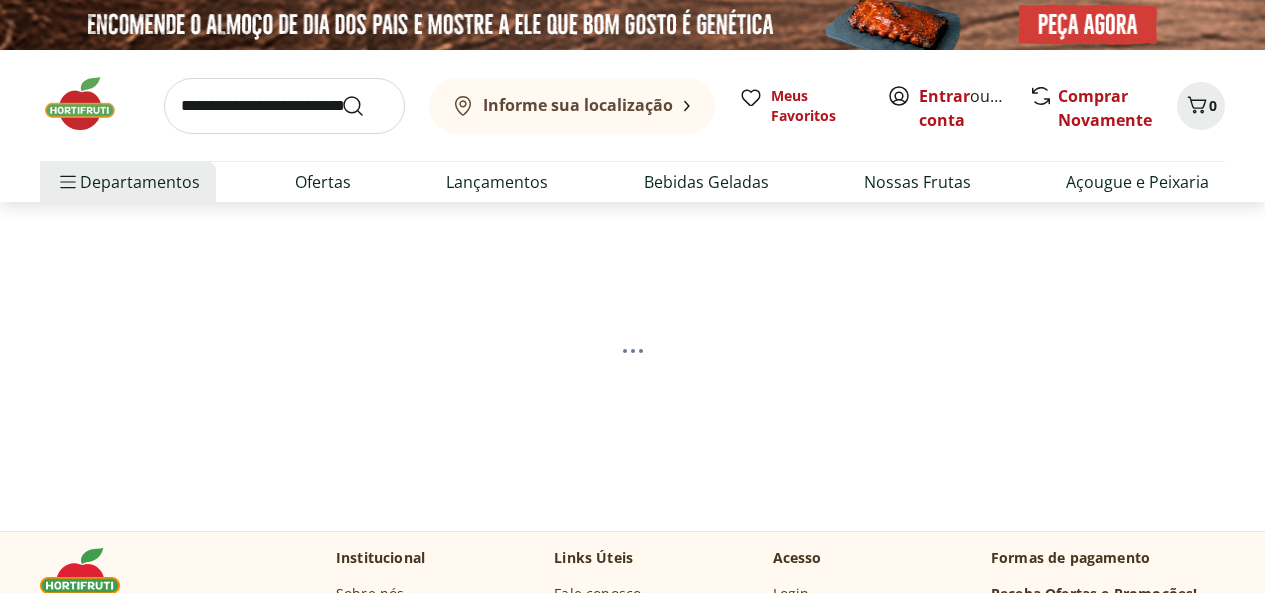 scroll, scrollTop: 0, scrollLeft: 0, axis: both 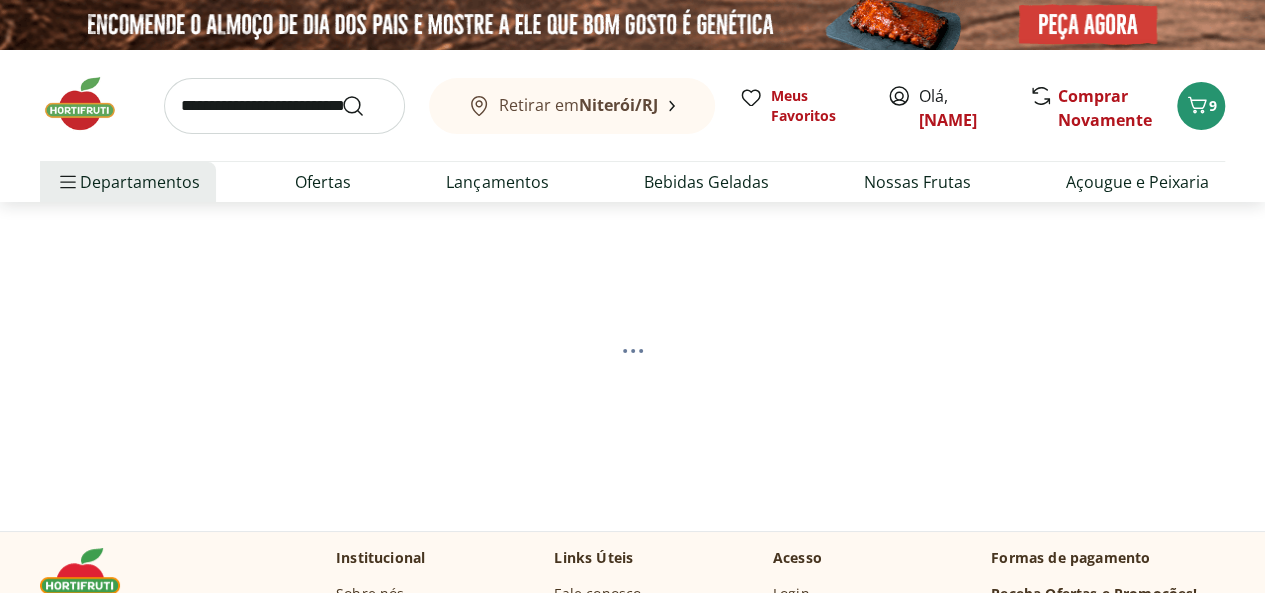 select on "**********" 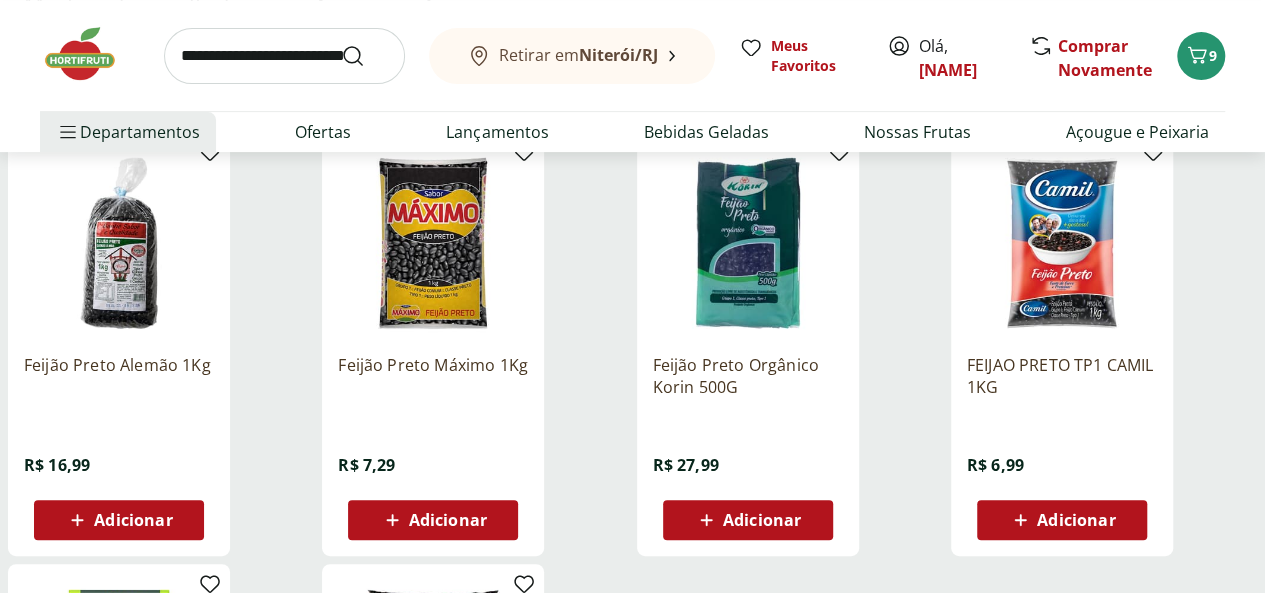 scroll, scrollTop: 400, scrollLeft: 0, axis: vertical 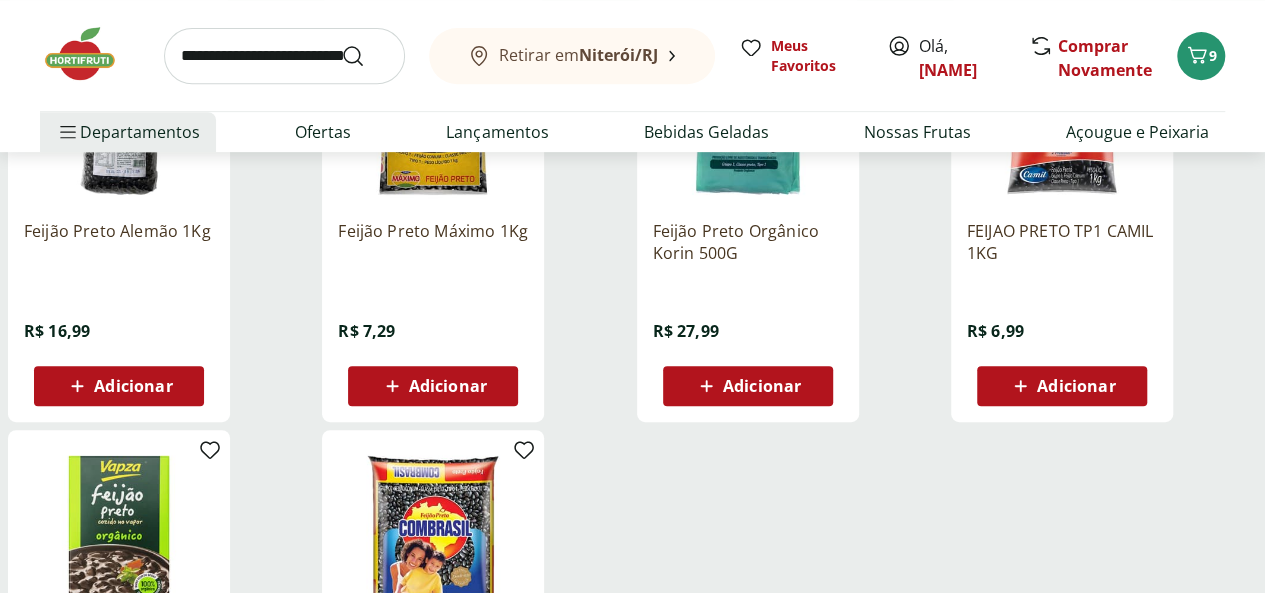 click on "Adicionar" at bounding box center (133, 386) 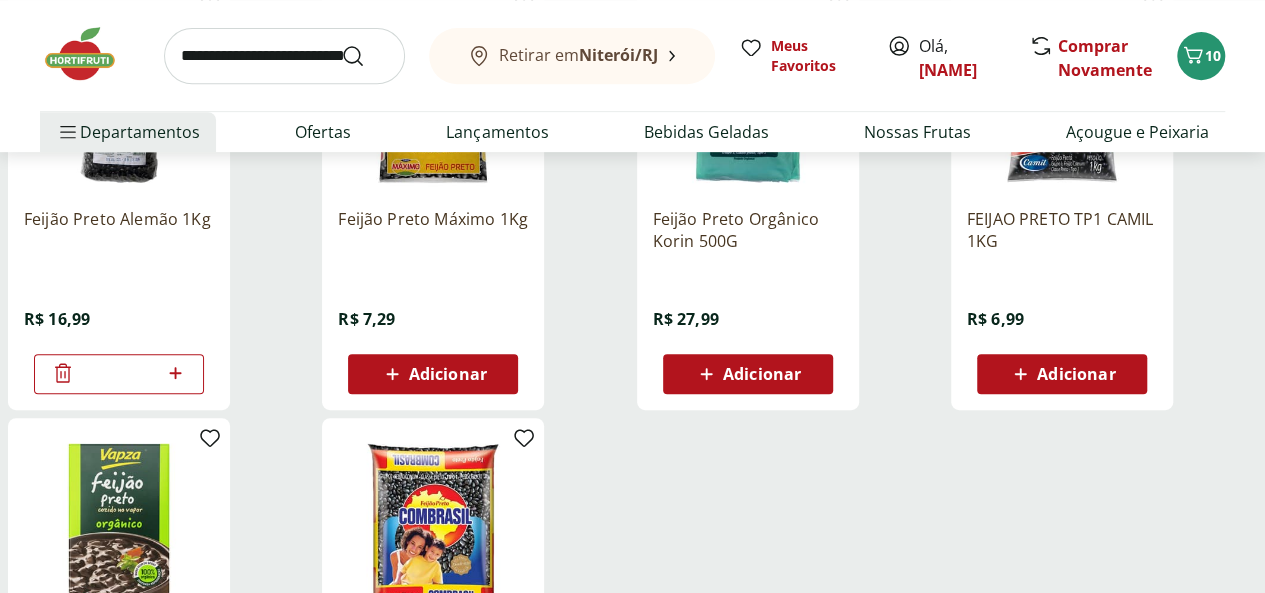 scroll, scrollTop: 200, scrollLeft: 0, axis: vertical 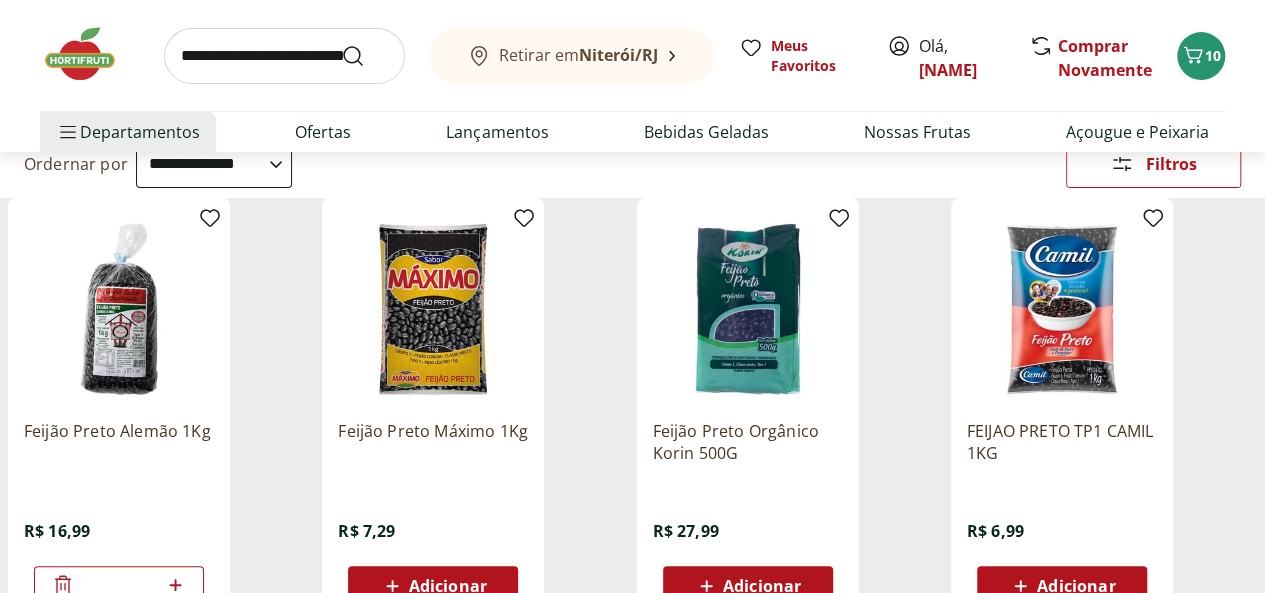 drag, startPoint x: 238, startPoint y: 59, endPoint x: 226, endPoint y: 60, distance: 12.0415945 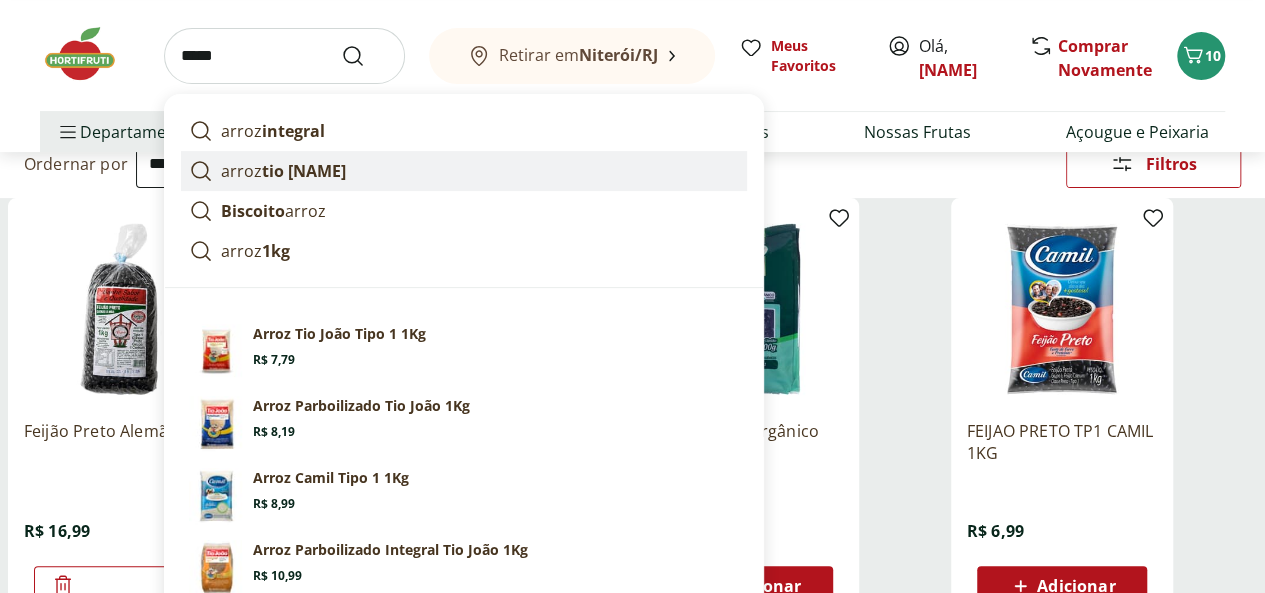 click on "tio [NAME]" at bounding box center [304, 171] 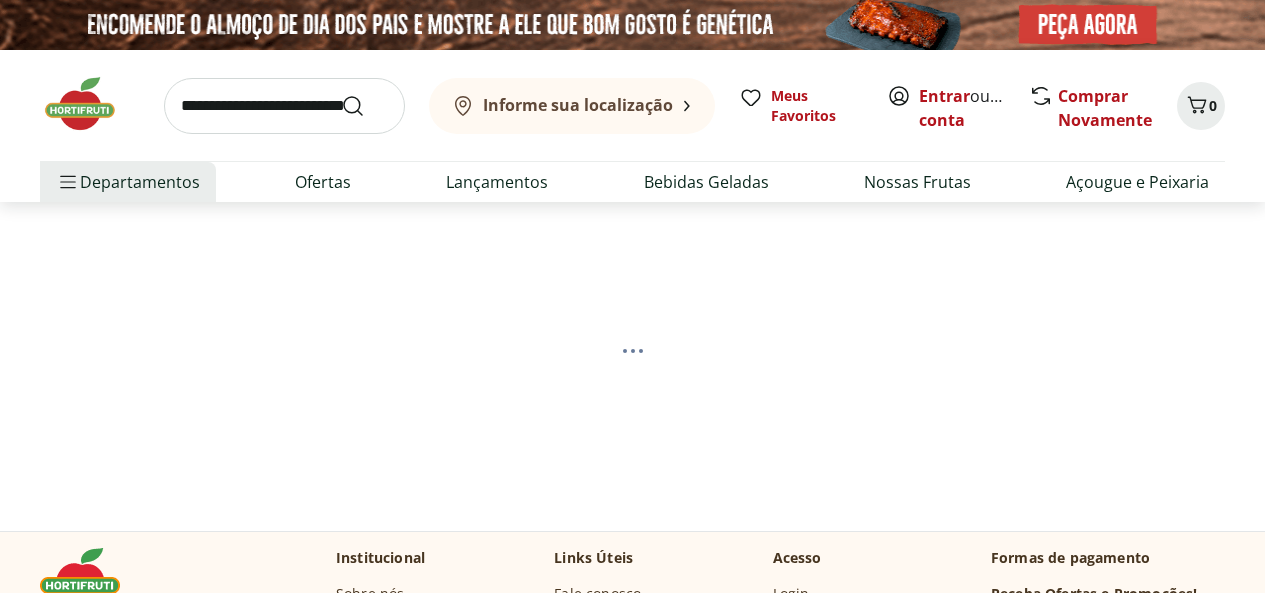 scroll, scrollTop: 0, scrollLeft: 0, axis: both 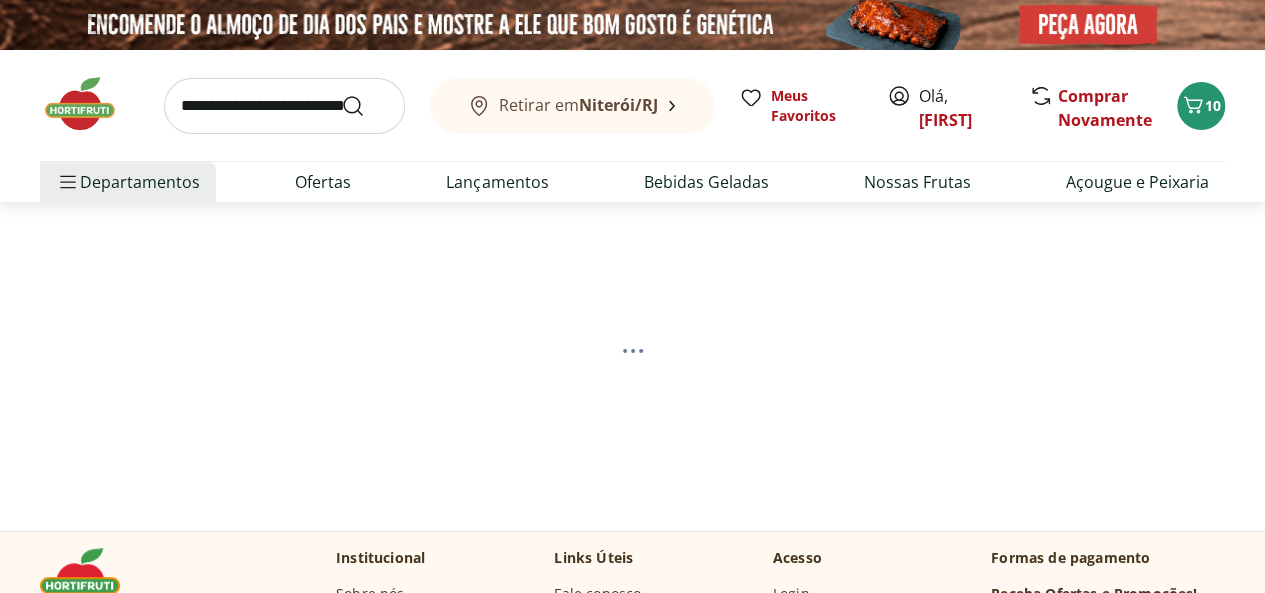 select on "**********" 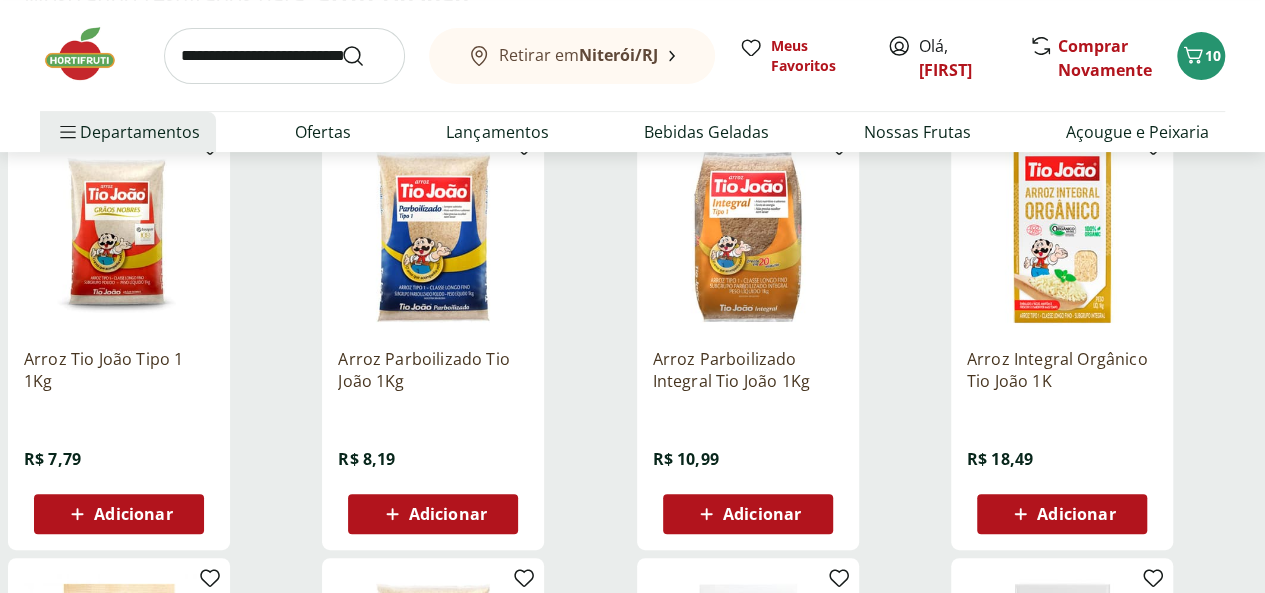 scroll, scrollTop: 300, scrollLeft: 0, axis: vertical 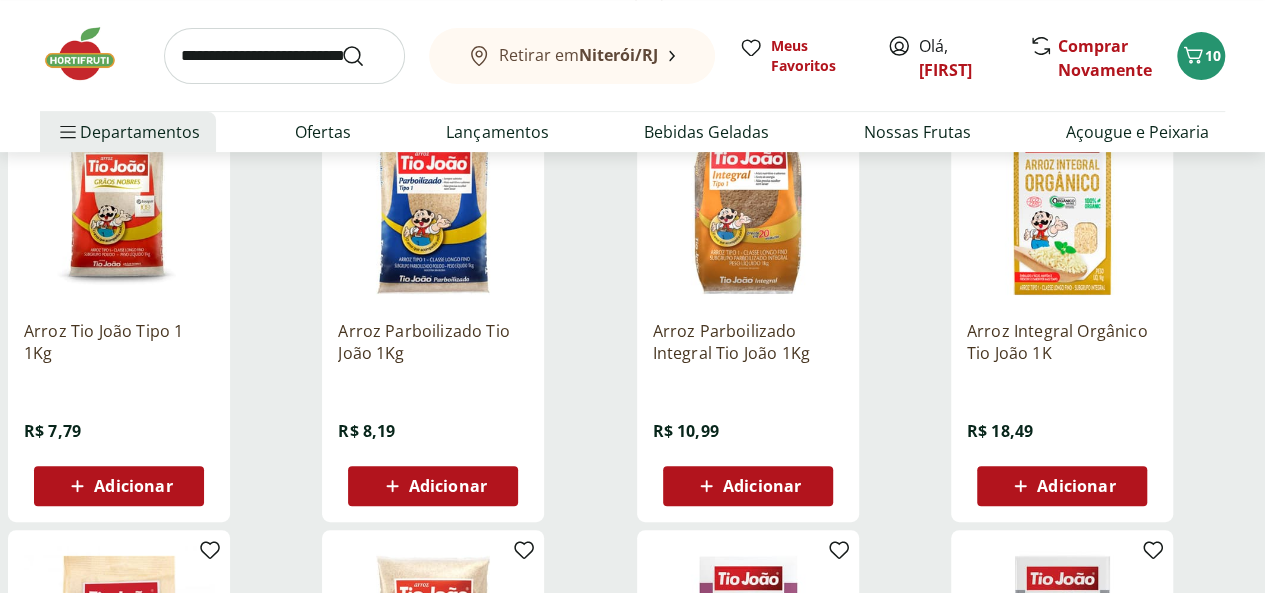 click on "Adicionar" at bounding box center [133, 486] 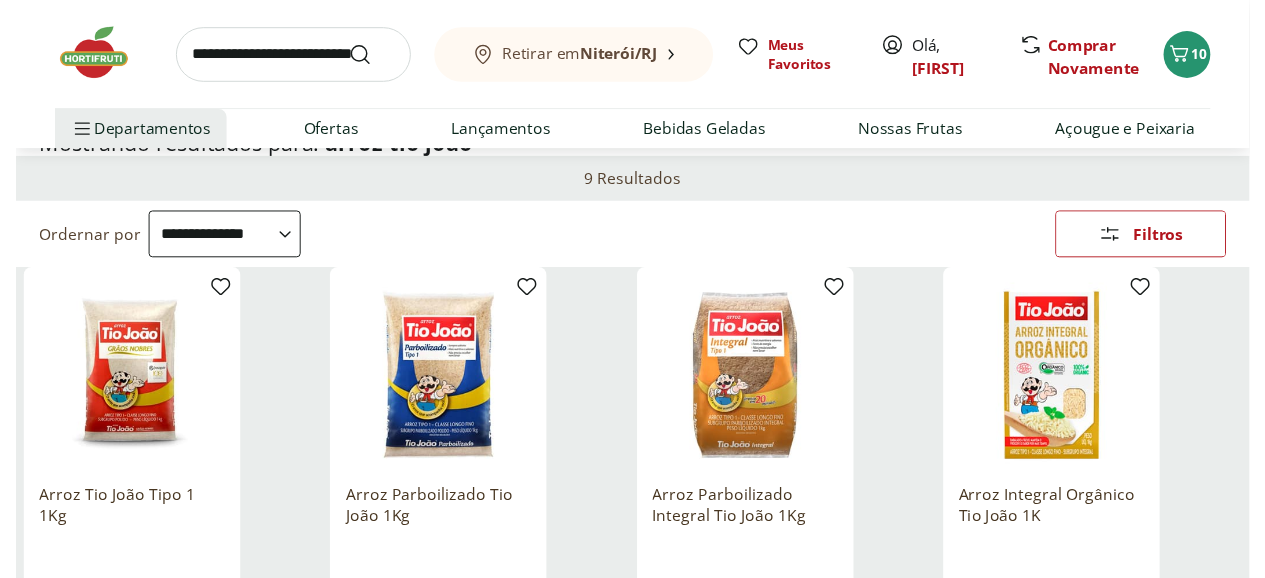 scroll, scrollTop: 0, scrollLeft: 0, axis: both 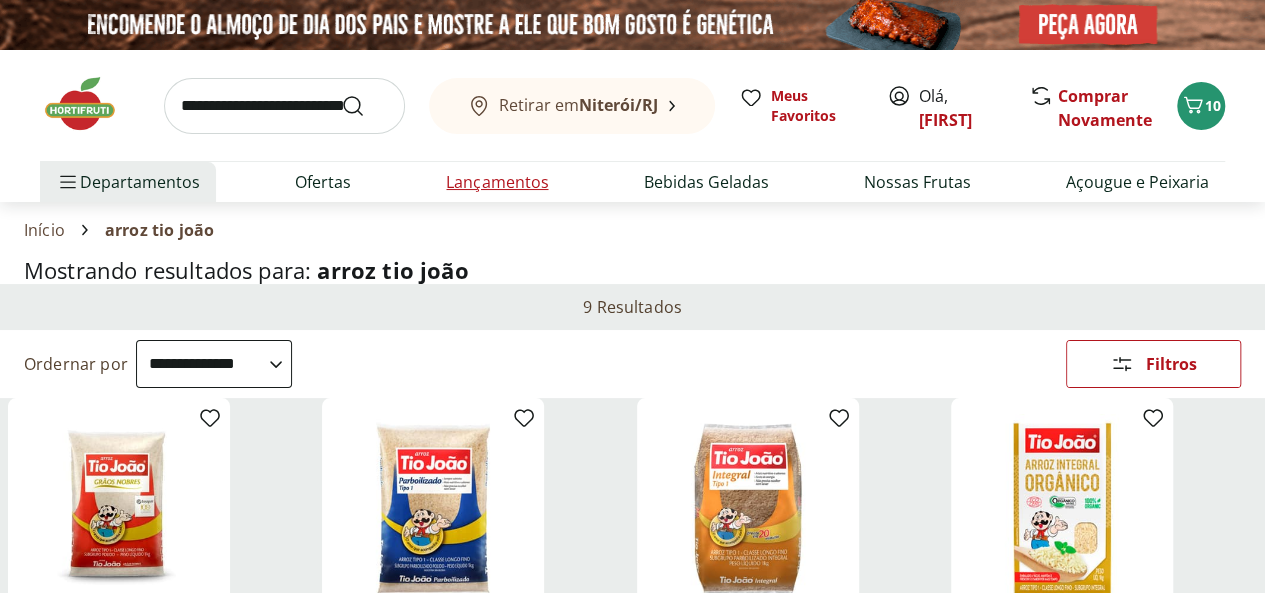 click on "Lançamentos" at bounding box center [497, 182] 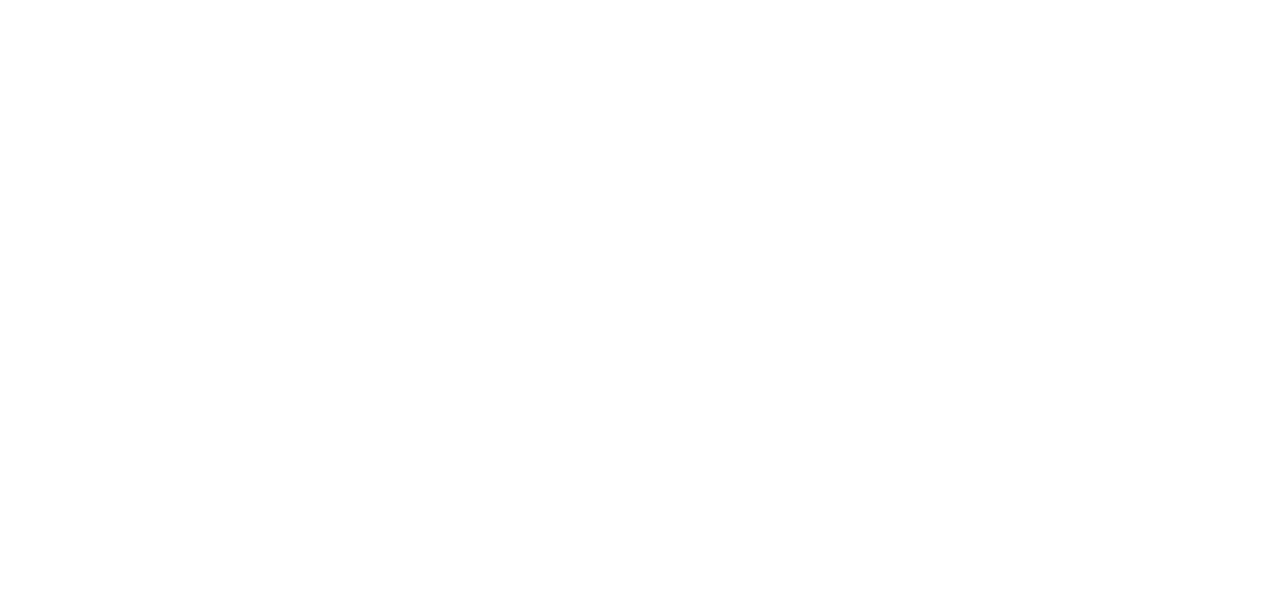 select on "**********" 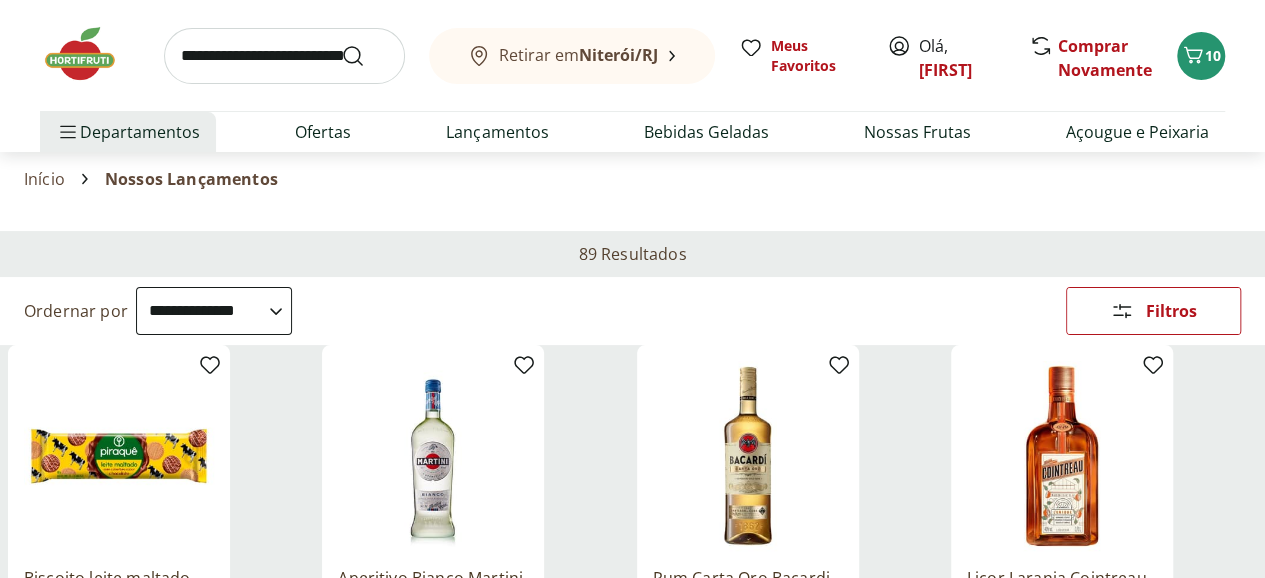 scroll, scrollTop: 0, scrollLeft: 0, axis: both 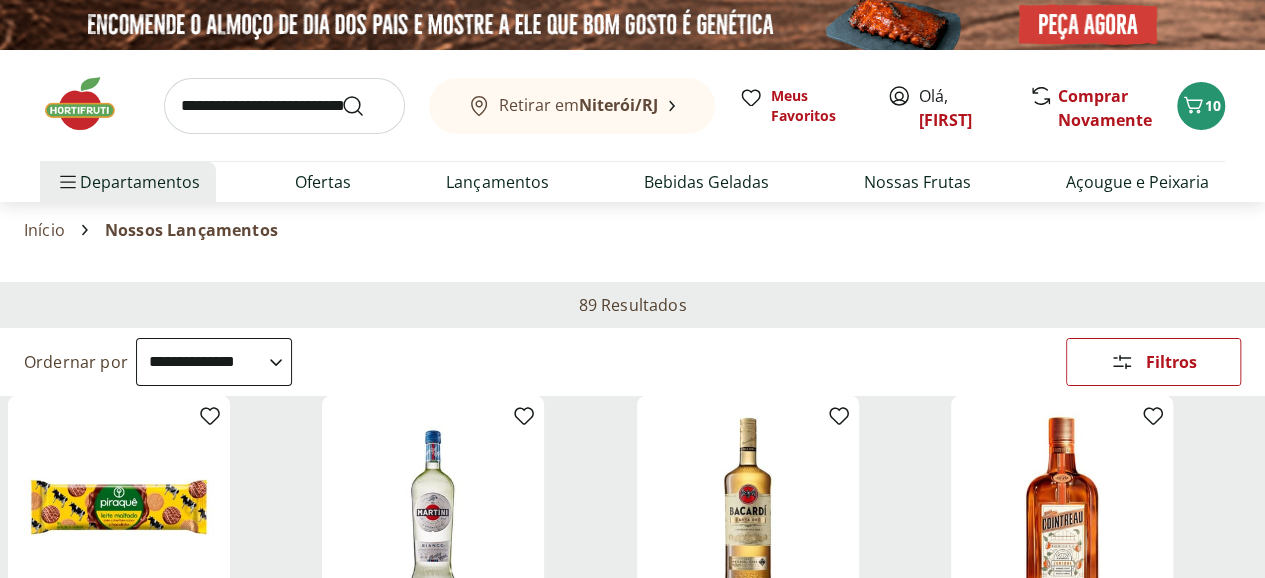 click at bounding box center [284, 106] 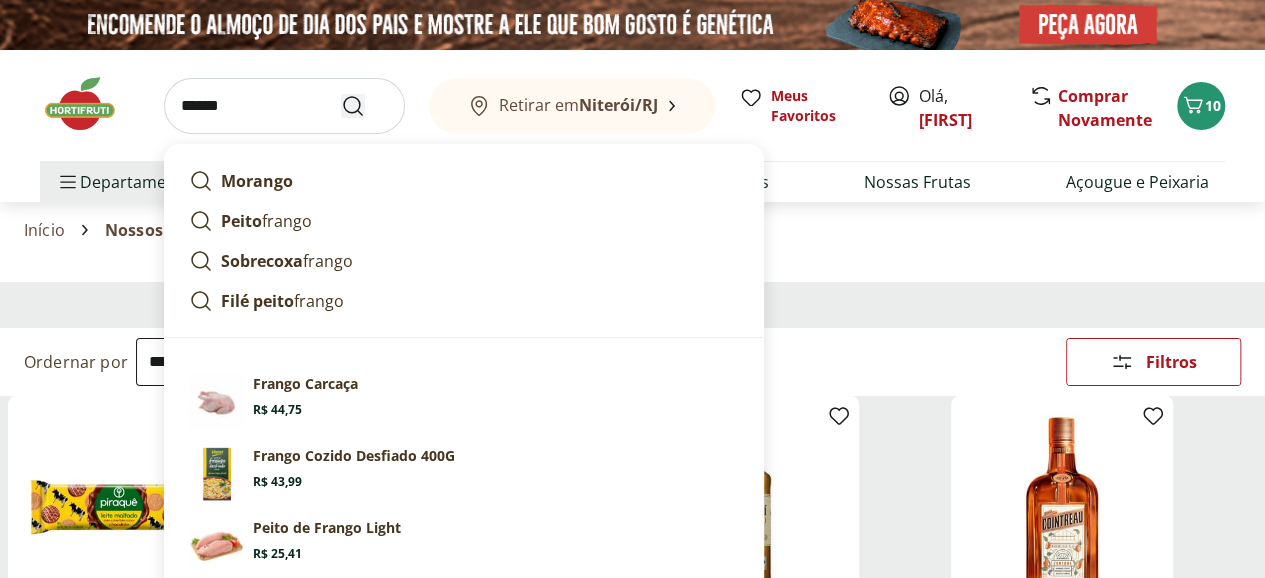 type on "******" 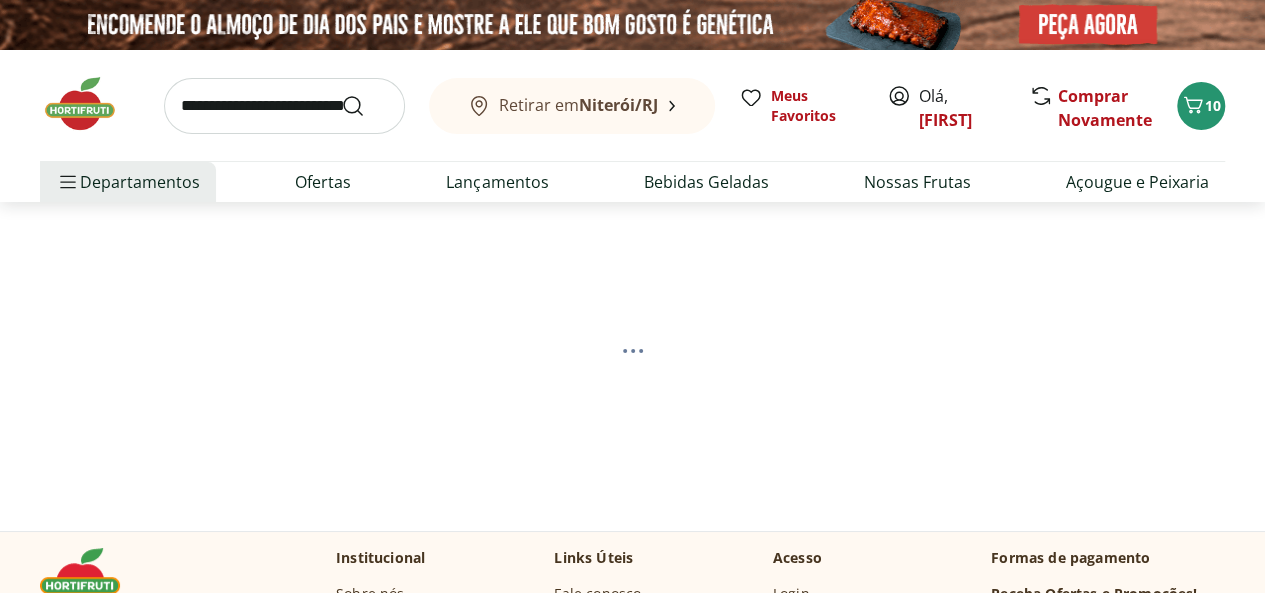 select on "**********" 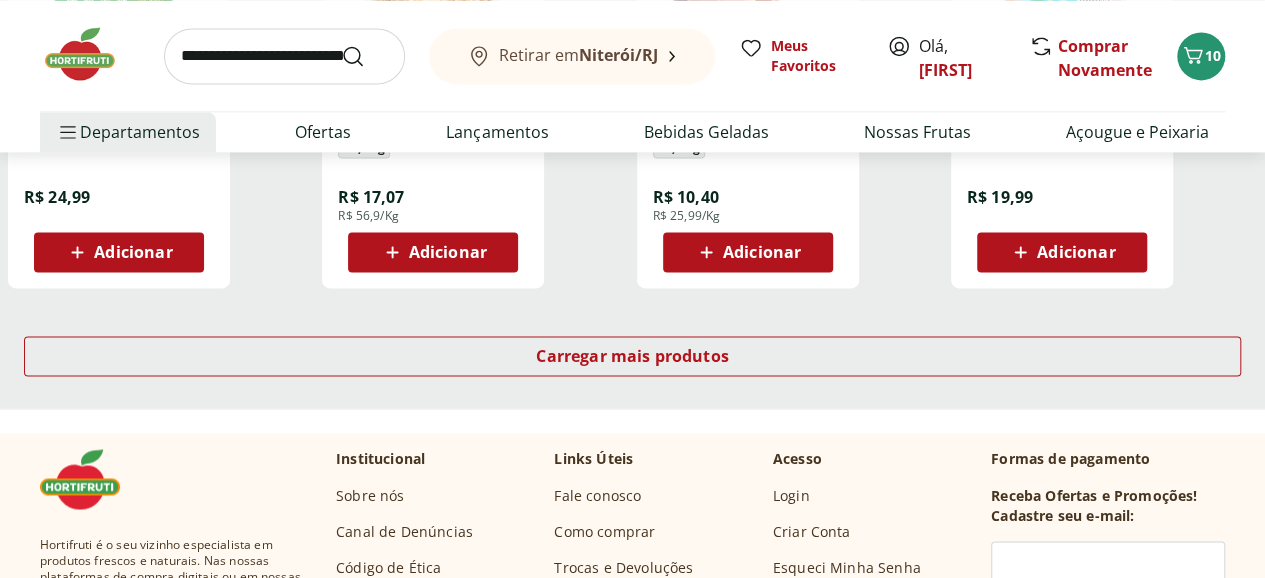 scroll, scrollTop: 1400, scrollLeft: 0, axis: vertical 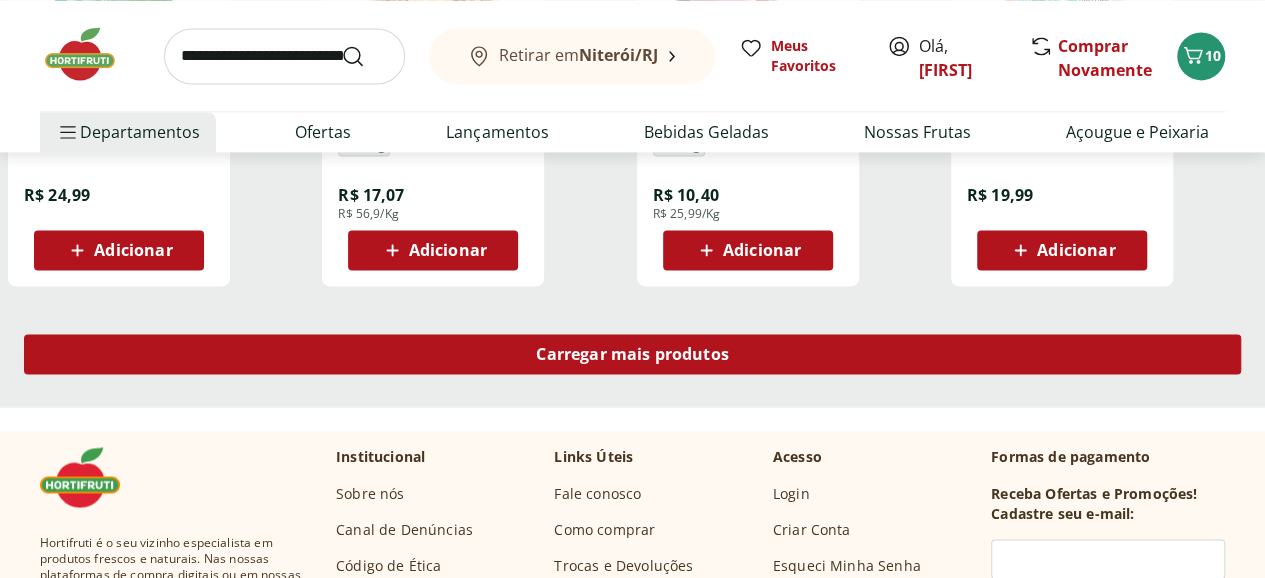 click on "Carregar mais produtos" at bounding box center (632, 354) 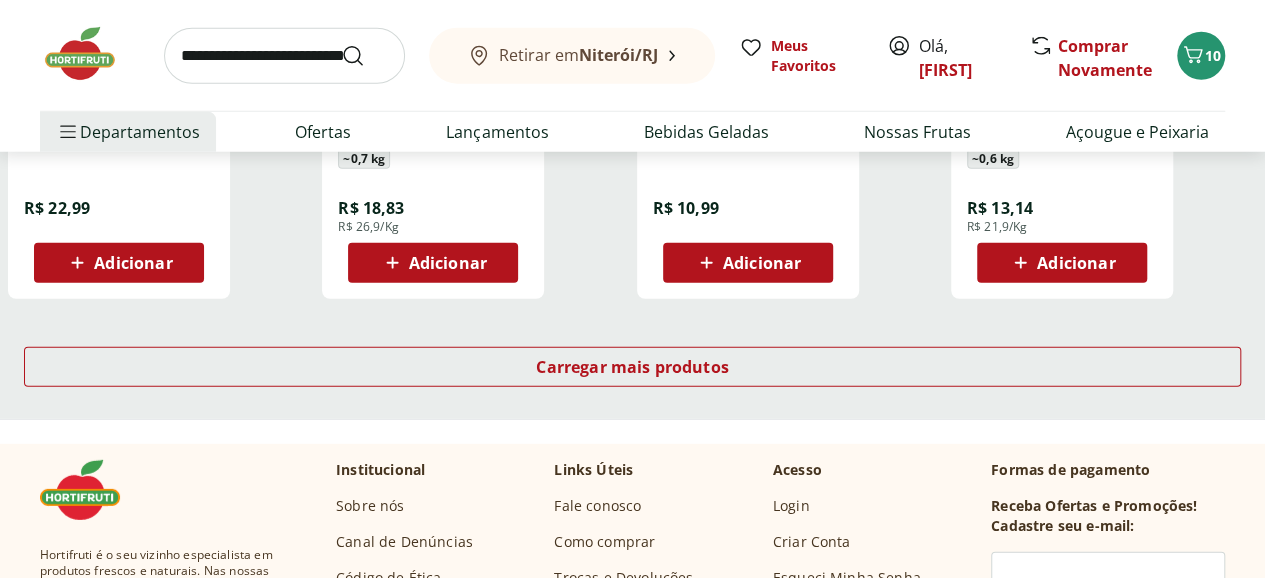 scroll, scrollTop: 2700, scrollLeft: 0, axis: vertical 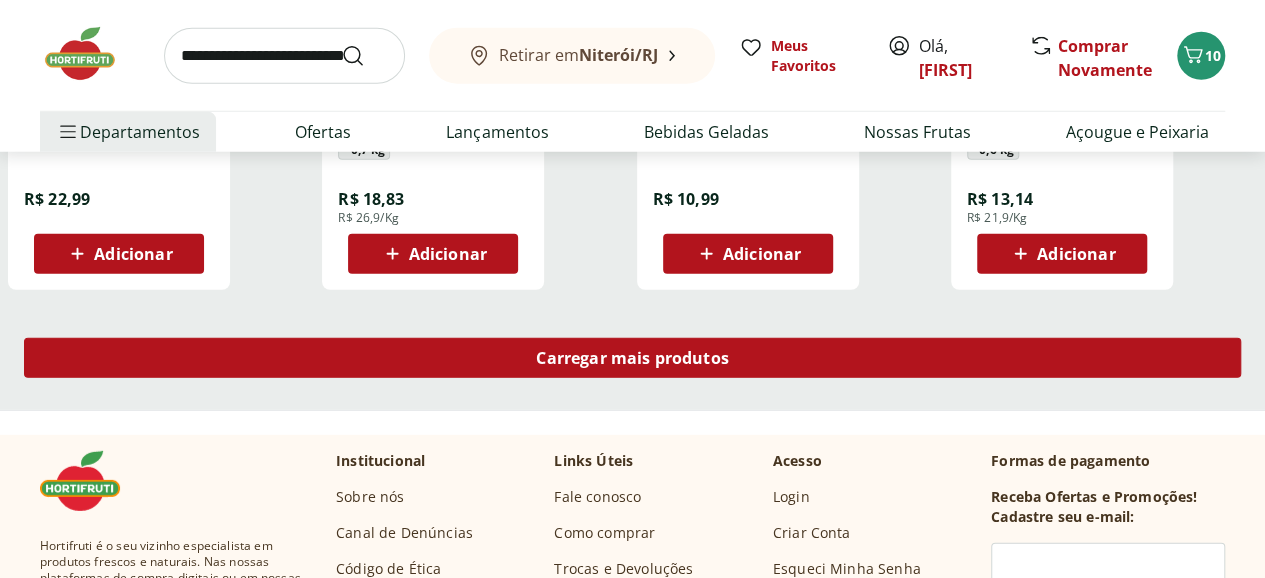 click on "Carregar mais produtos" at bounding box center [632, 358] 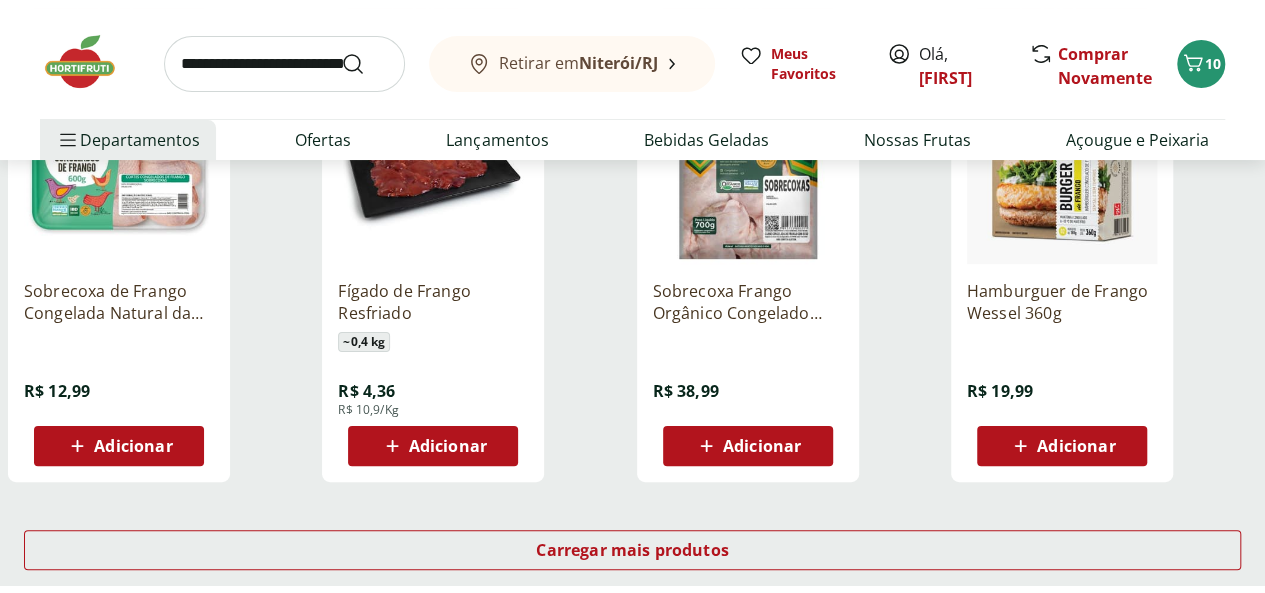 scroll, scrollTop: 3900, scrollLeft: 0, axis: vertical 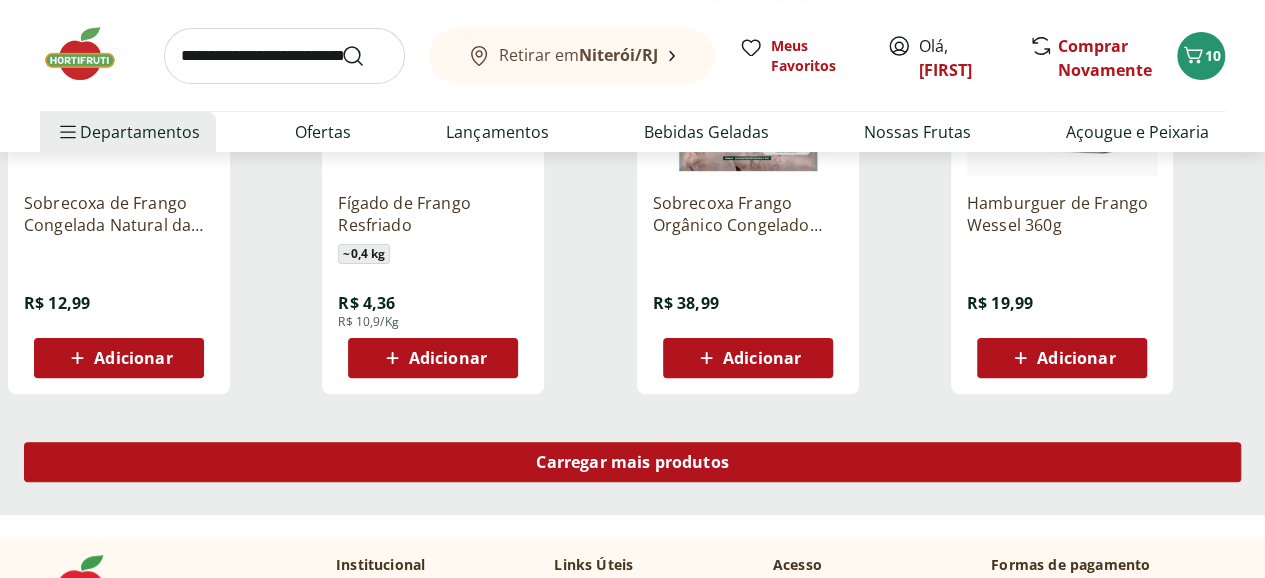 click on "Carregar mais produtos" at bounding box center (632, 462) 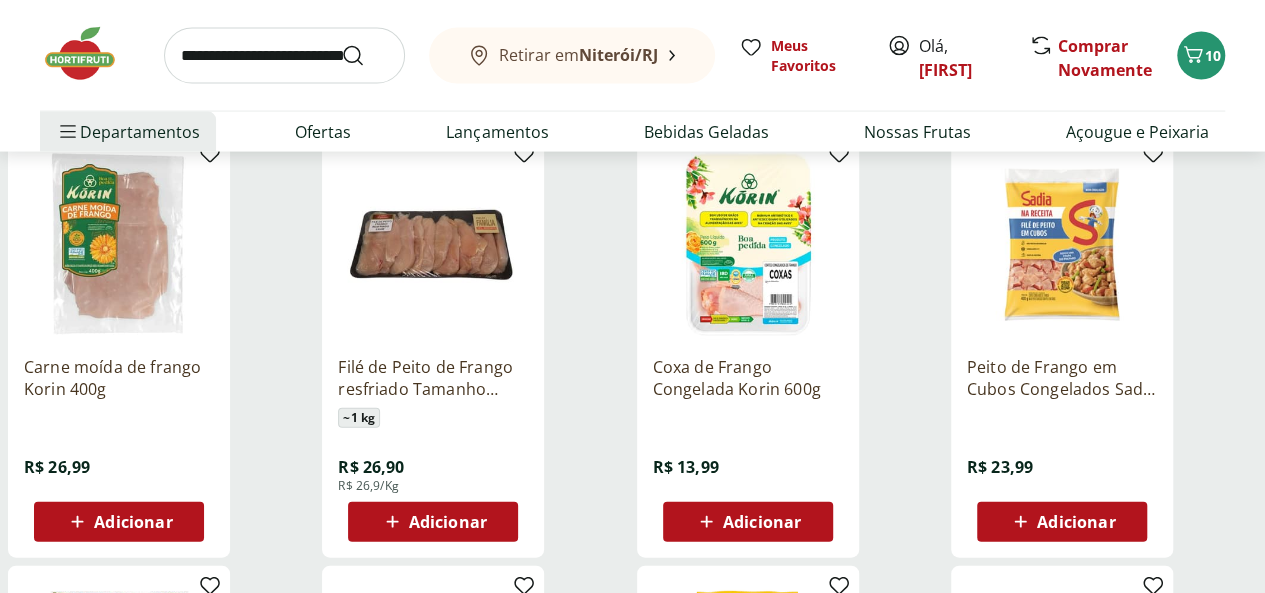 scroll, scrollTop: 2000, scrollLeft: 0, axis: vertical 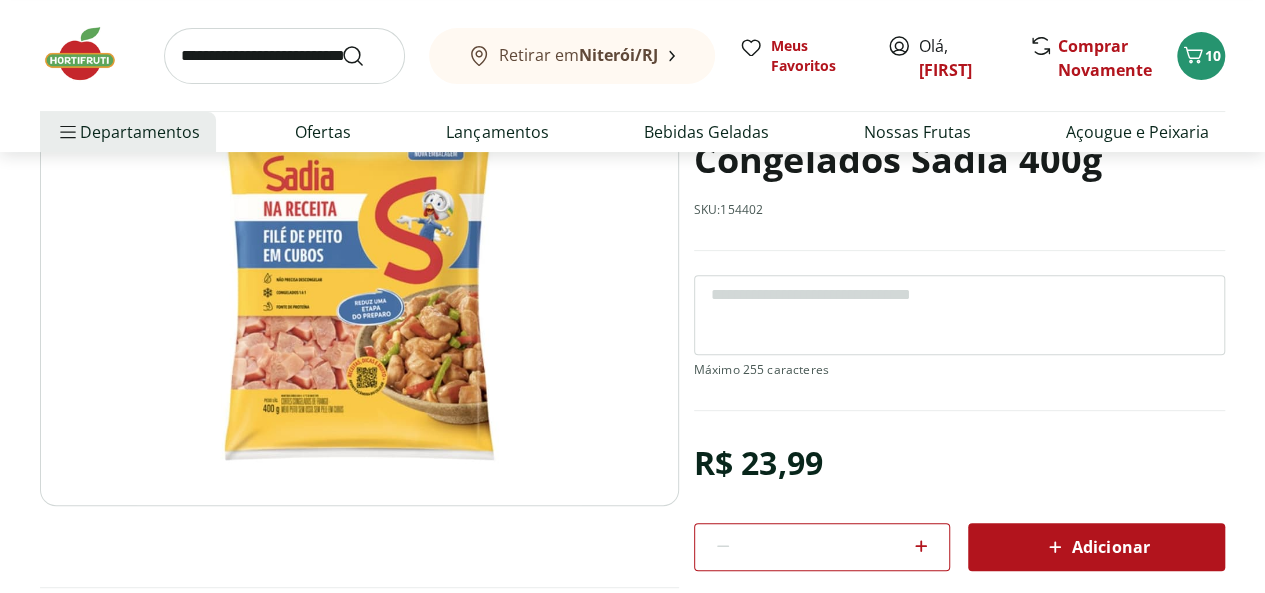 click 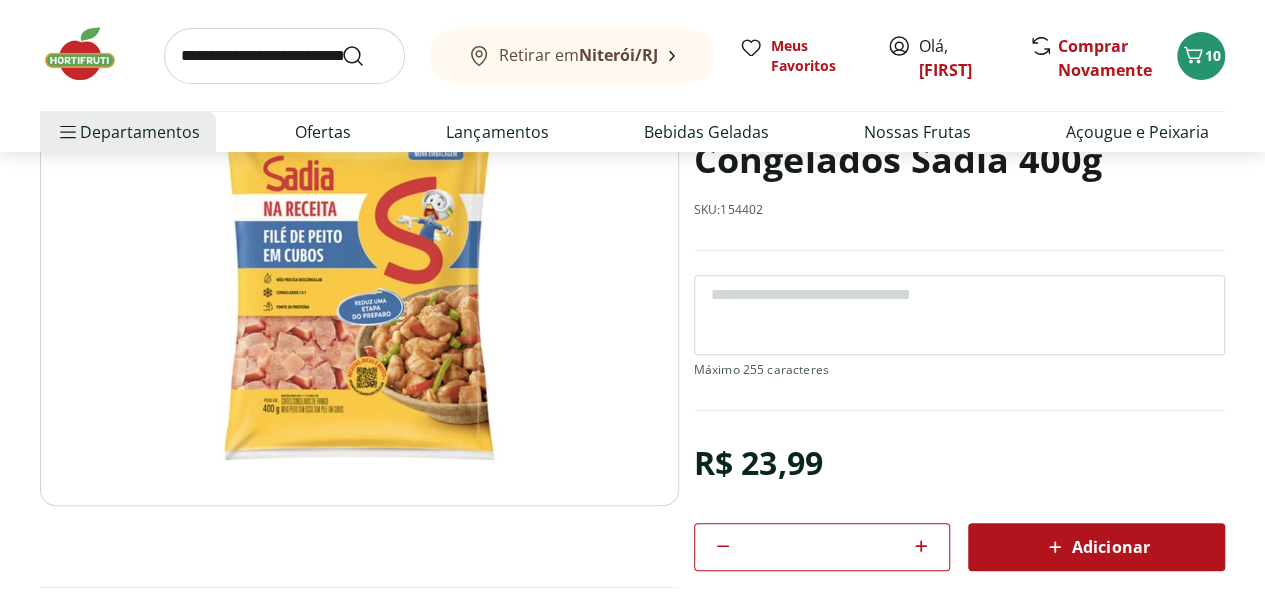 click on "Adicionar" at bounding box center (1096, 547) 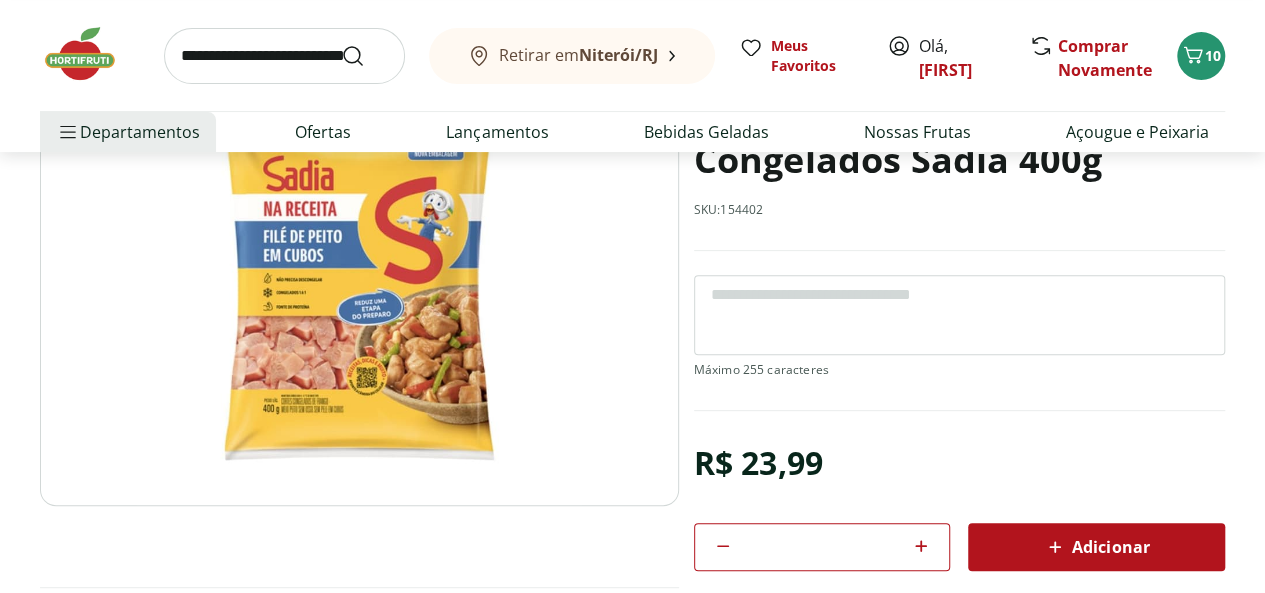 click at bounding box center [284, 56] 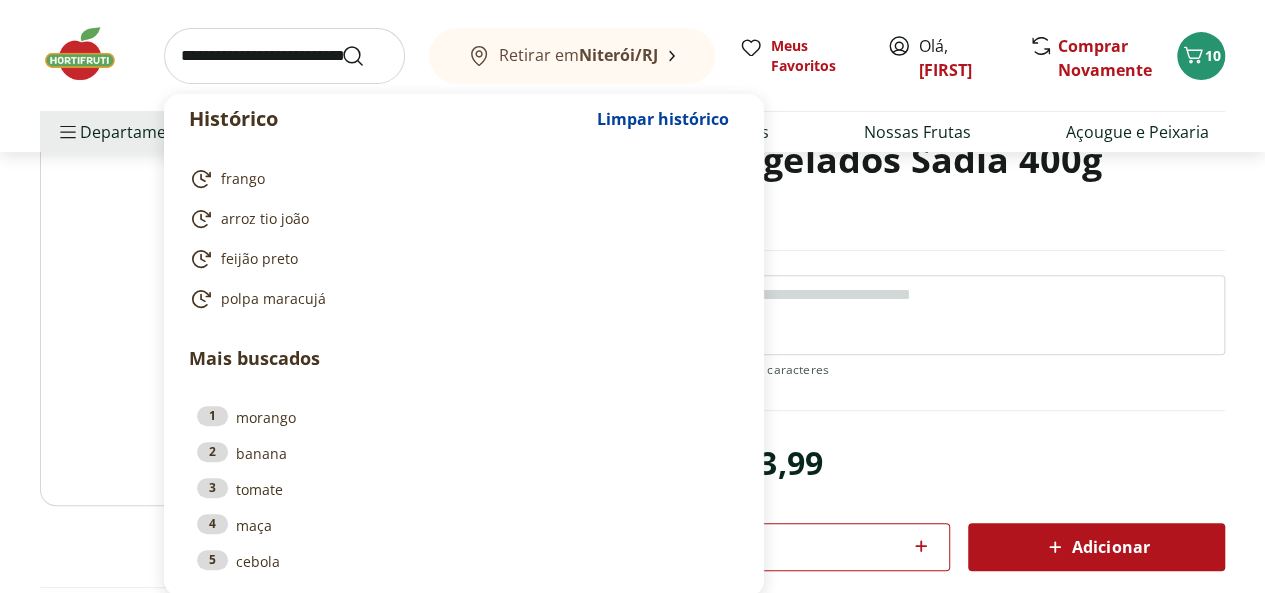 click at bounding box center (284, 56) 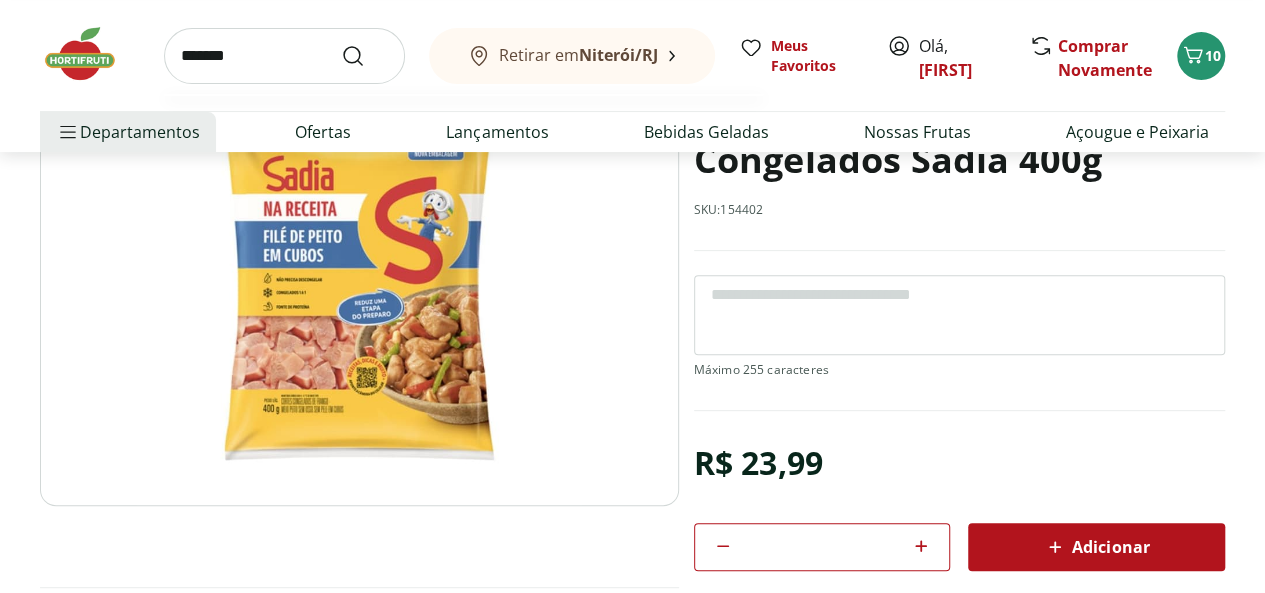 type on "*******" 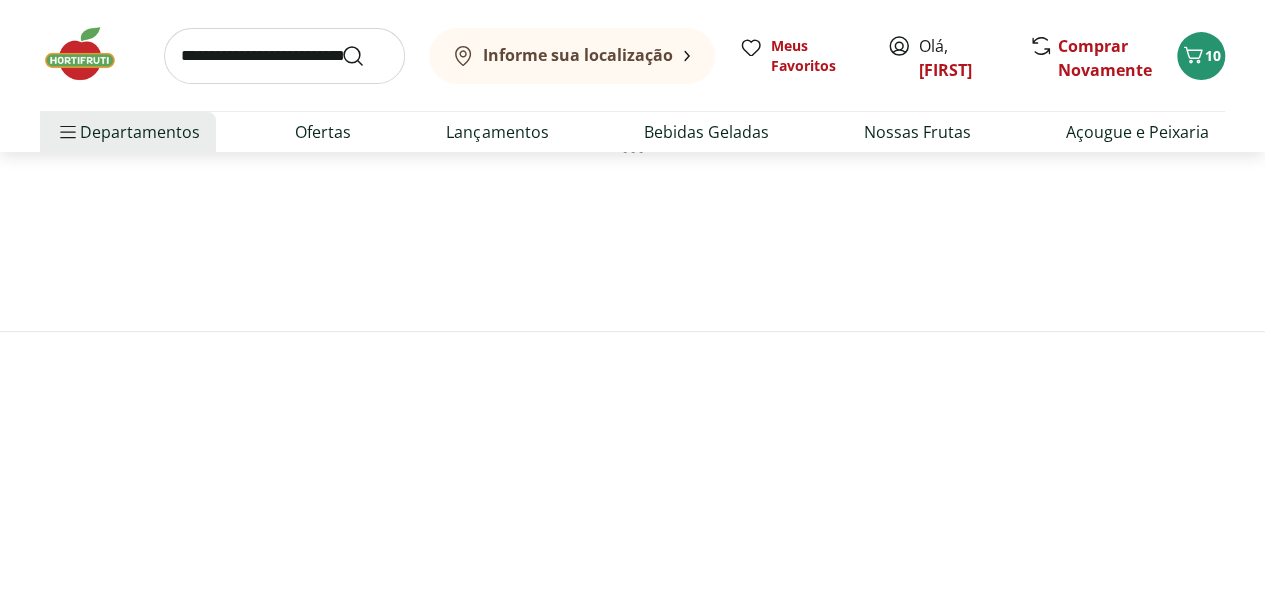 scroll, scrollTop: 0, scrollLeft: 0, axis: both 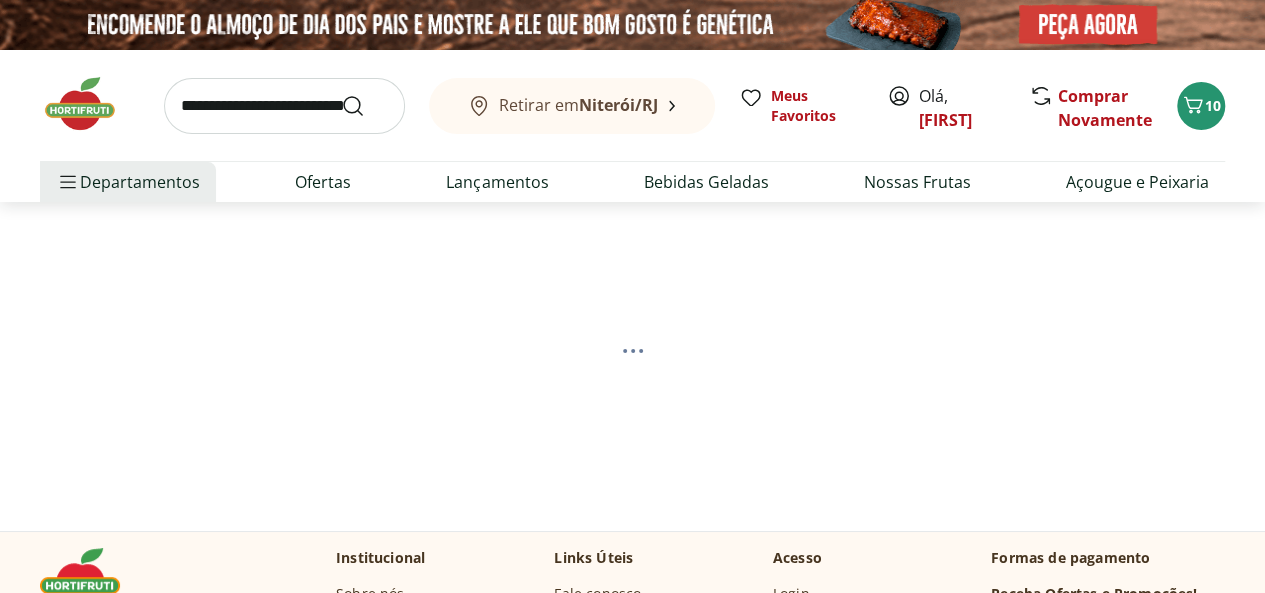 select on "**********" 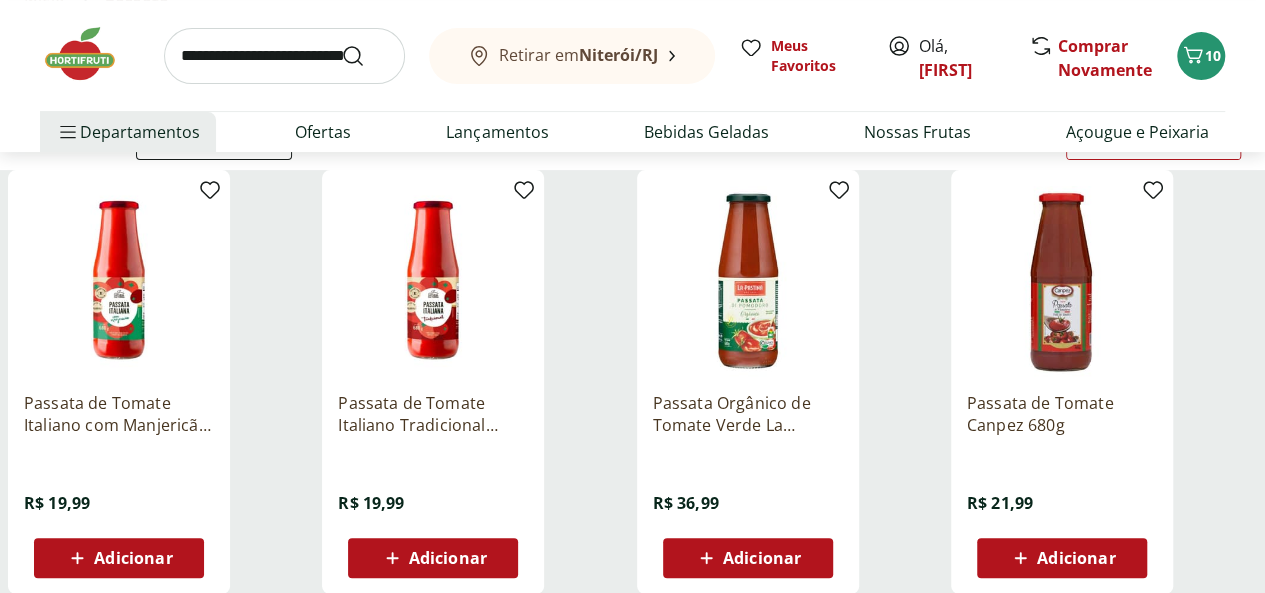scroll, scrollTop: 200, scrollLeft: 0, axis: vertical 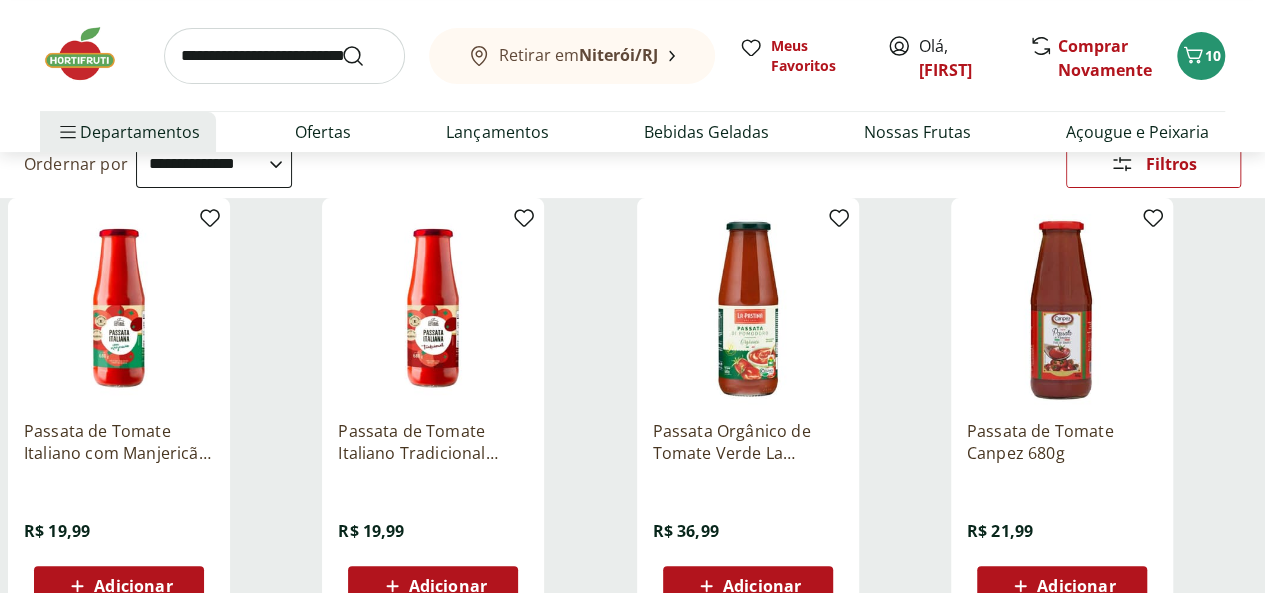 click on "Passata de Tomate Italiano com Manjericão Natural da Terra 680g" at bounding box center (119, 442) 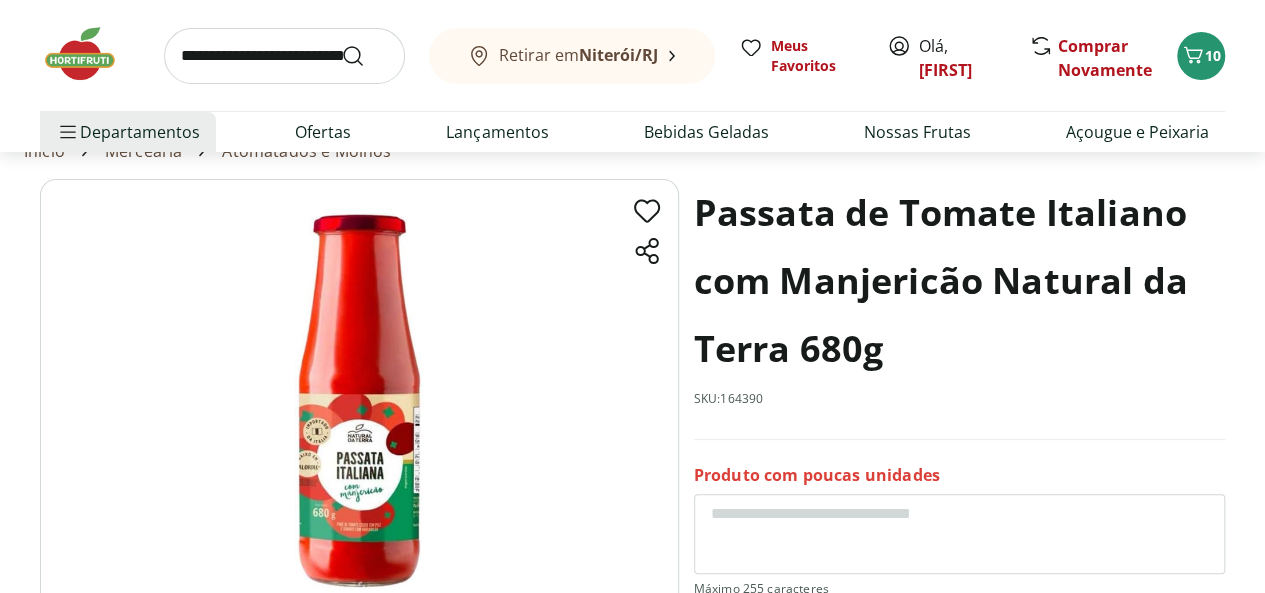 scroll, scrollTop: 0, scrollLeft: 0, axis: both 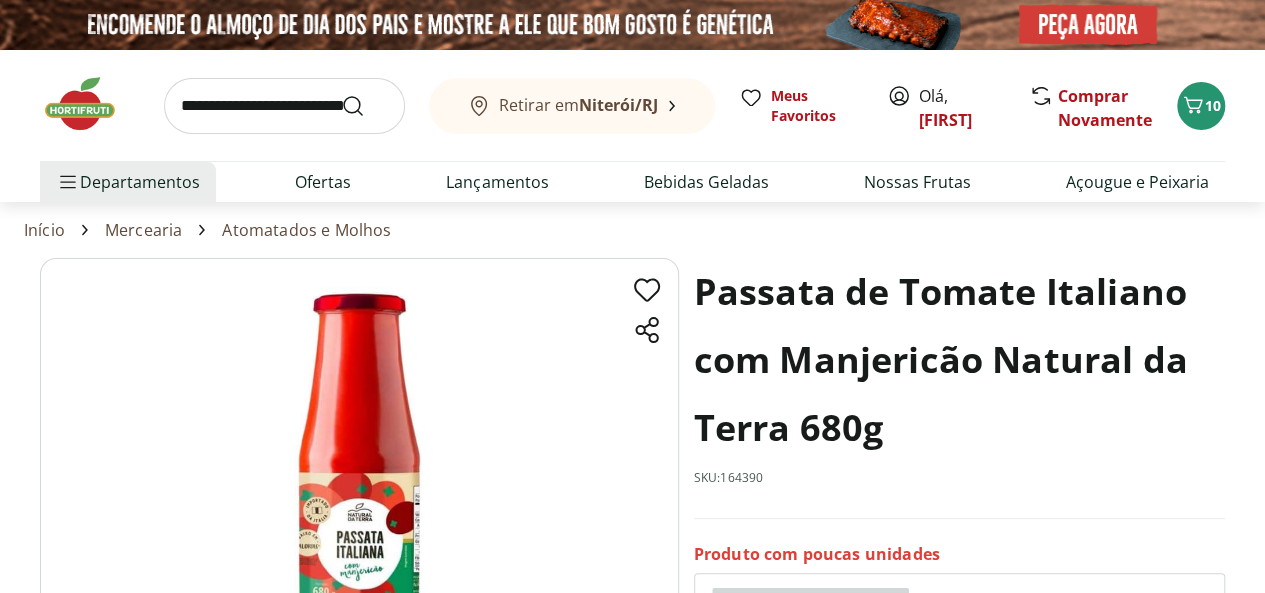 select on "**********" 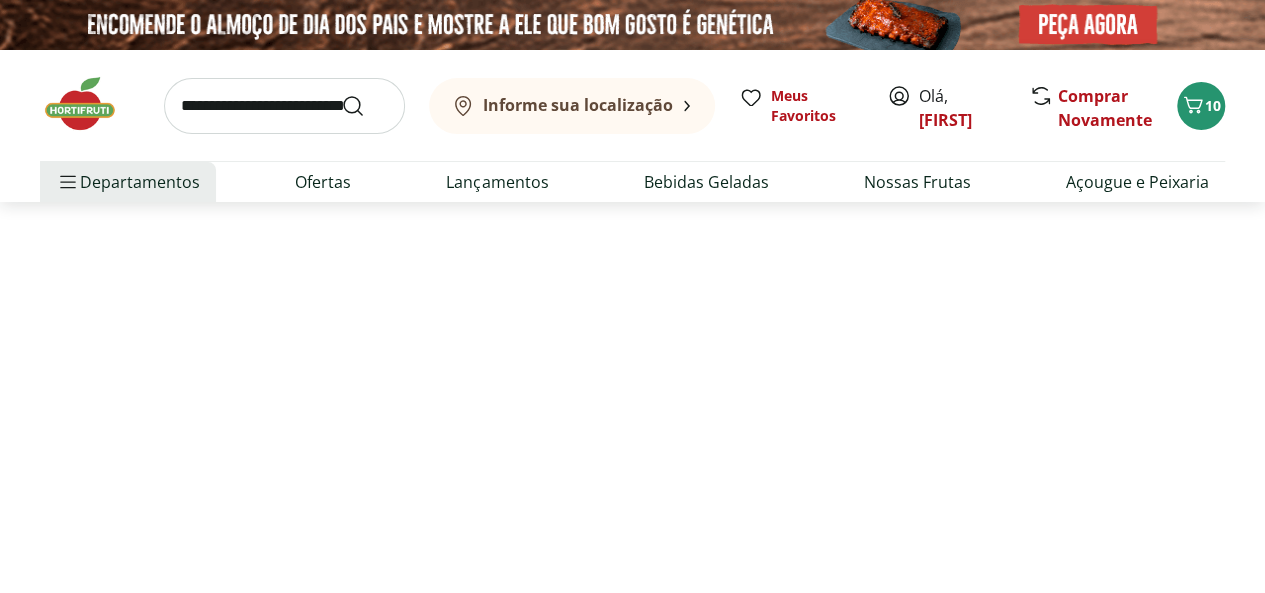 scroll, scrollTop: 200, scrollLeft: 0, axis: vertical 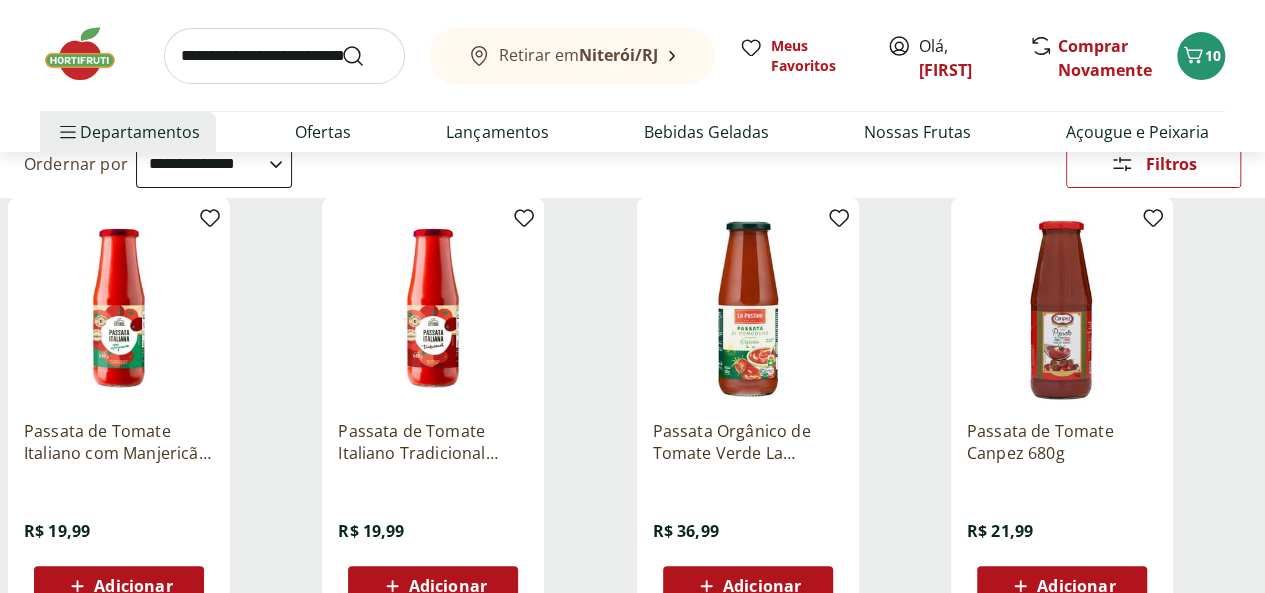 click on "Passata de Tomate Italiano Tradicional Natural da Terra 680g" at bounding box center (433, 442) 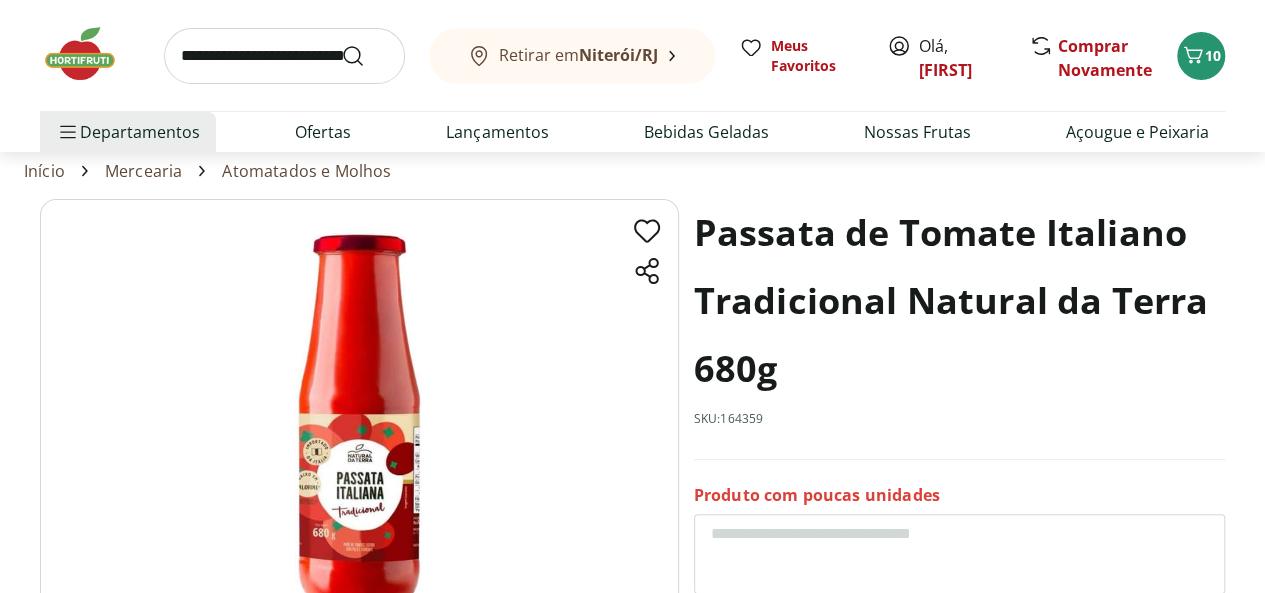 scroll, scrollTop: 100, scrollLeft: 0, axis: vertical 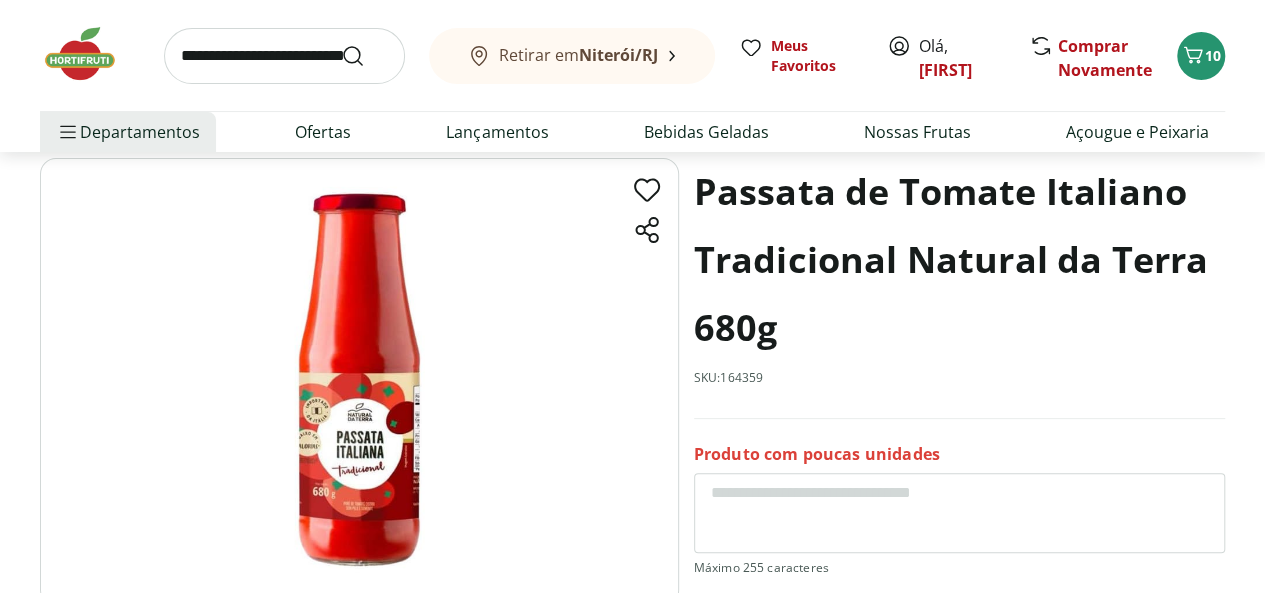 select on "**********" 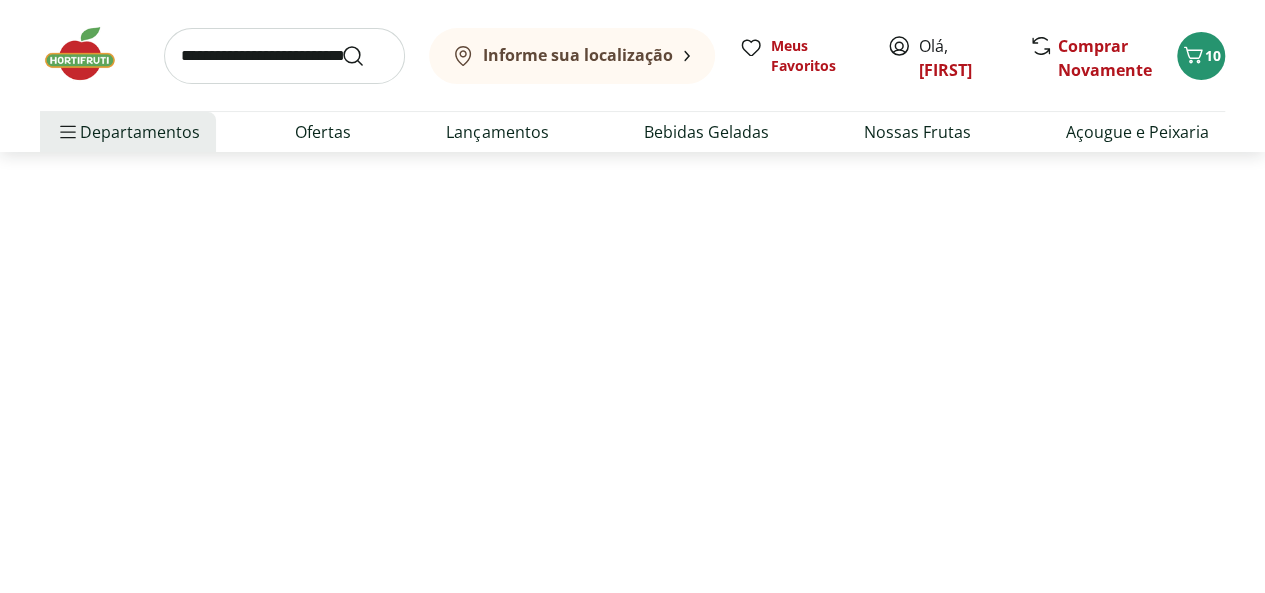 scroll, scrollTop: 200, scrollLeft: 0, axis: vertical 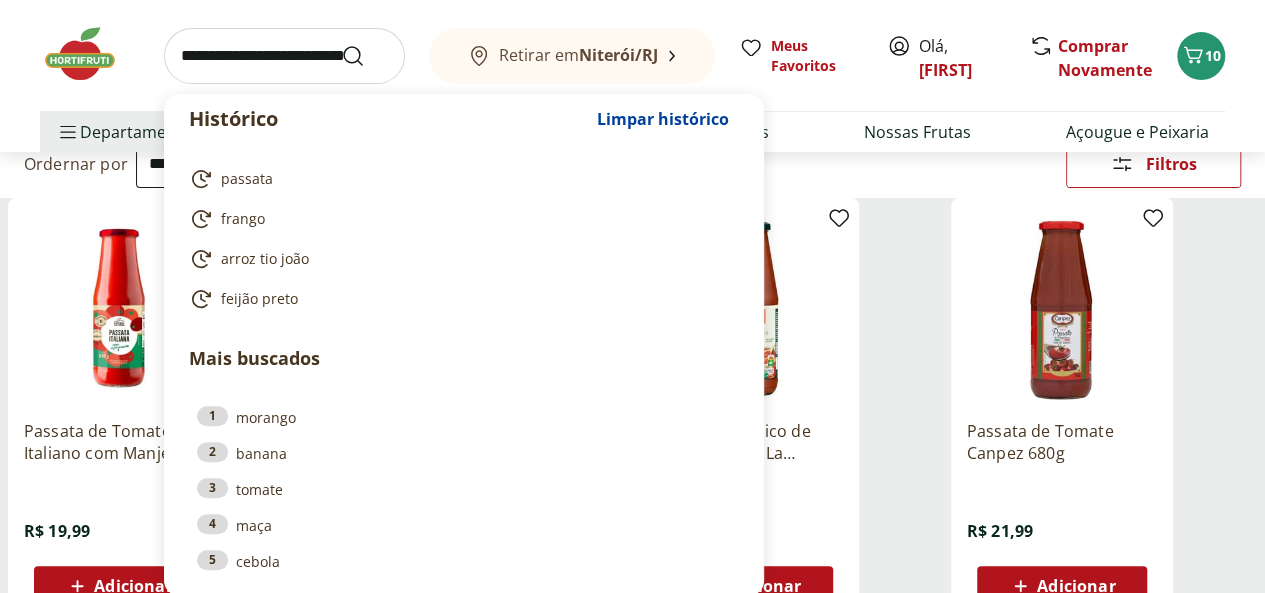 click at bounding box center (284, 56) 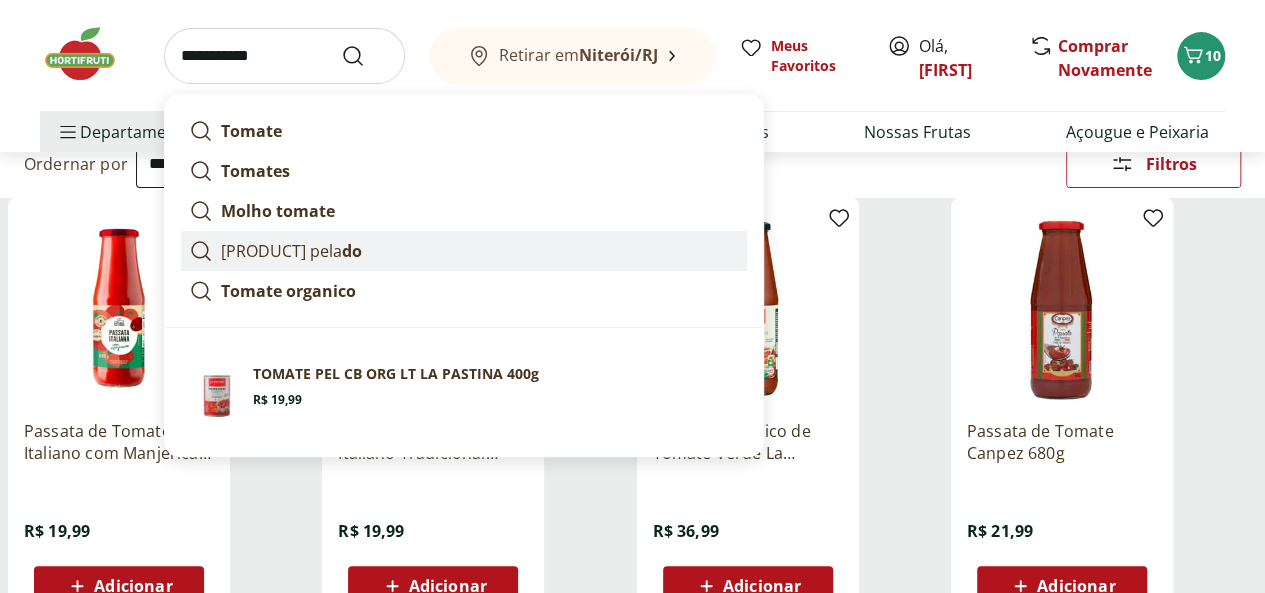 click on "tomate pela do" at bounding box center [291, 251] 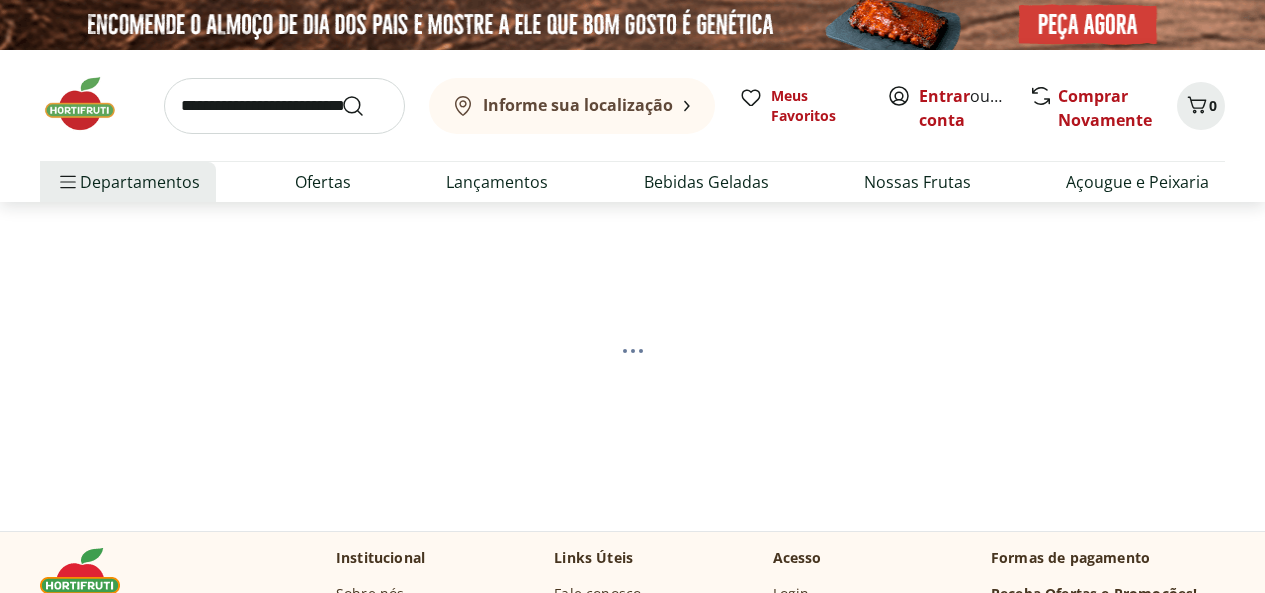 scroll, scrollTop: 0, scrollLeft: 0, axis: both 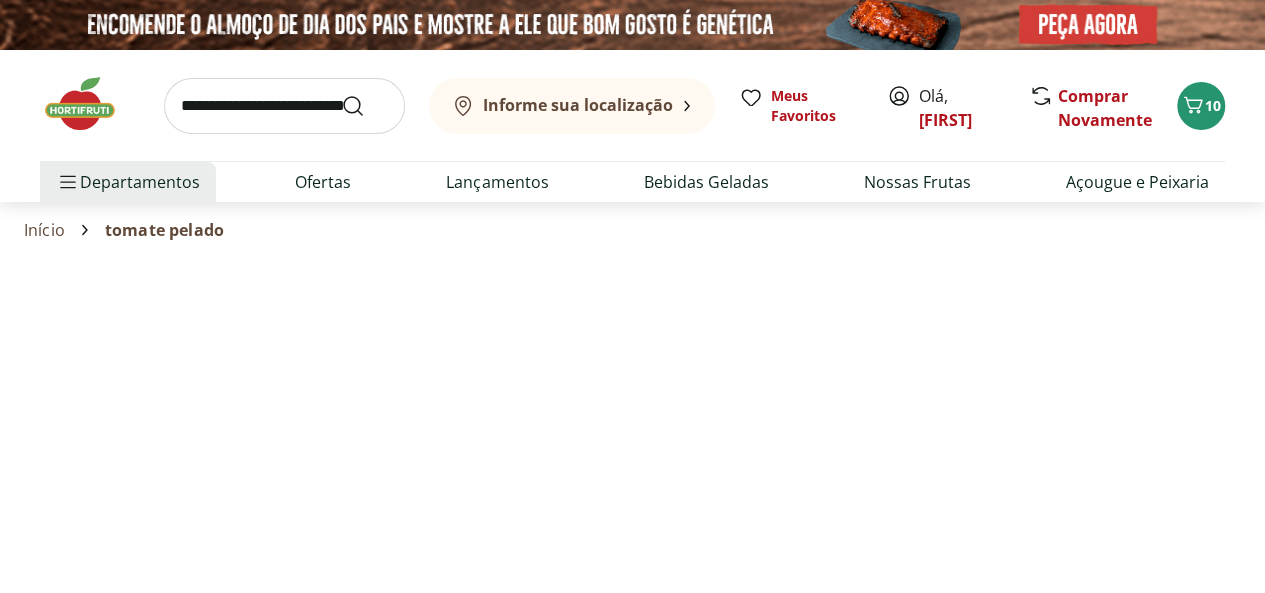 select on "**********" 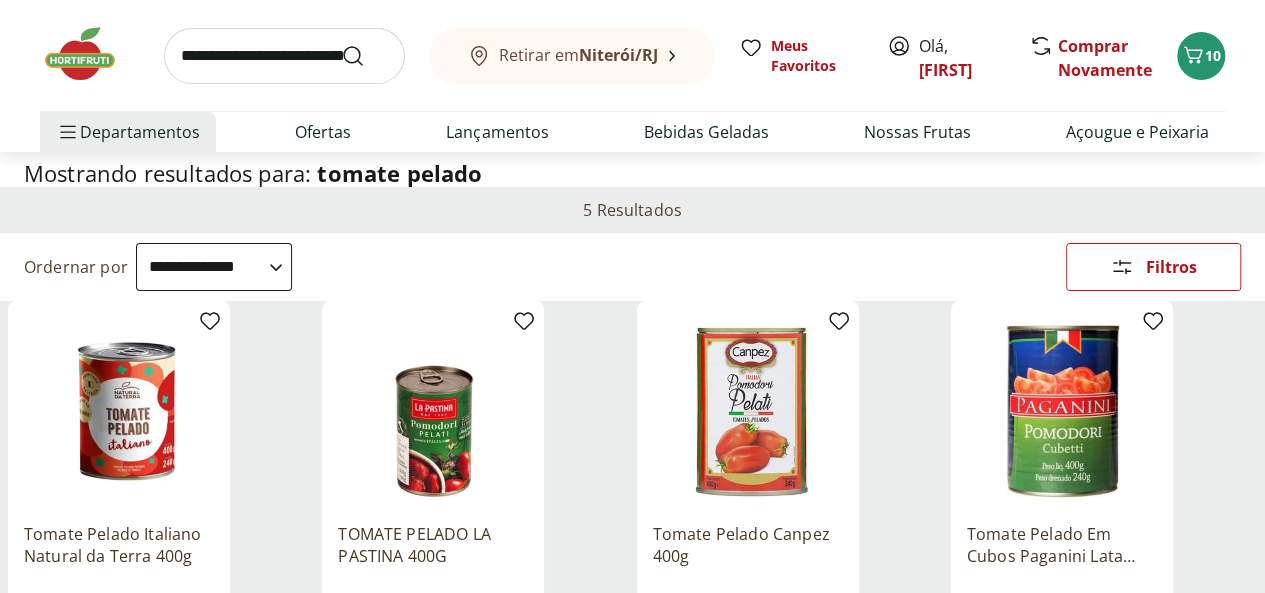 scroll, scrollTop: 0, scrollLeft: 0, axis: both 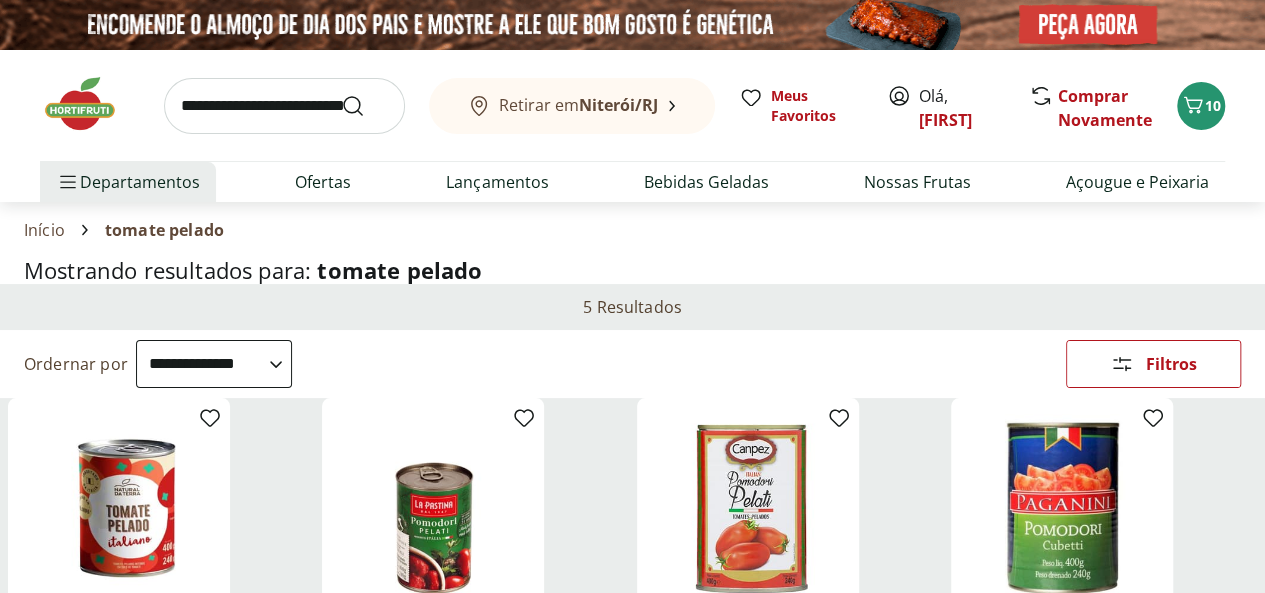 click at bounding box center (284, 106) 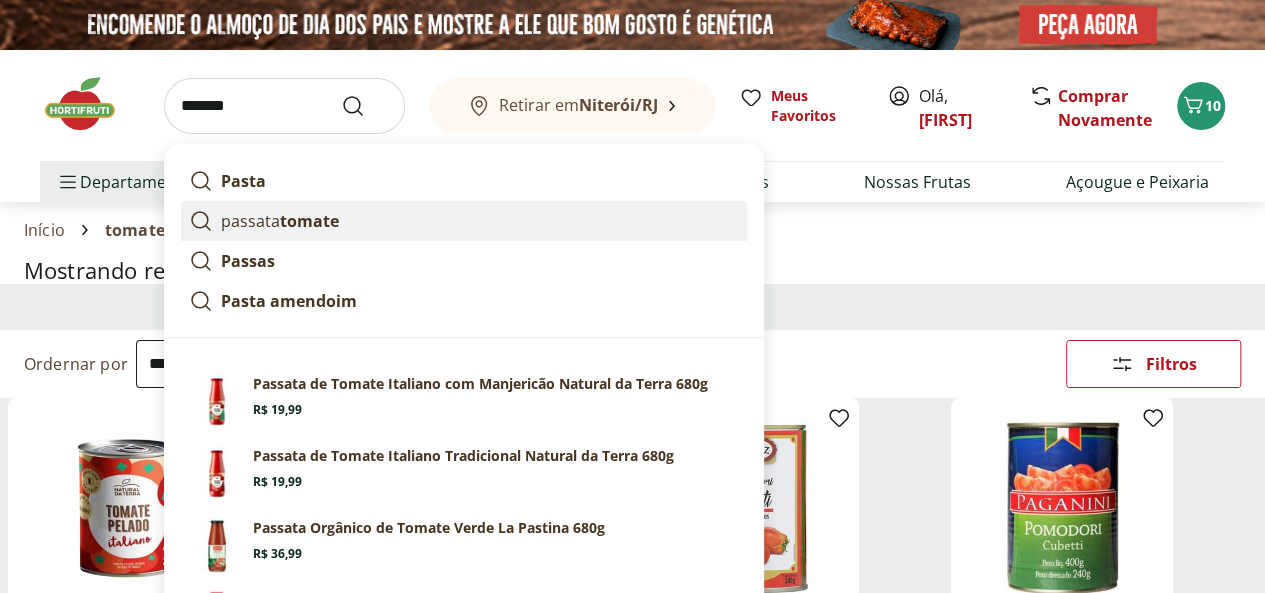 type on "*******" 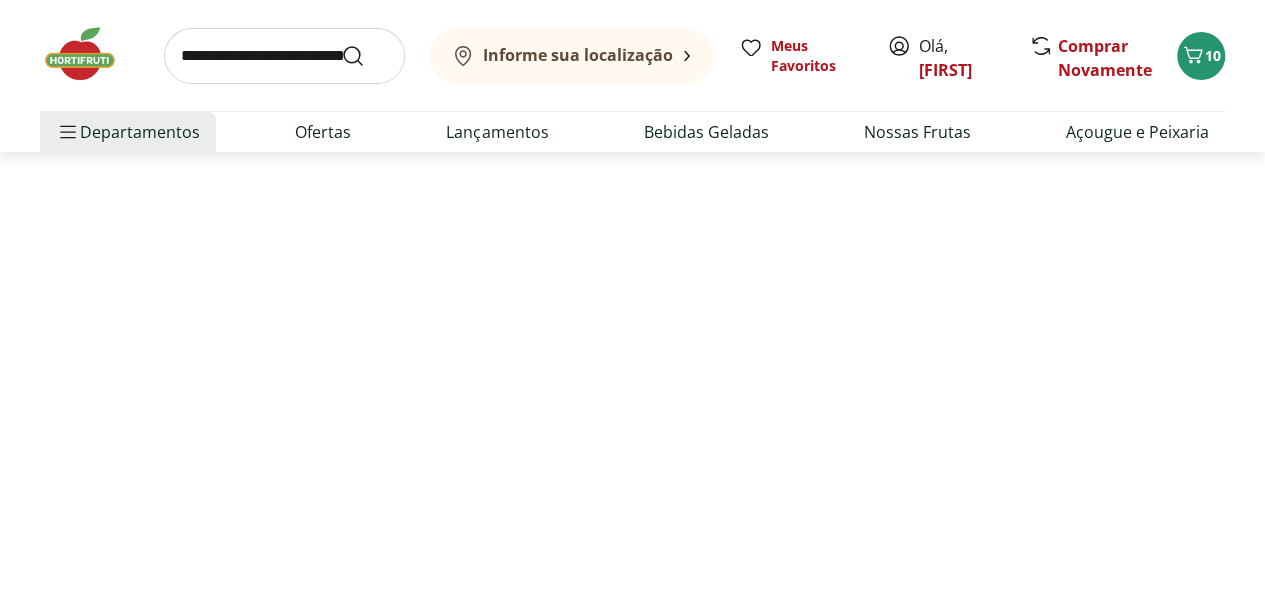 scroll, scrollTop: 0, scrollLeft: 0, axis: both 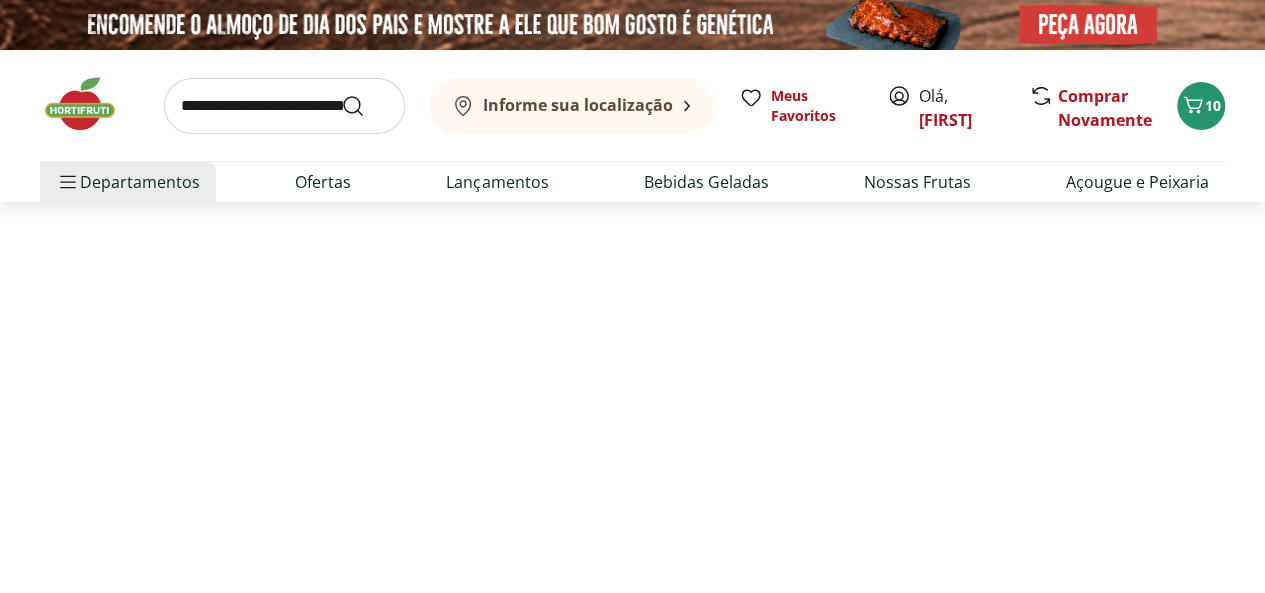 select on "**********" 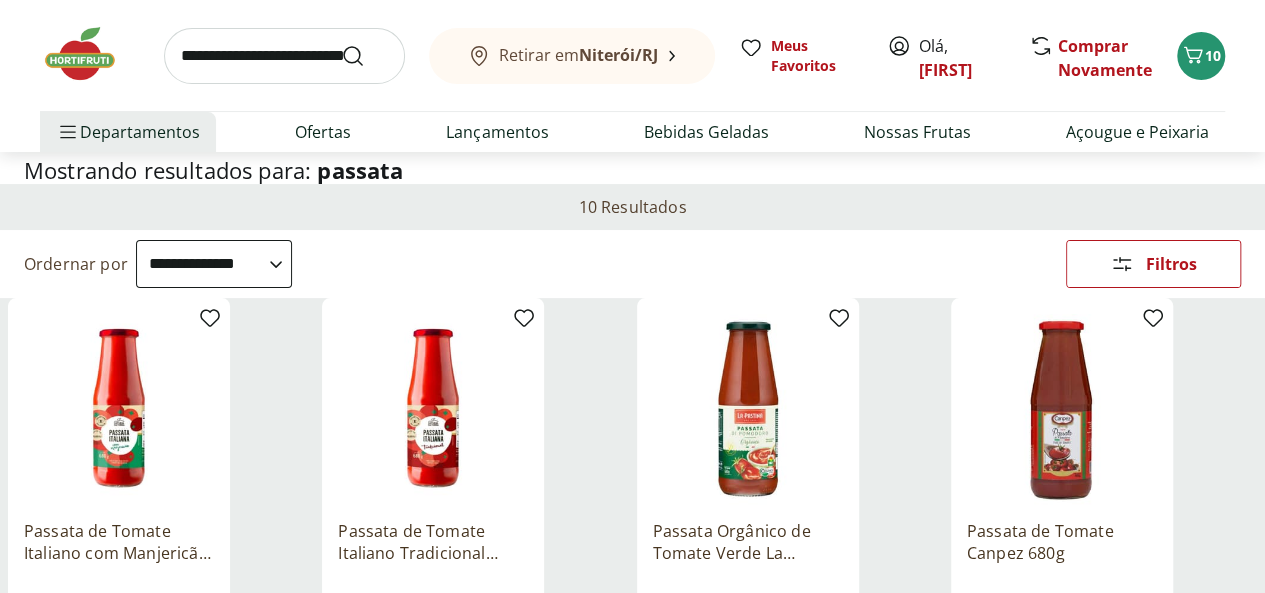 scroll, scrollTop: 200, scrollLeft: 0, axis: vertical 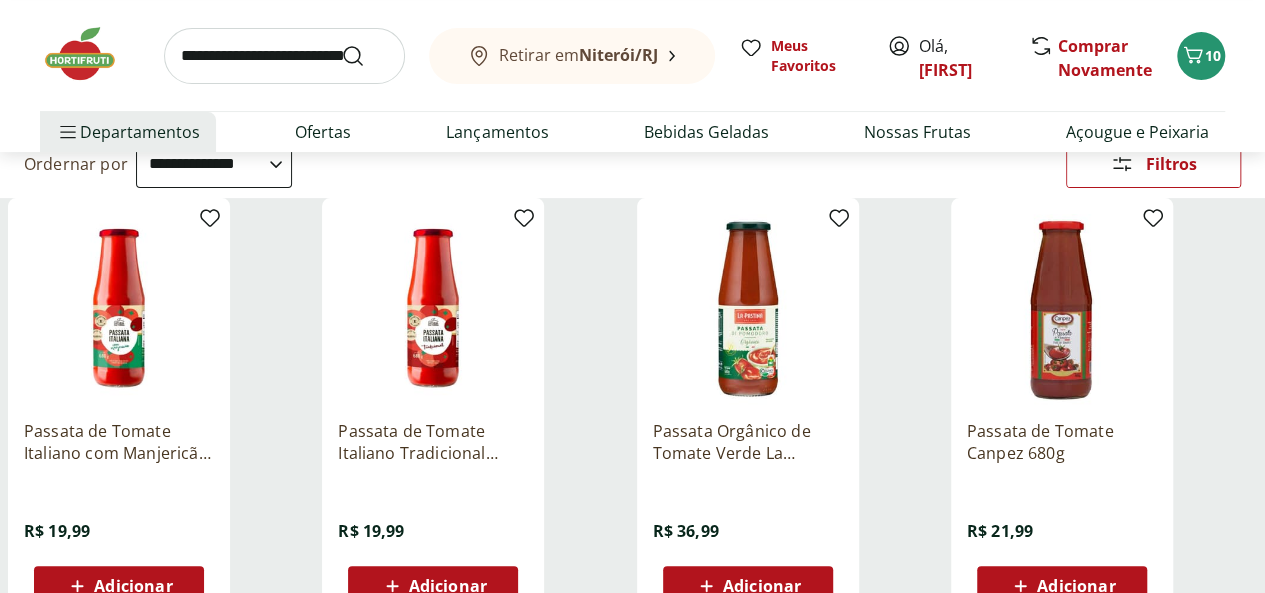 click on "Passata Orgânico de Tomate Verde La Pastina 680g" at bounding box center (748, 442) 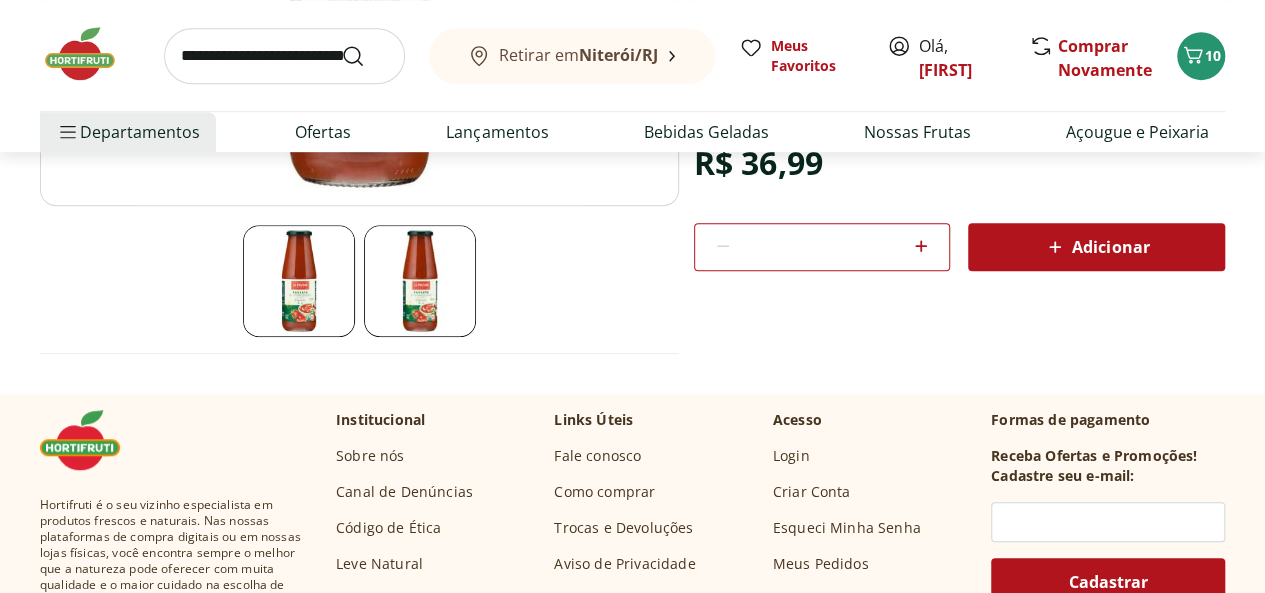 scroll, scrollTop: 0, scrollLeft: 0, axis: both 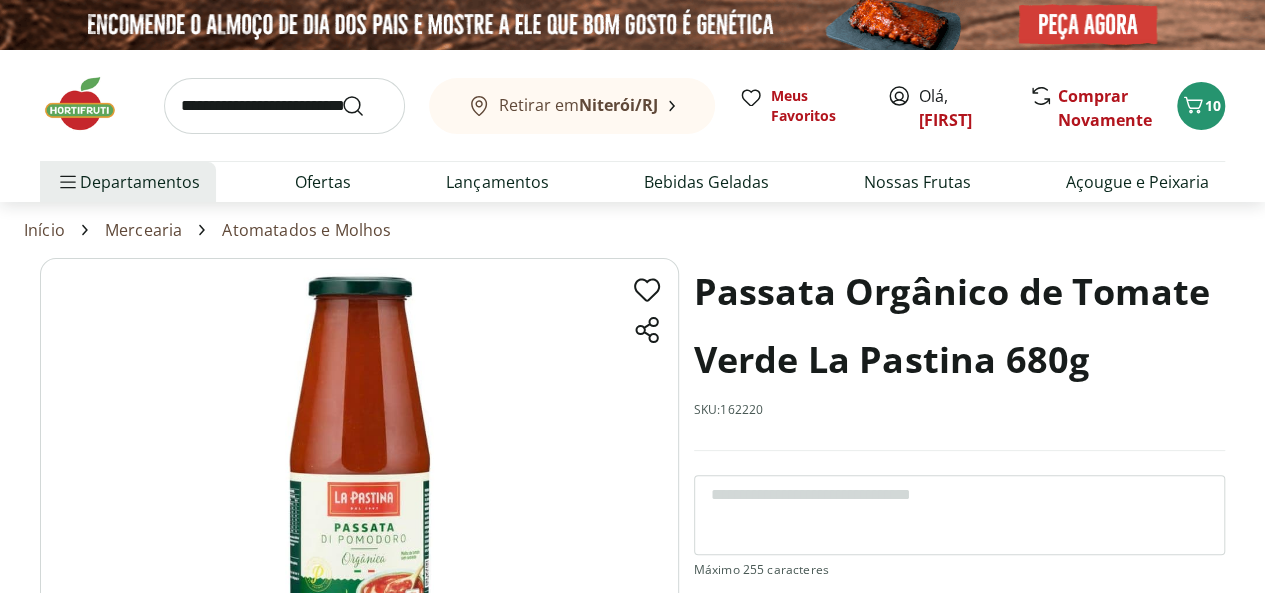select on "**********" 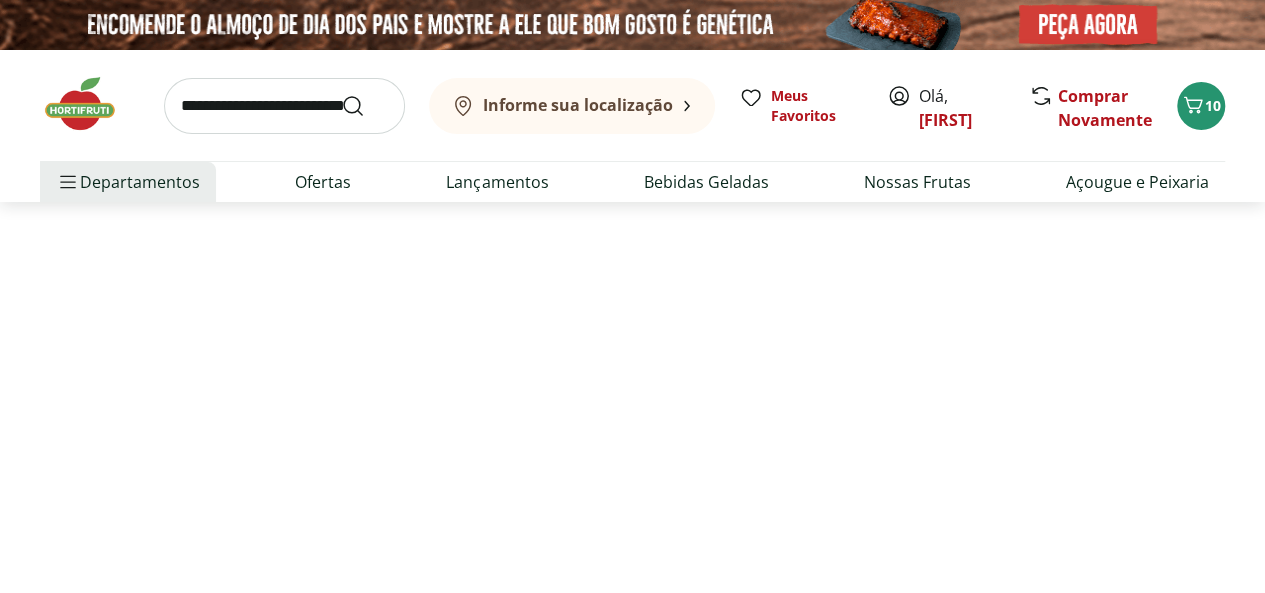 scroll, scrollTop: 200, scrollLeft: 0, axis: vertical 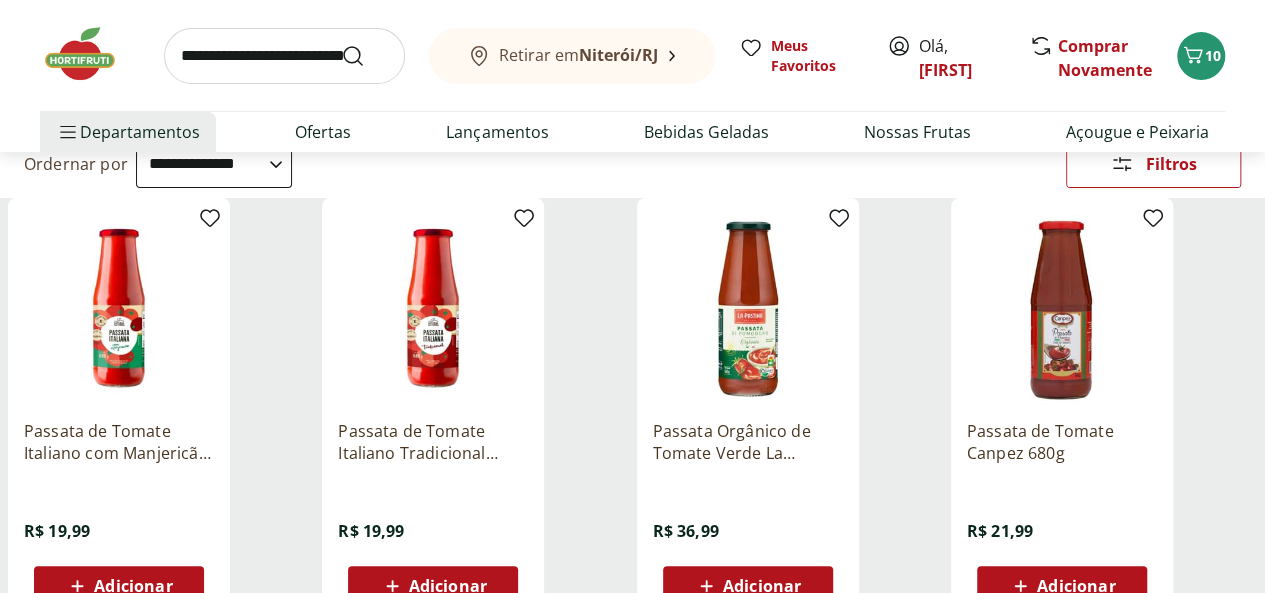 click on "Passata de Tomate Italiano Tradicional Natural da Terra 680g" at bounding box center [433, 442] 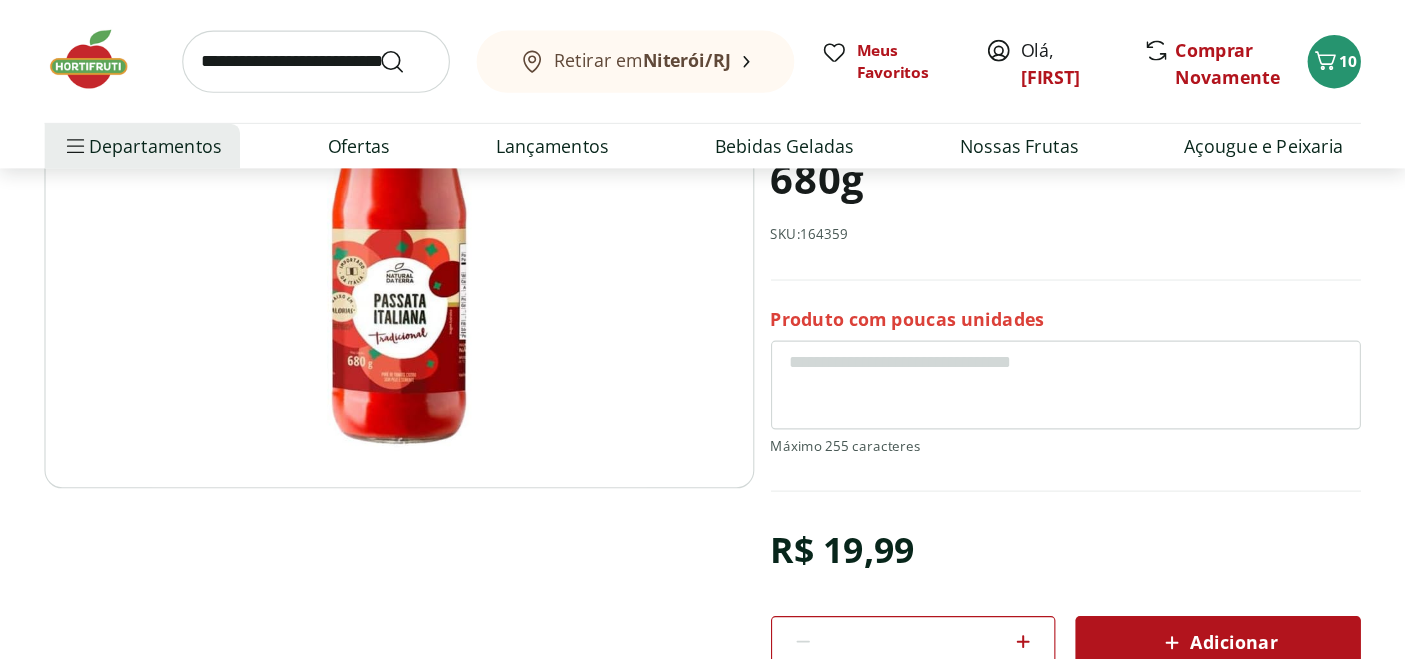 scroll, scrollTop: 266, scrollLeft: 0, axis: vertical 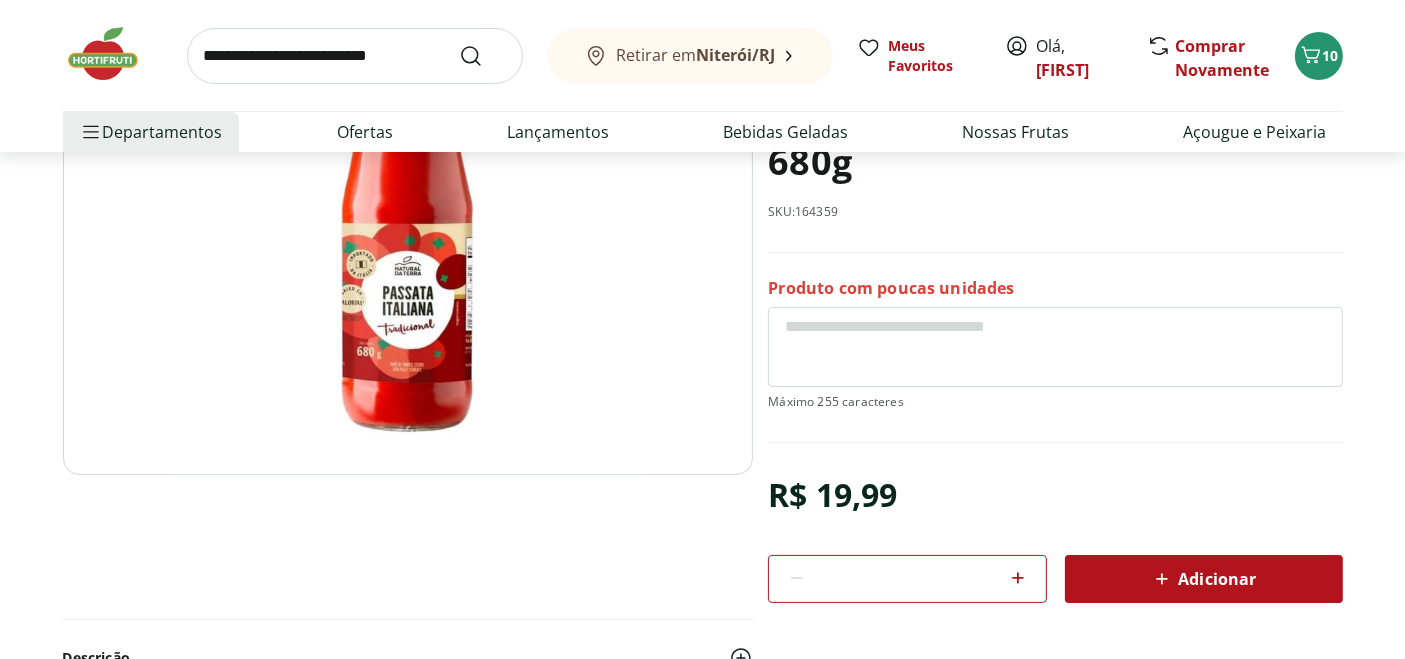 click 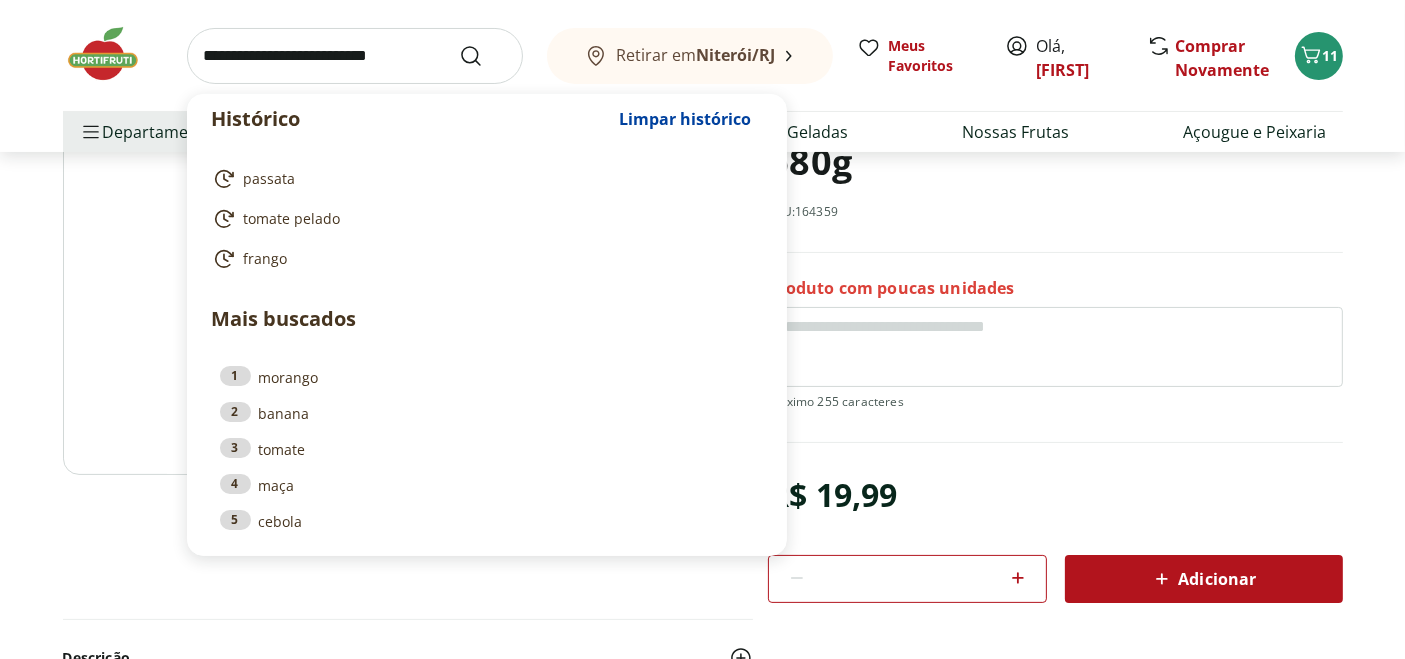 click at bounding box center [355, 56] 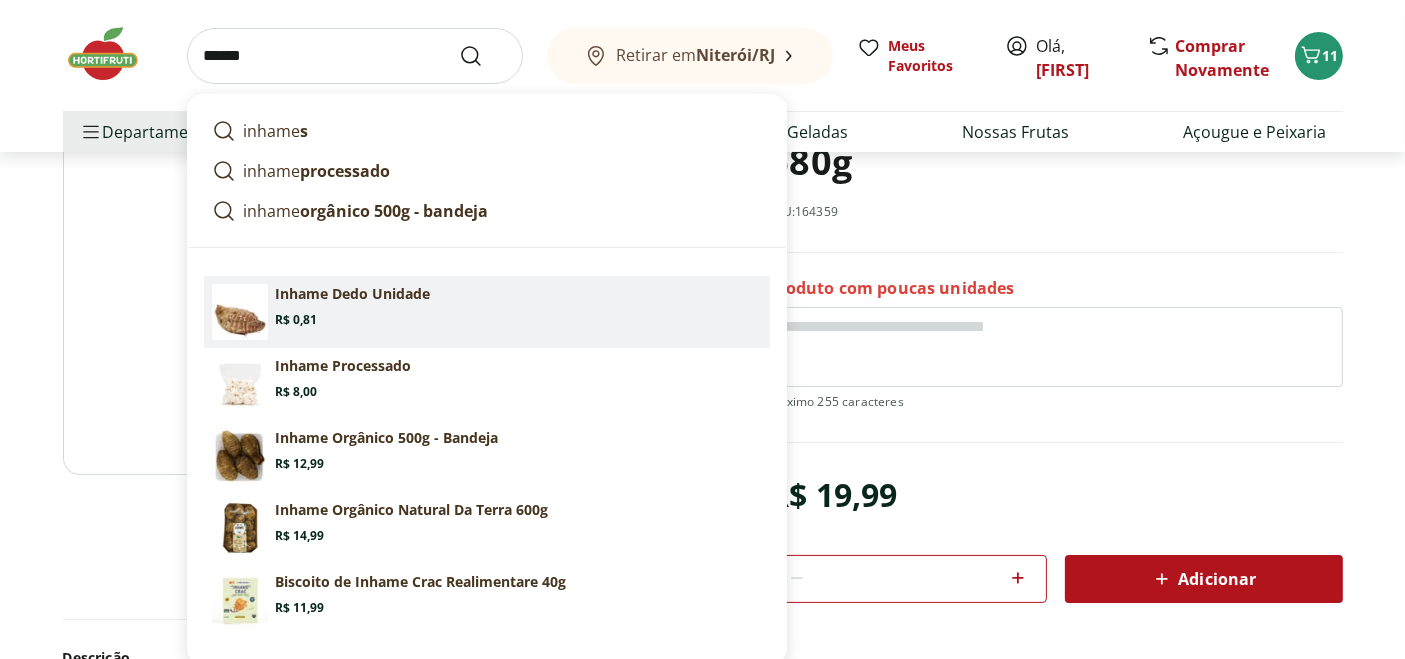 type on "******" 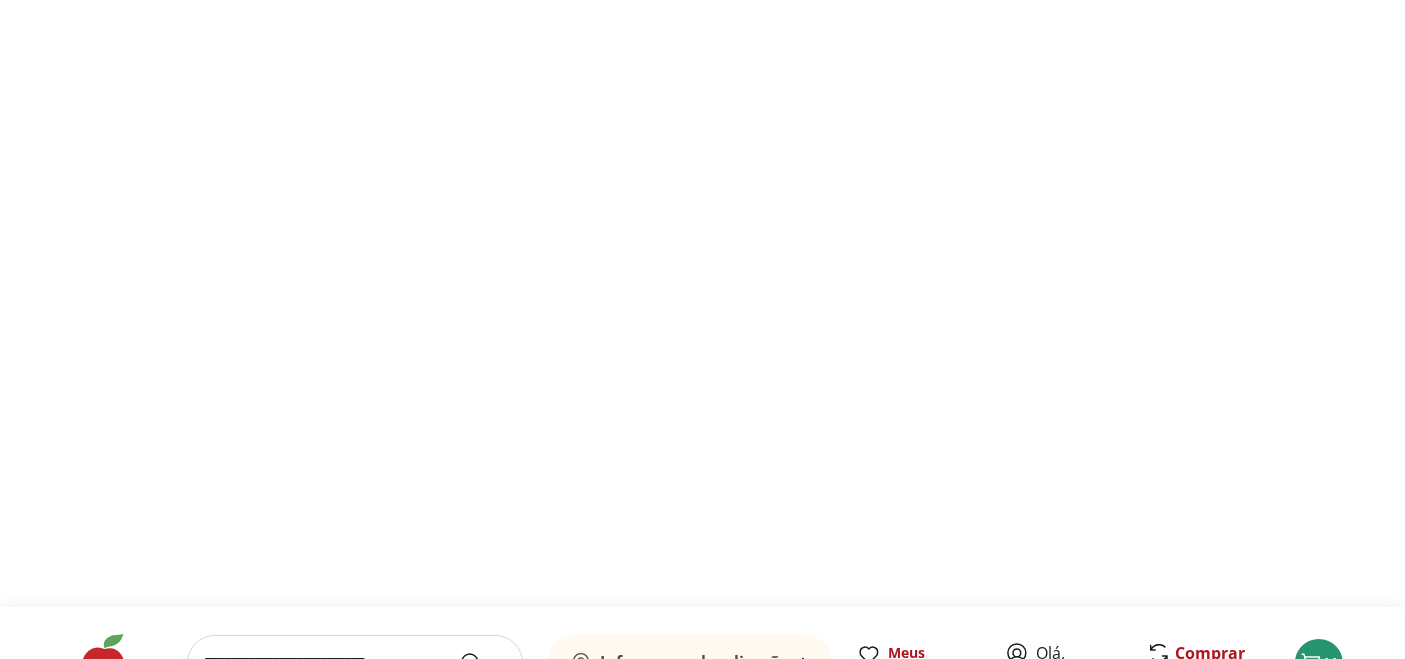 scroll, scrollTop: 0, scrollLeft: 0, axis: both 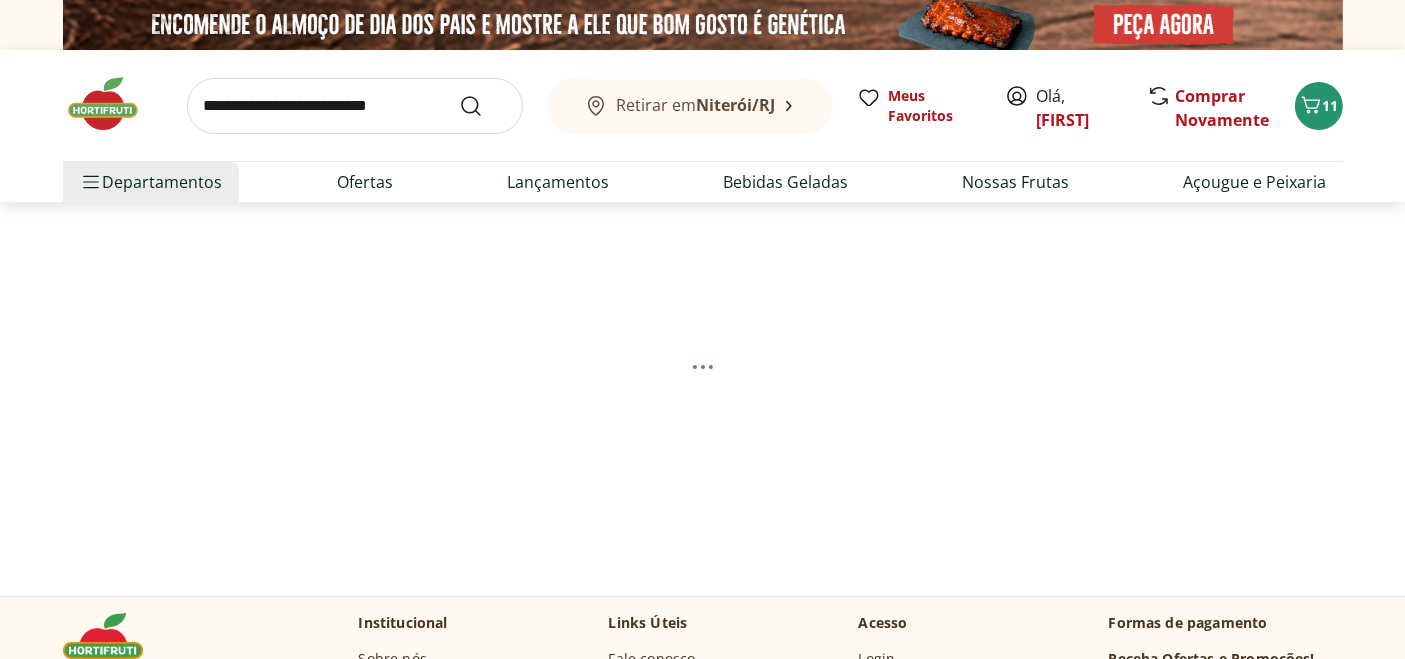 select on "**********" 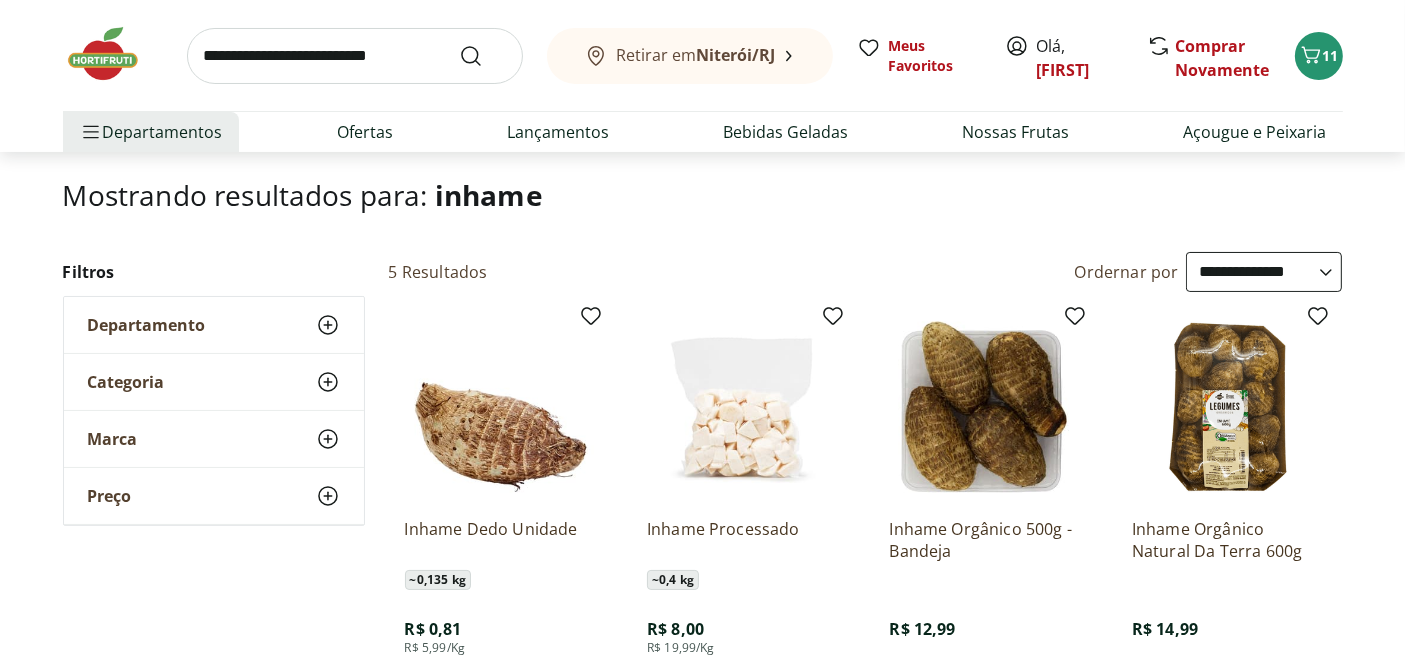 scroll, scrollTop: 222, scrollLeft: 0, axis: vertical 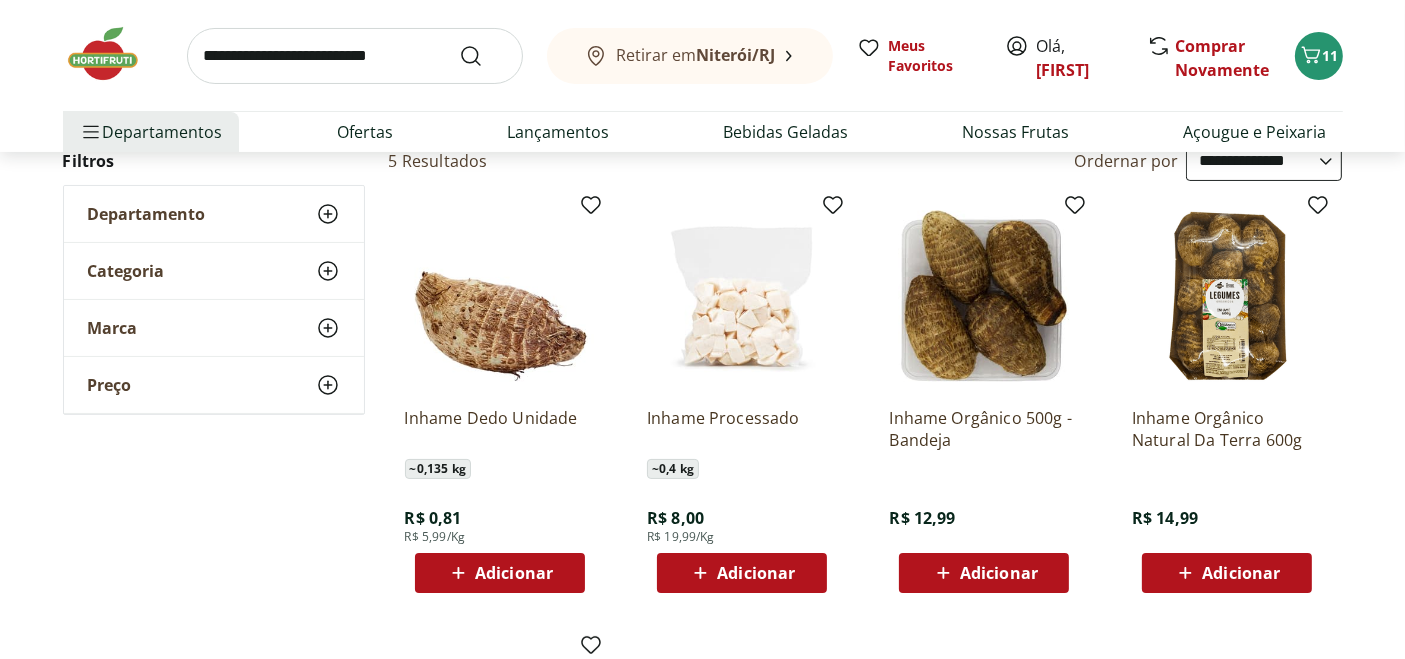 click on "Adicionar" at bounding box center [514, 573] 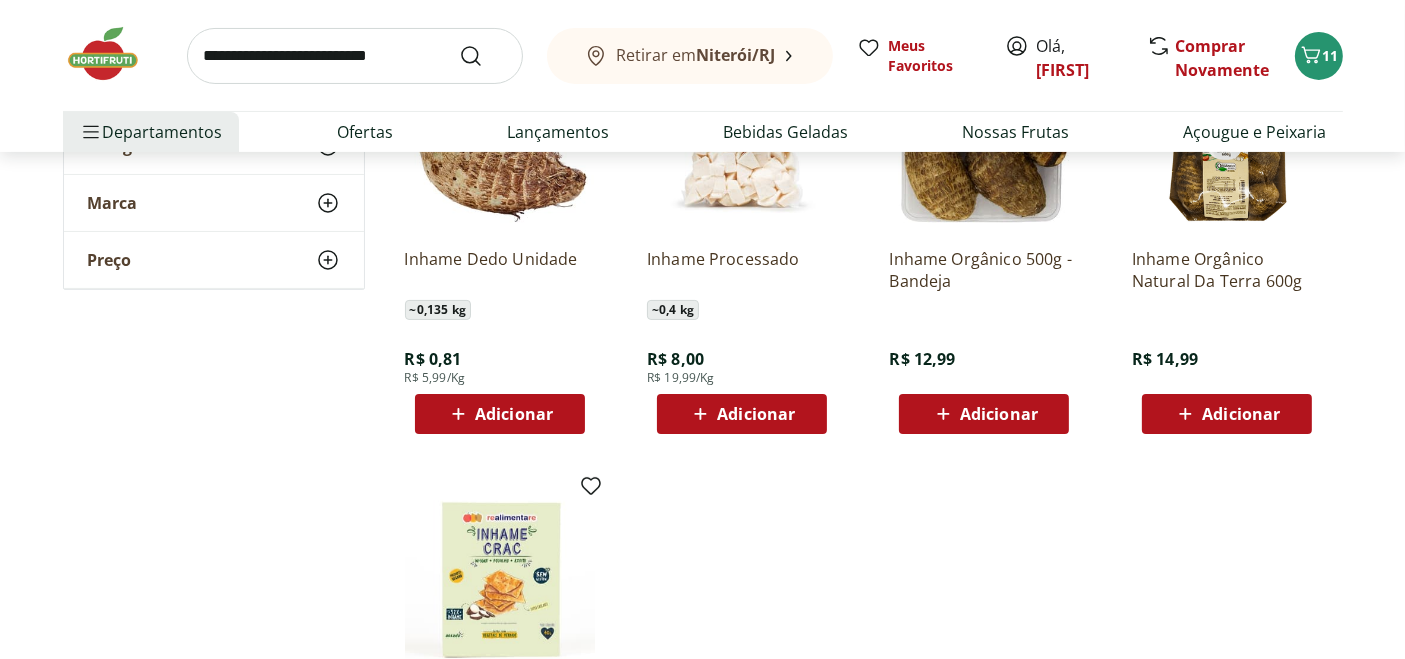 scroll, scrollTop: 222, scrollLeft: 0, axis: vertical 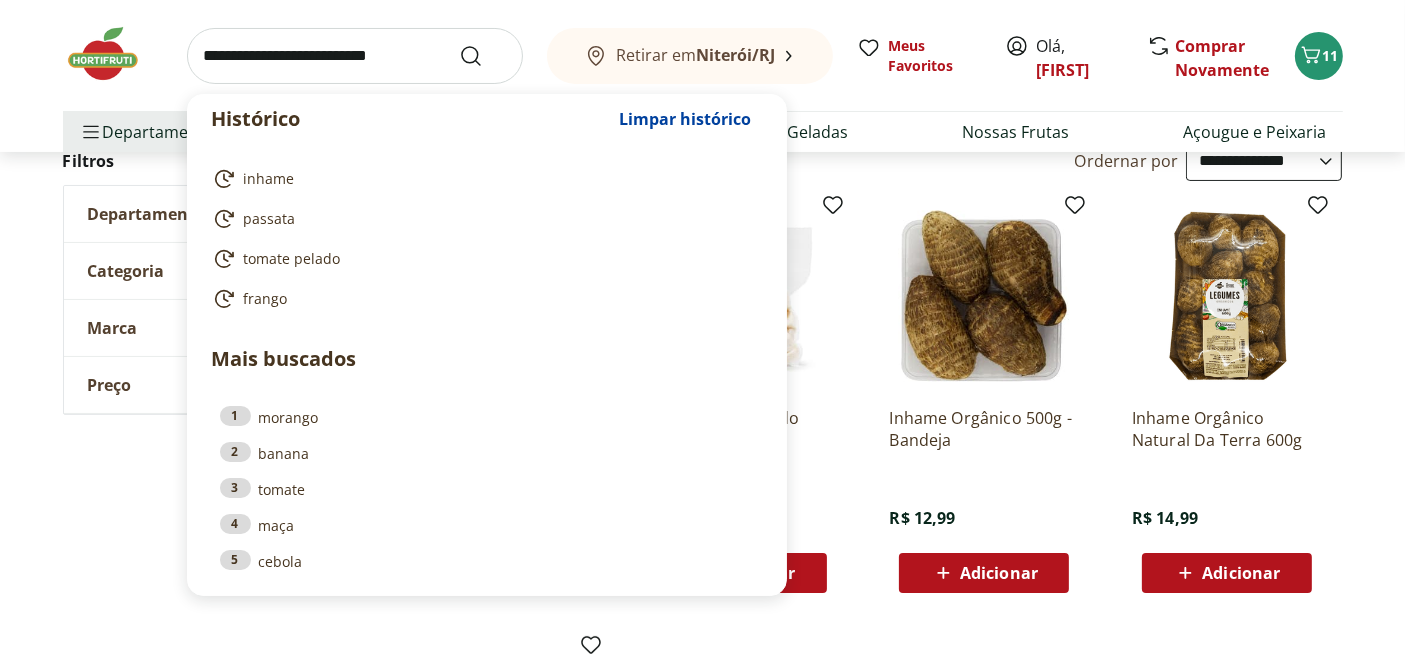 click at bounding box center (355, 56) 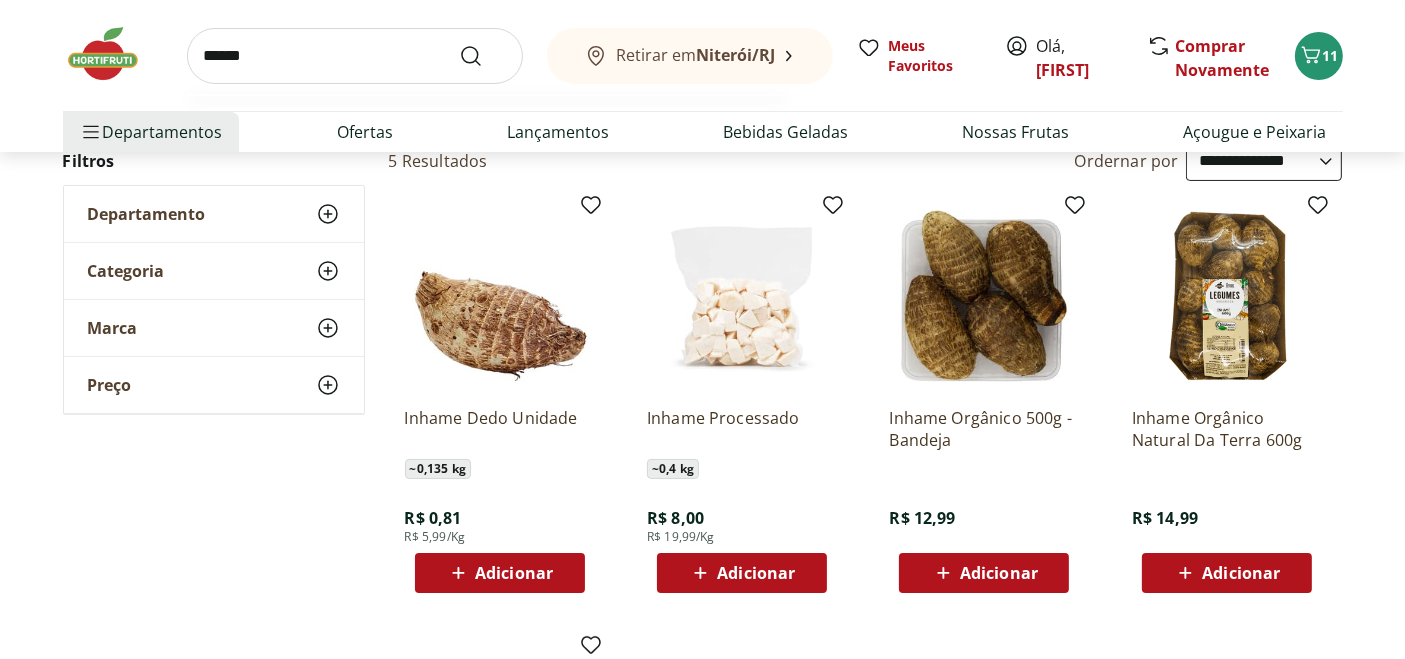 type on "******" 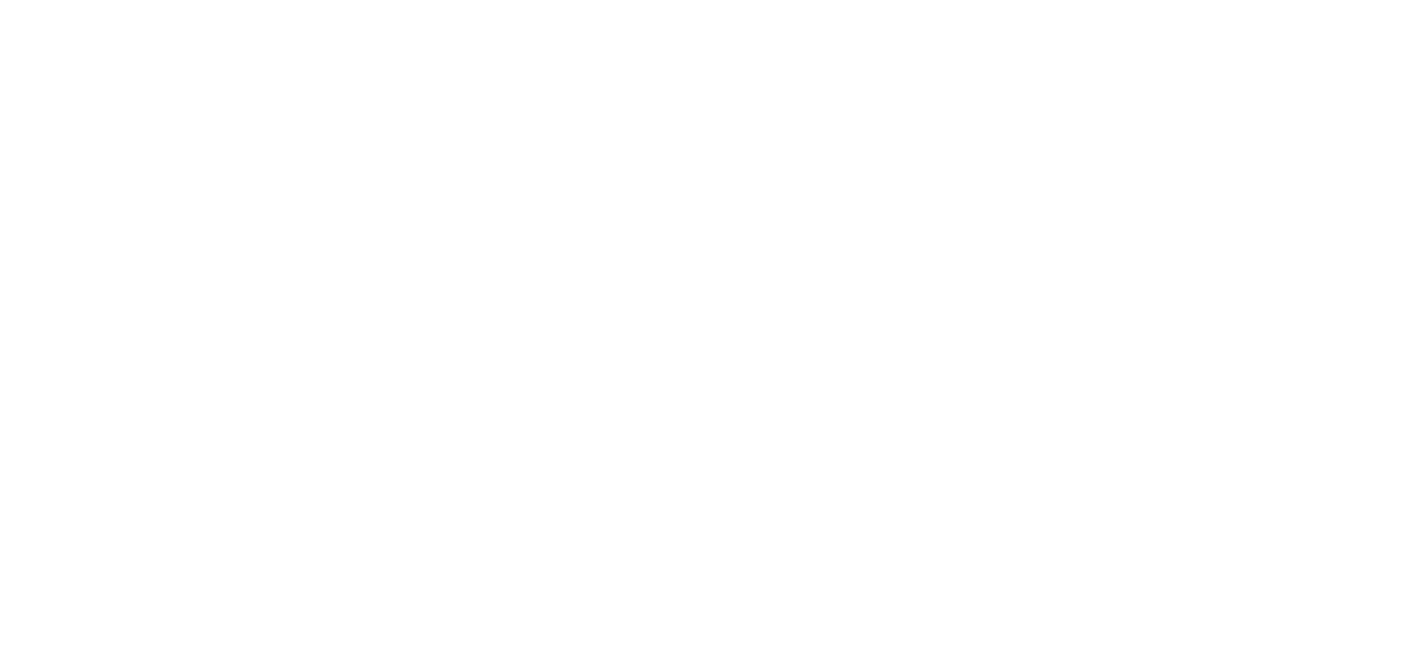 scroll, scrollTop: 0, scrollLeft: 0, axis: both 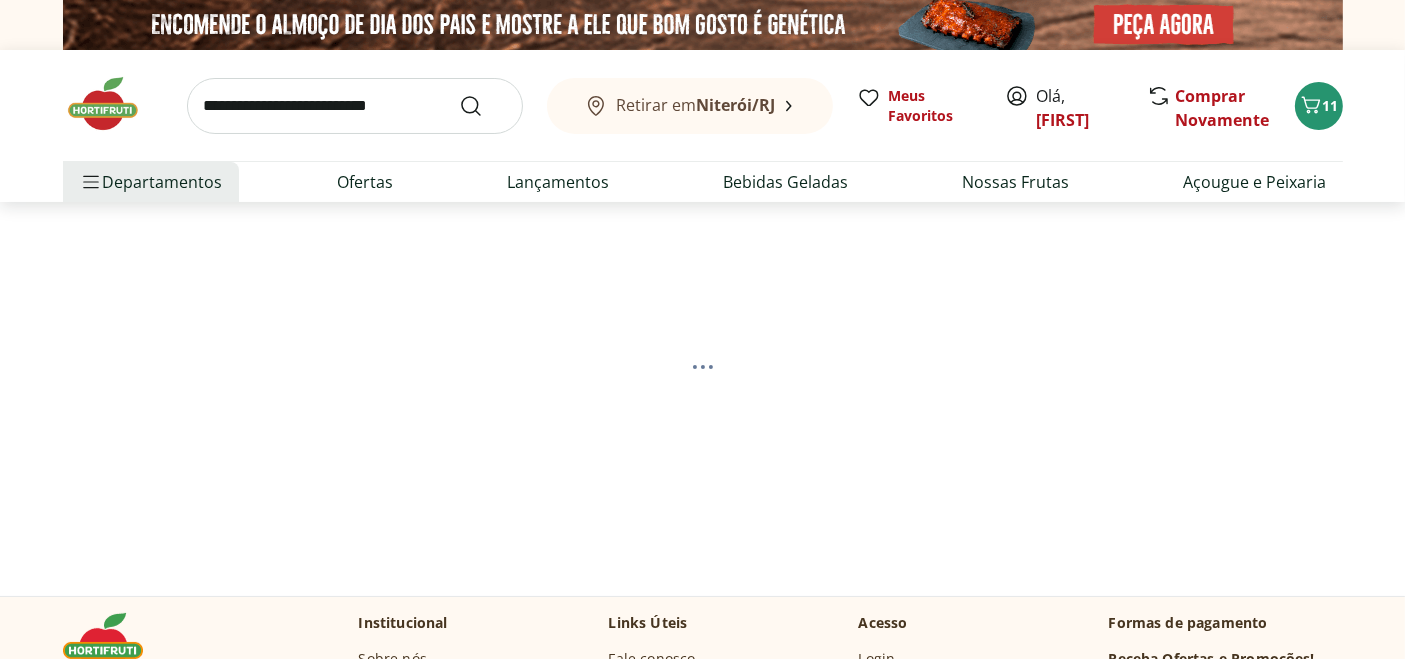 select on "**********" 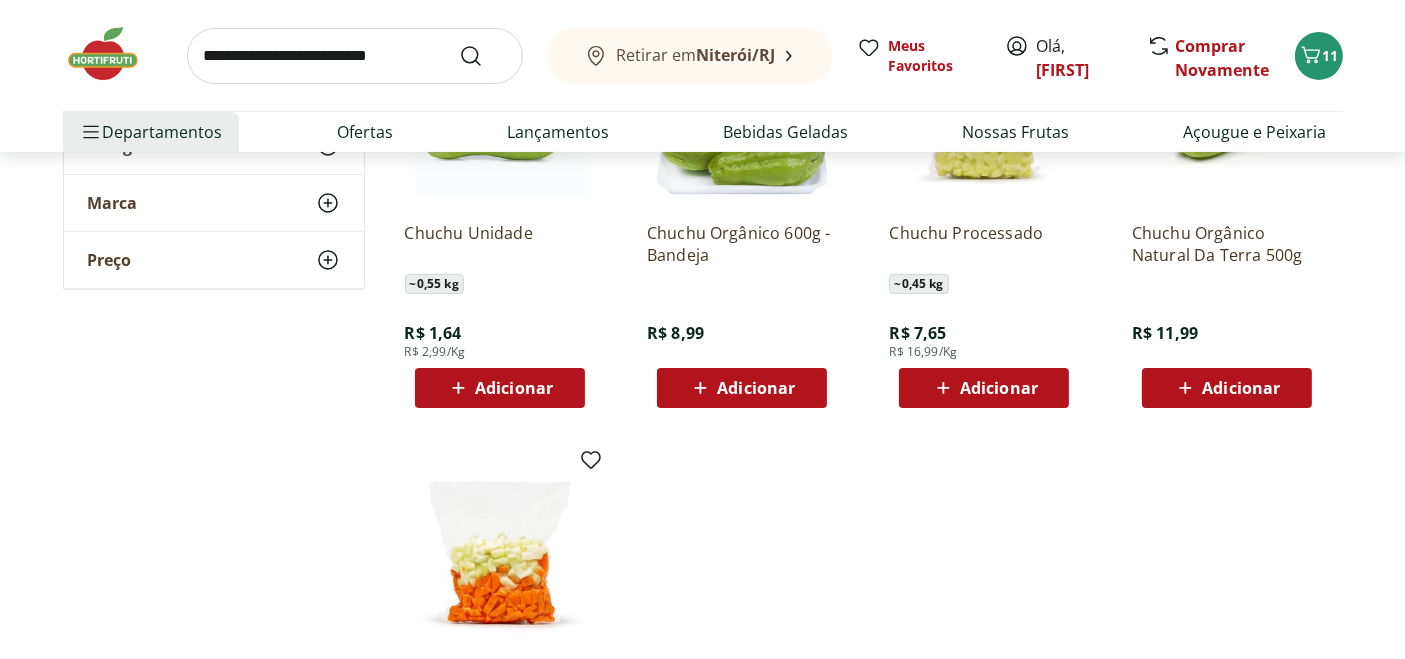 scroll, scrollTop: 222, scrollLeft: 0, axis: vertical 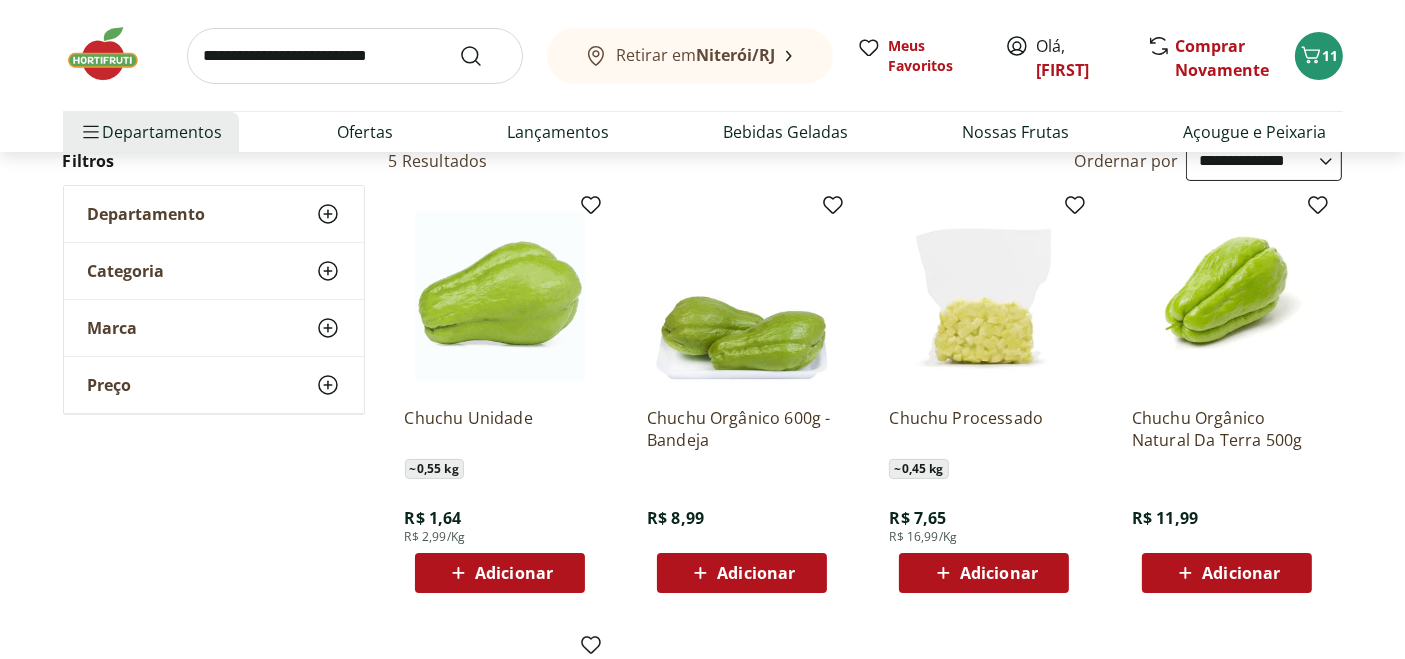 click on "Adicionar" at bounding box center [999, 573] 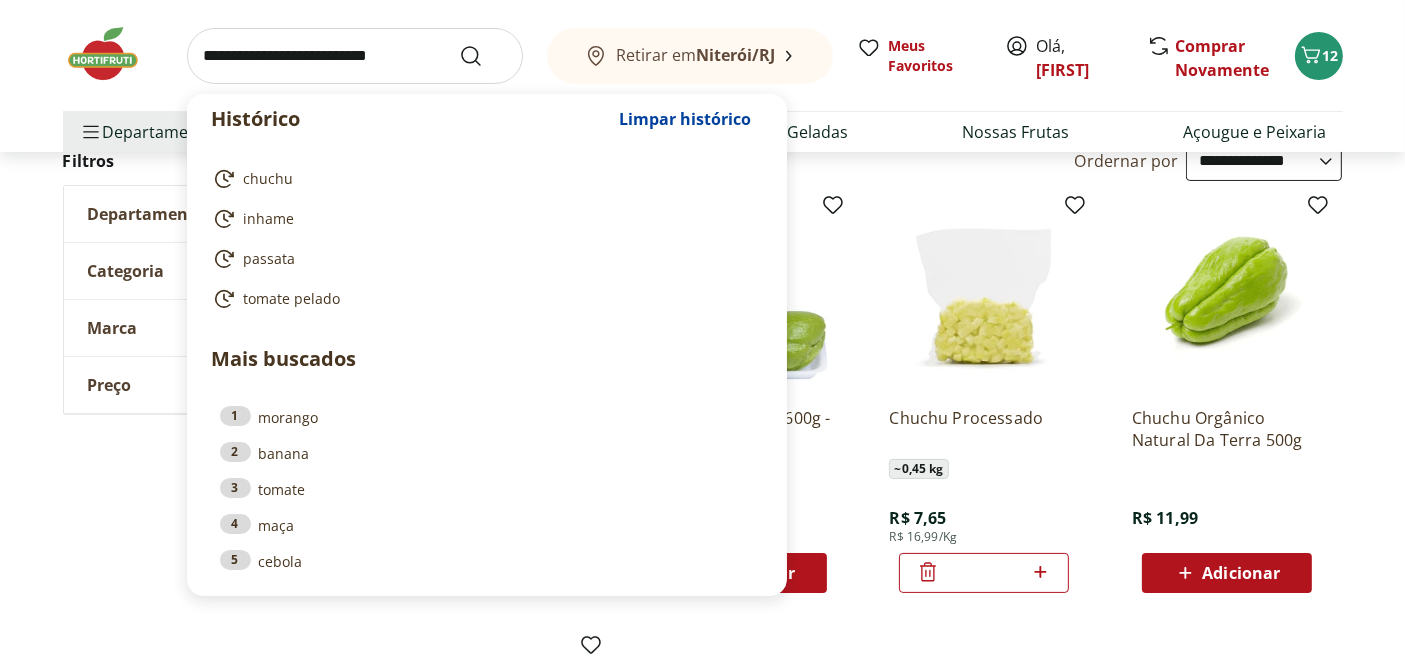 click at bounding box center (355, 56) 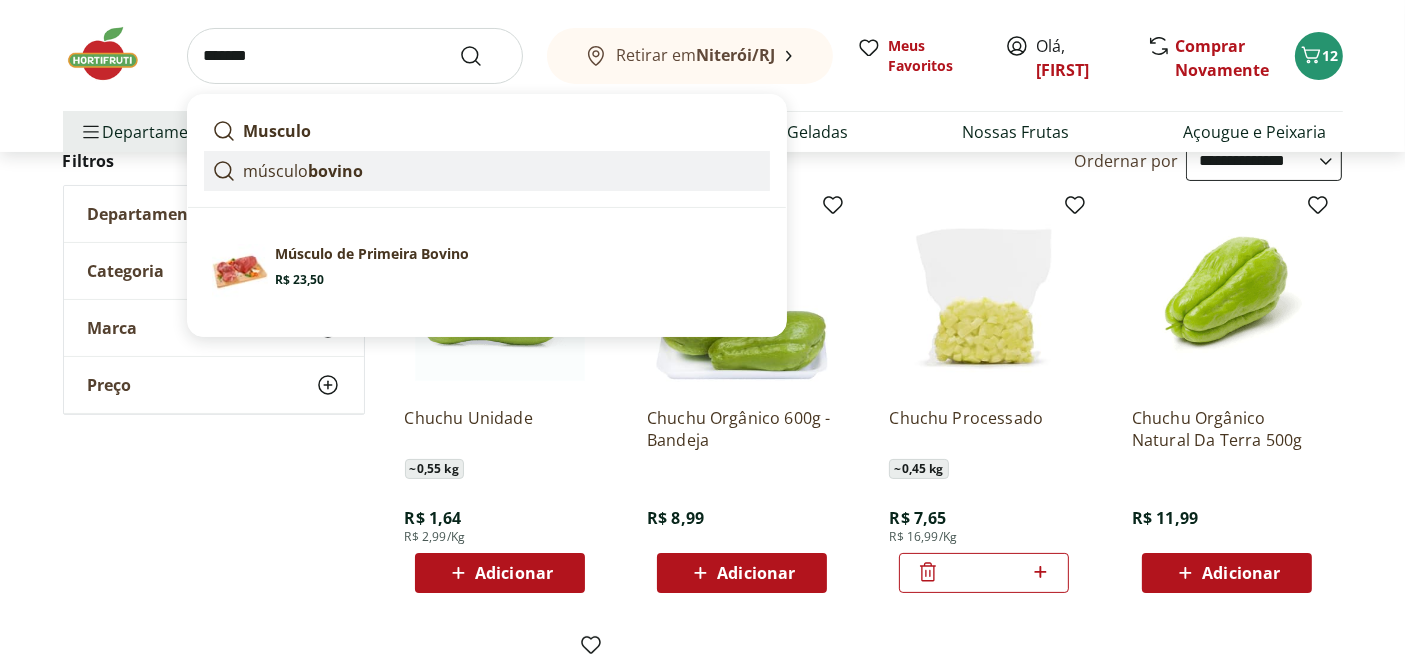 click on "bovino" at bounding box center [336, 171] 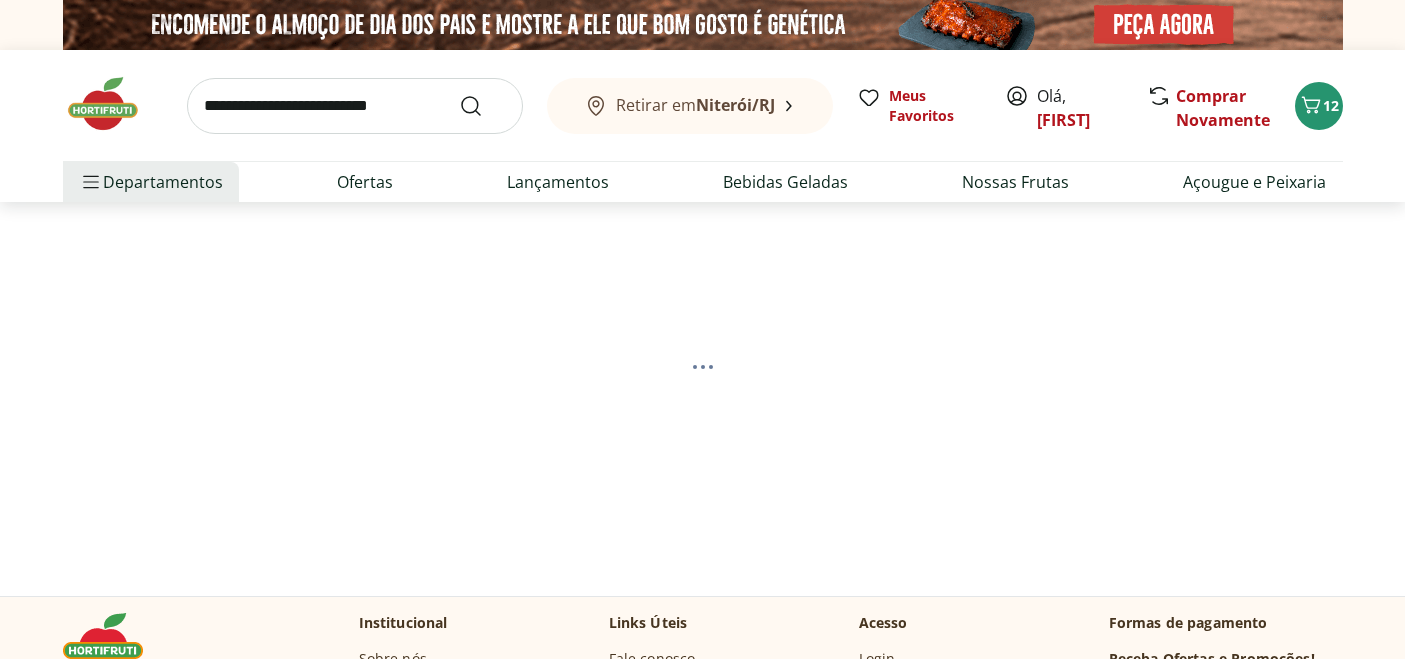 scroll, scrollTop: 0, scrollLeft: 0, axis: both 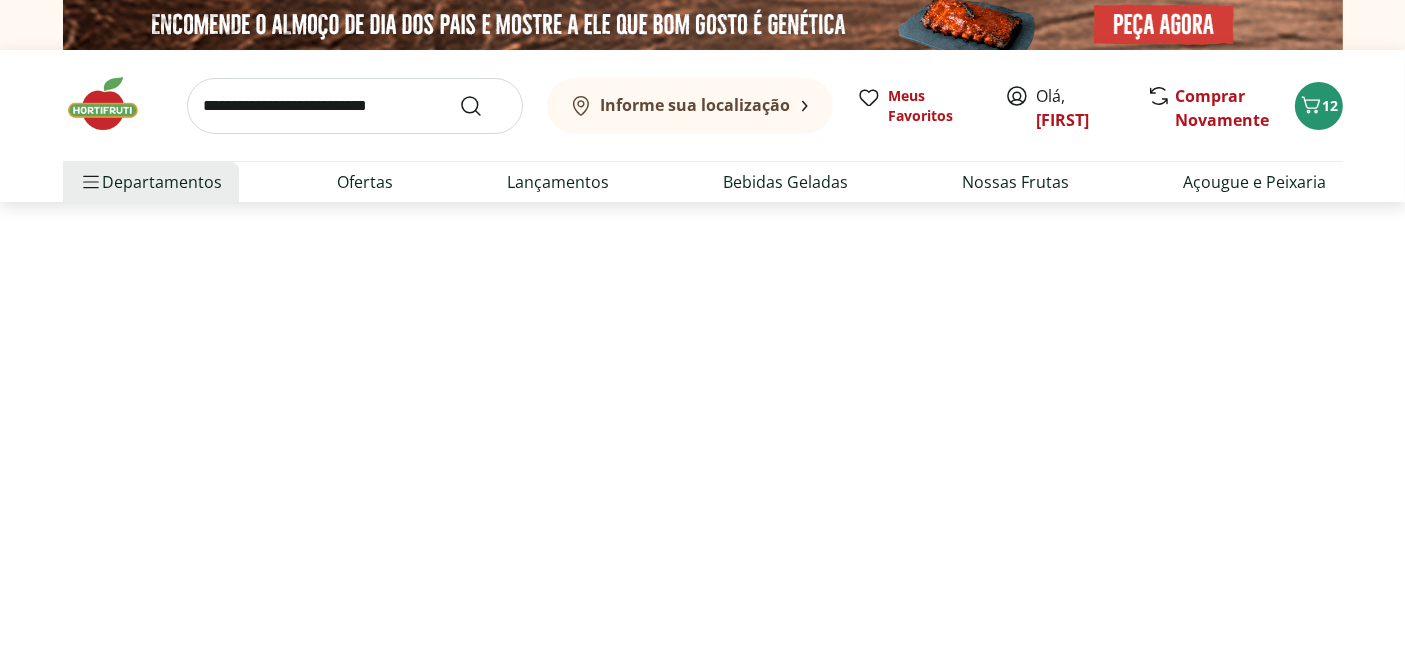 select on "**********" 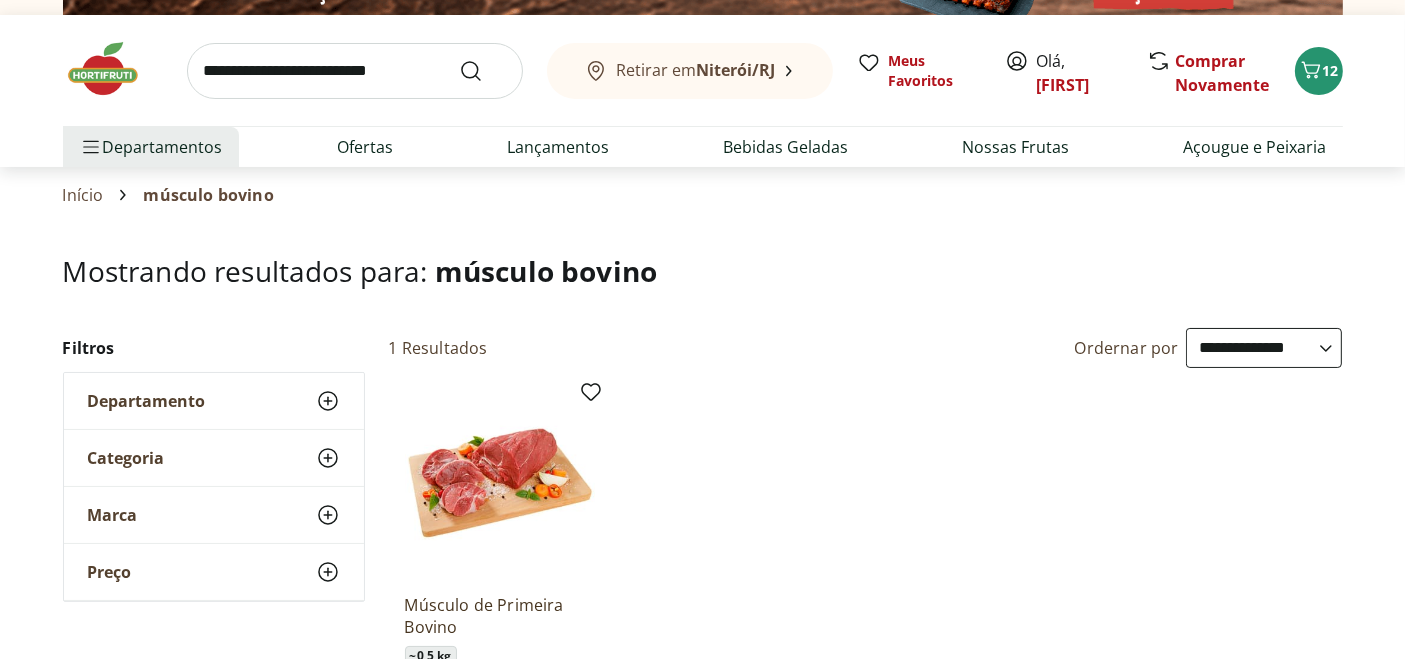 scroll, scrollTop: 0, scrollLeft: 0, axis: both 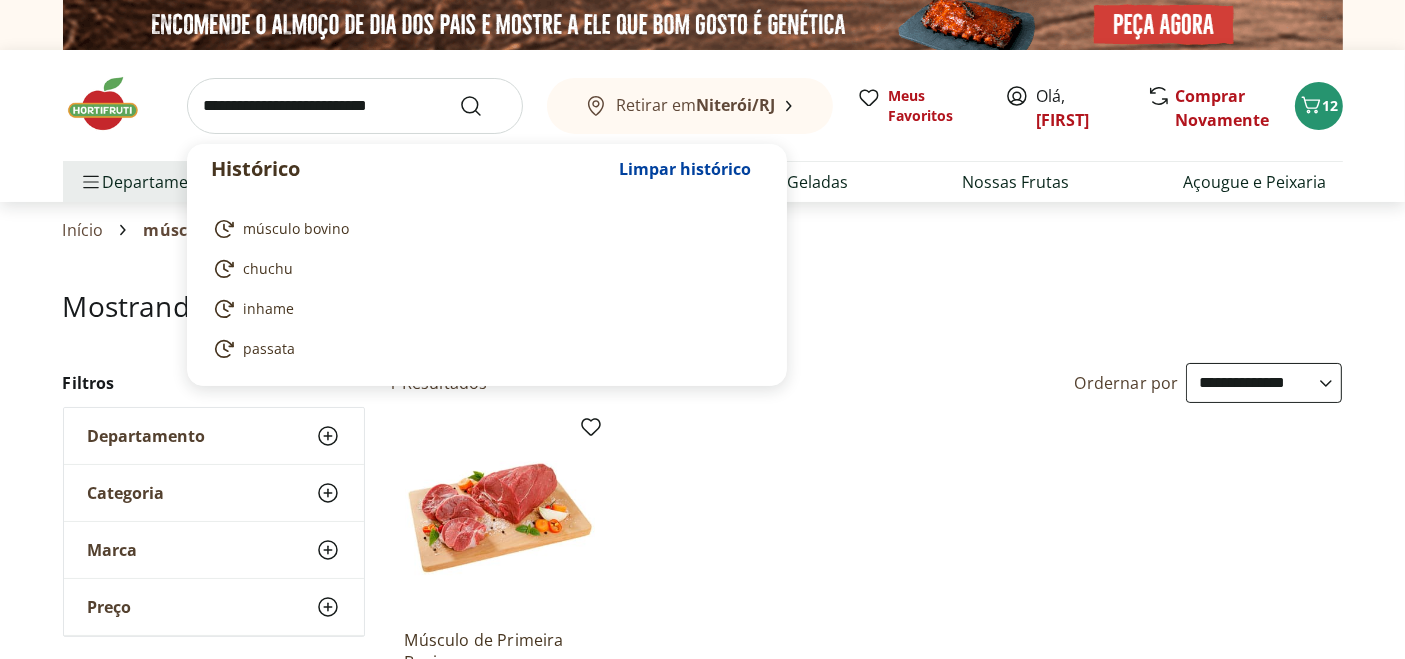 click at bounding box center [355, 106] 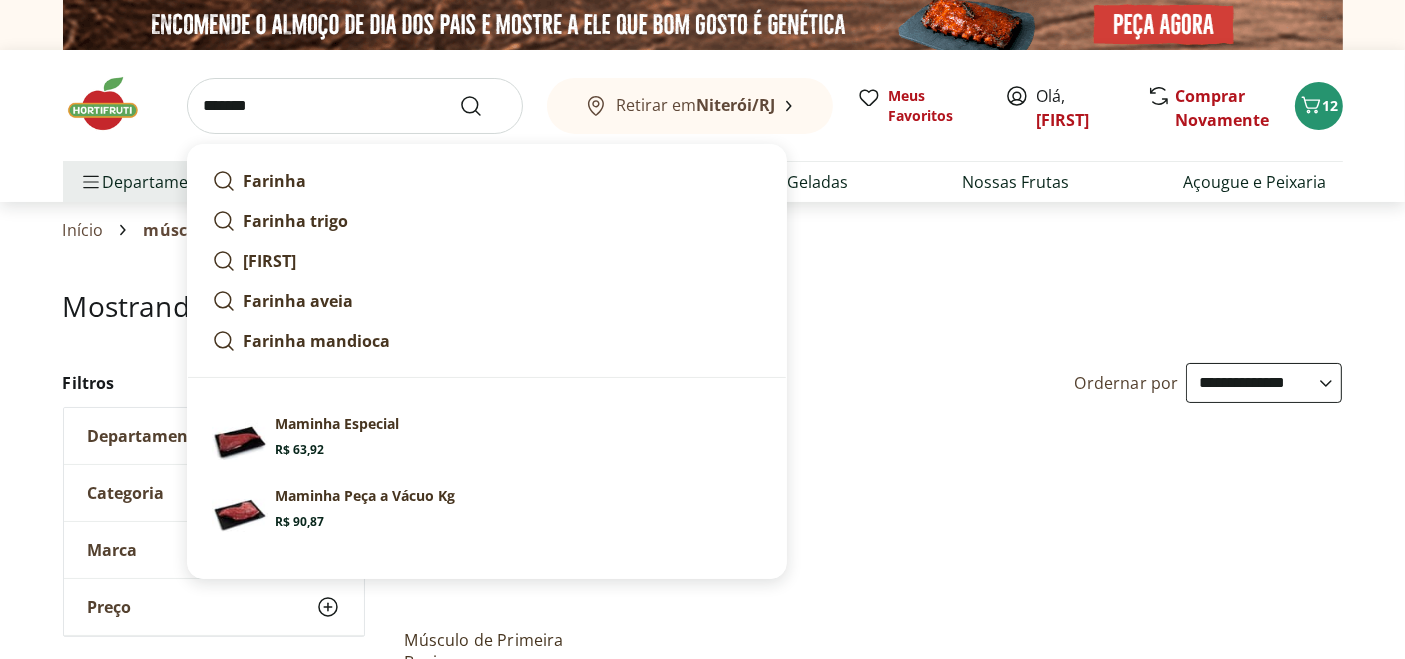 type on "*******" 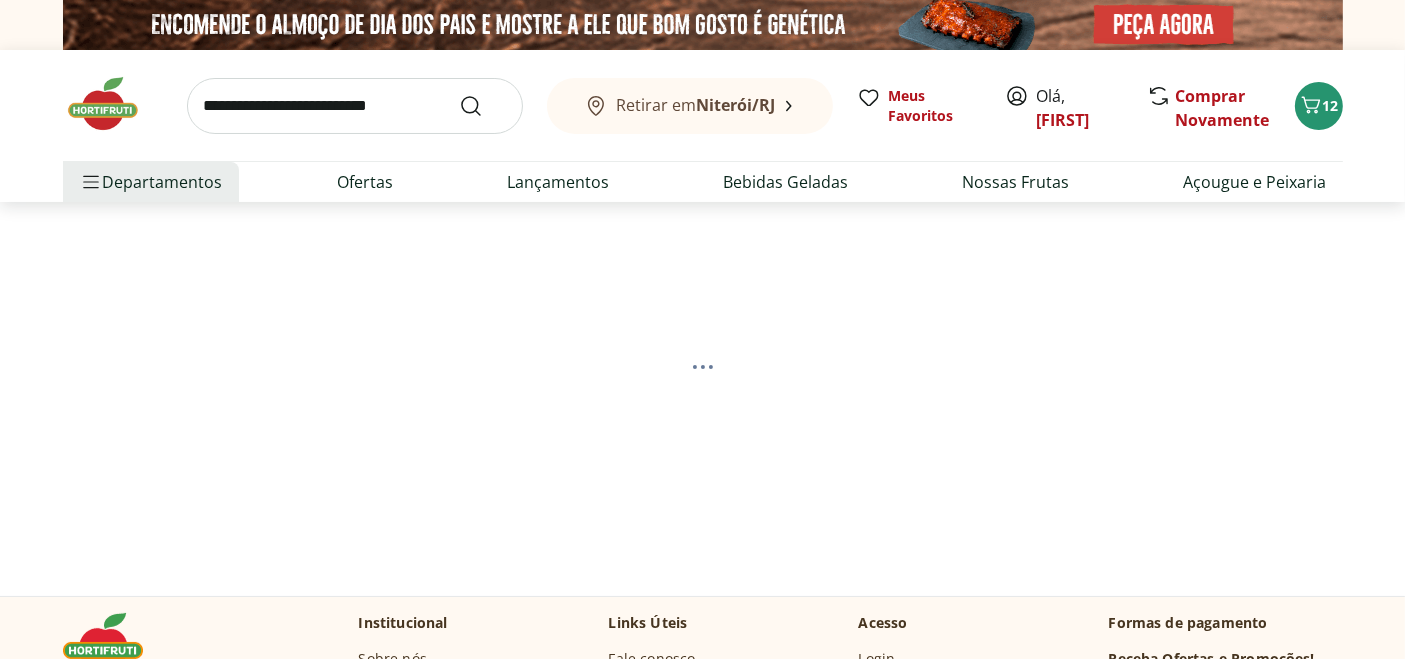 select on "**********" 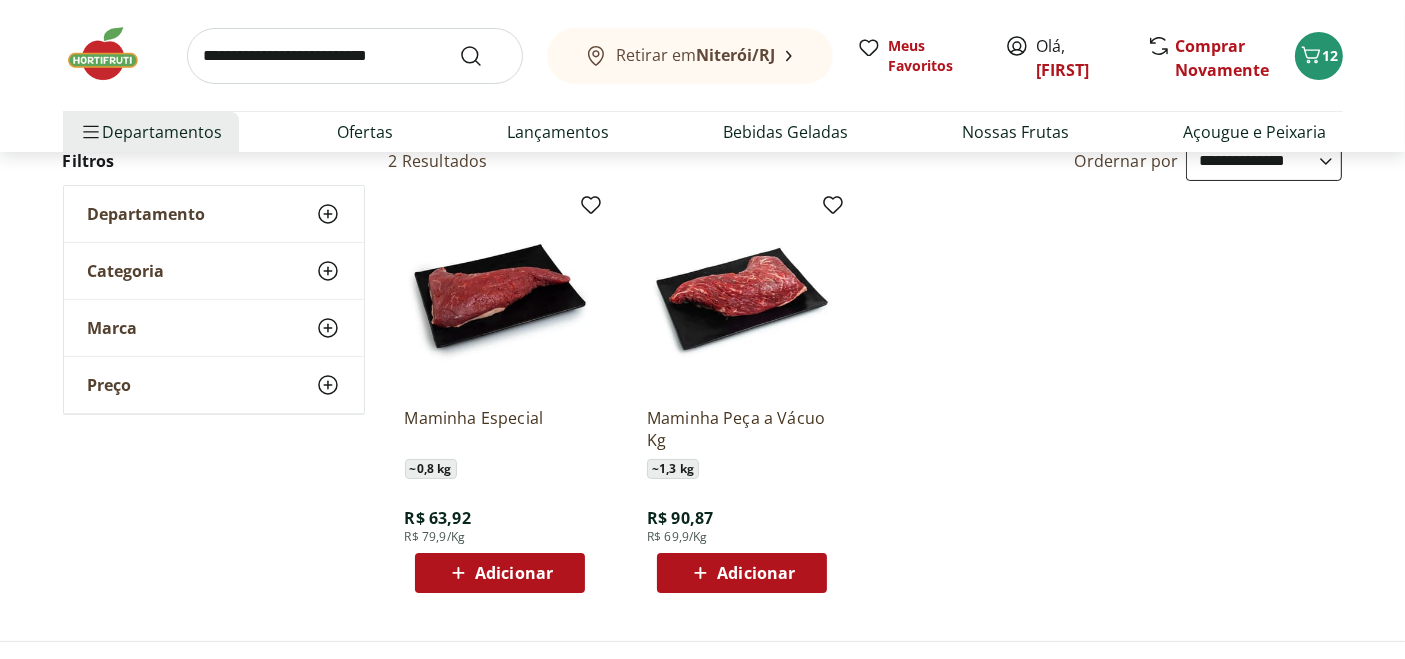 scroll, scrollTop: 0, scrollLeft: 0, axis: both 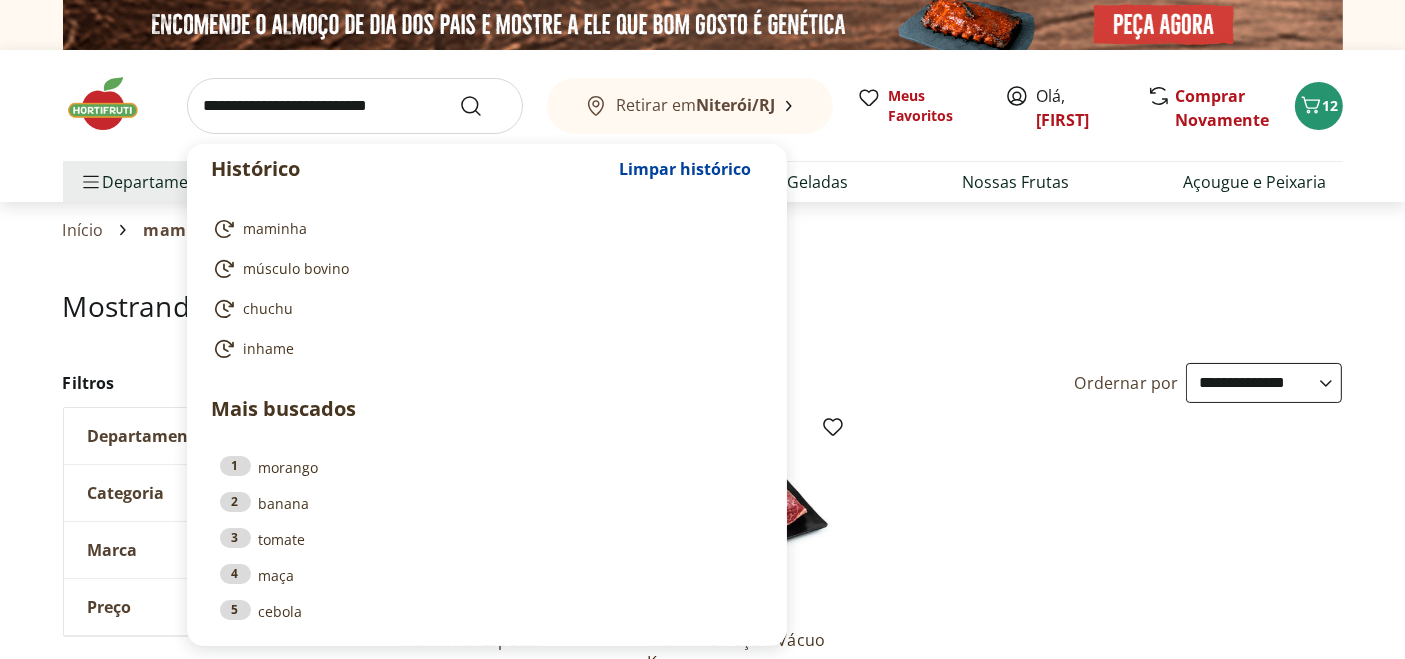 click at bounding box center (355, 106) 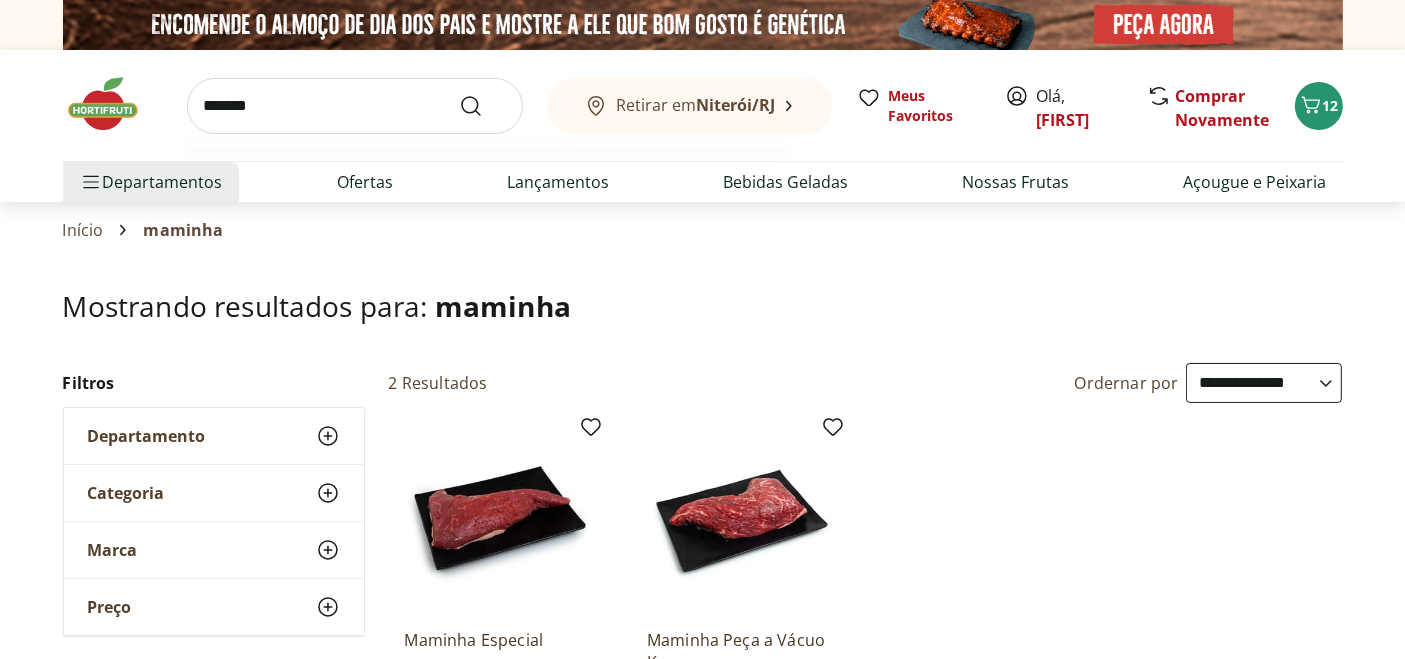 type on "*******" 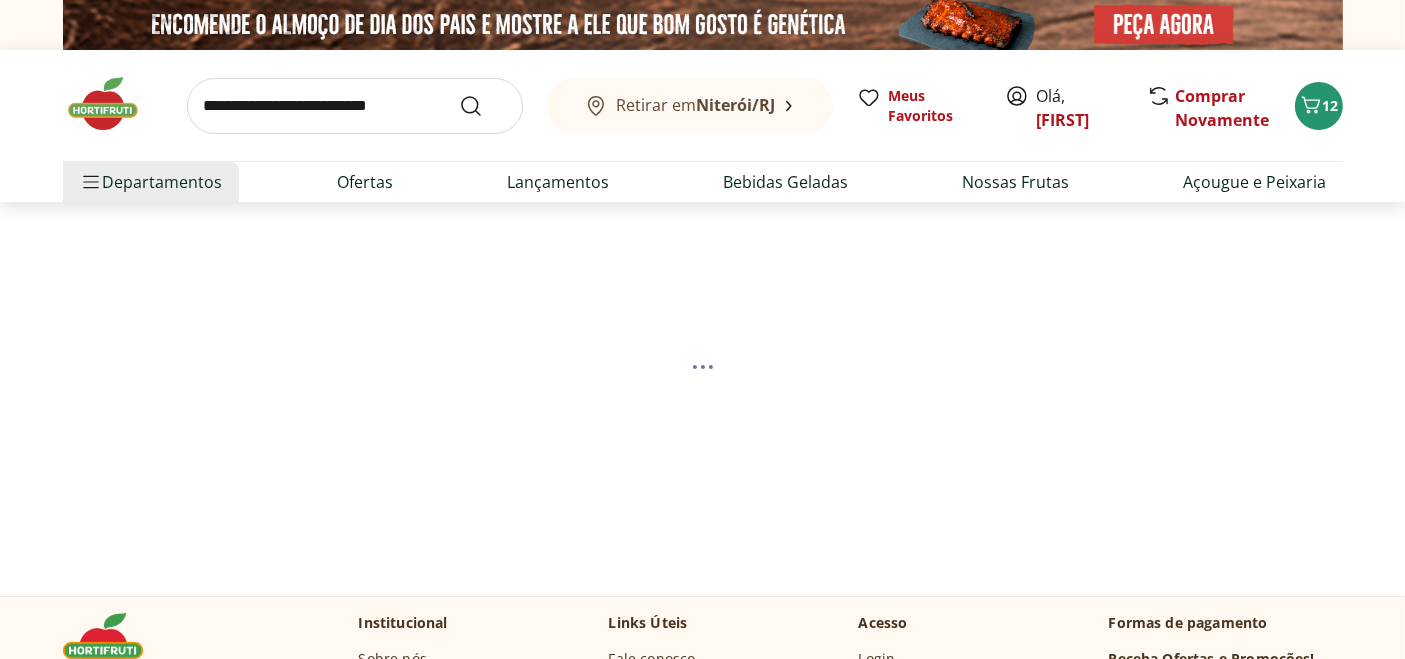 select on "**********" 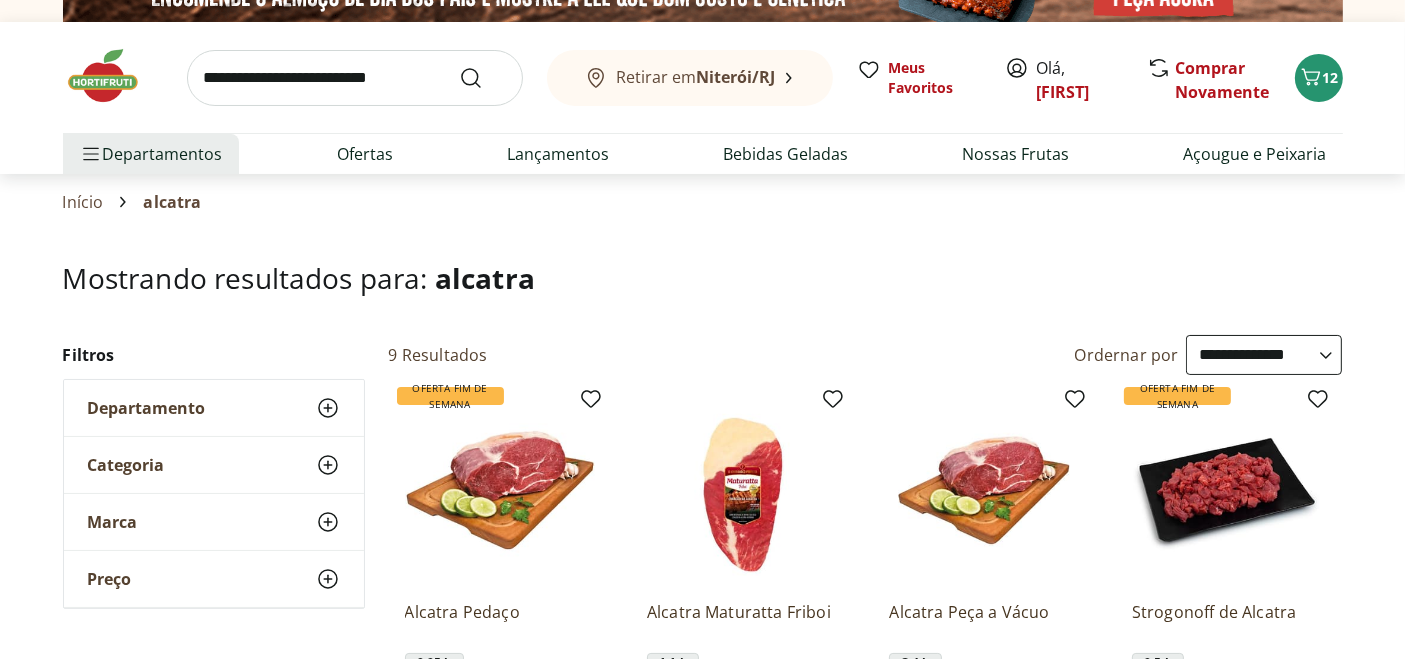 scroll, scrollTop: 0, scrollLeft: 0, axis: both 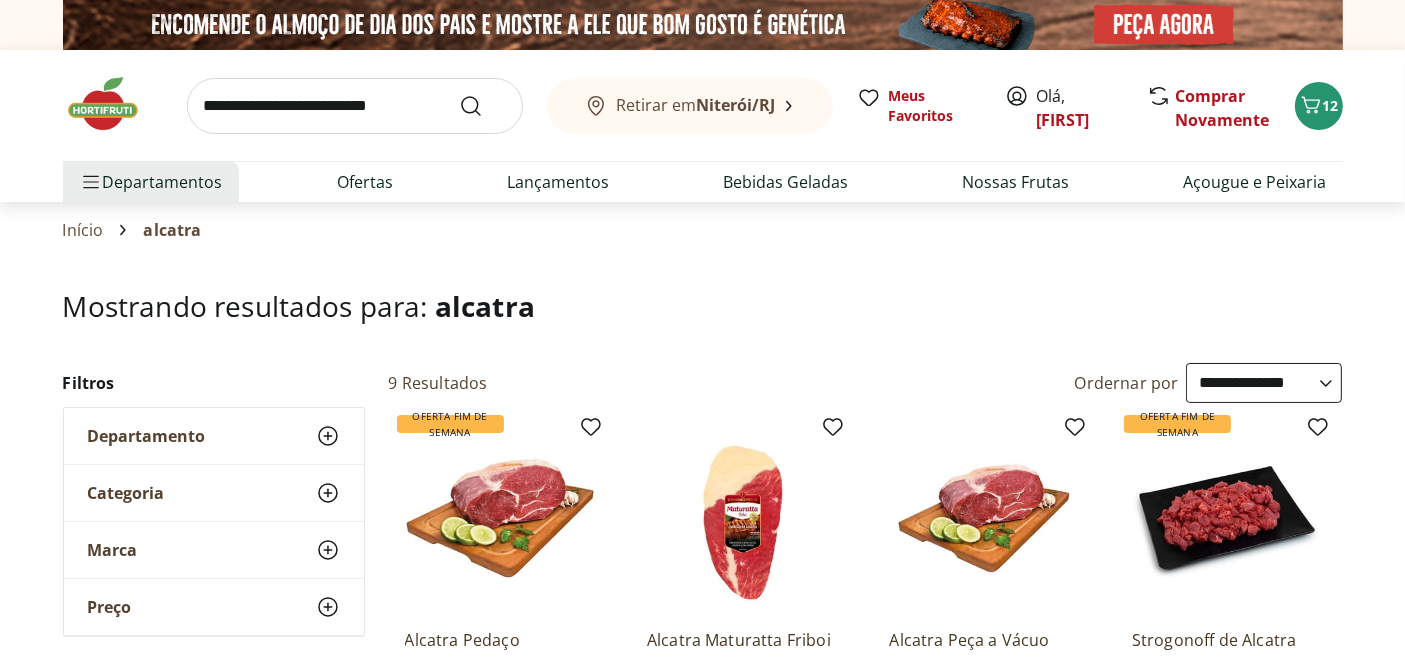 click at bounding box center [355, 106] 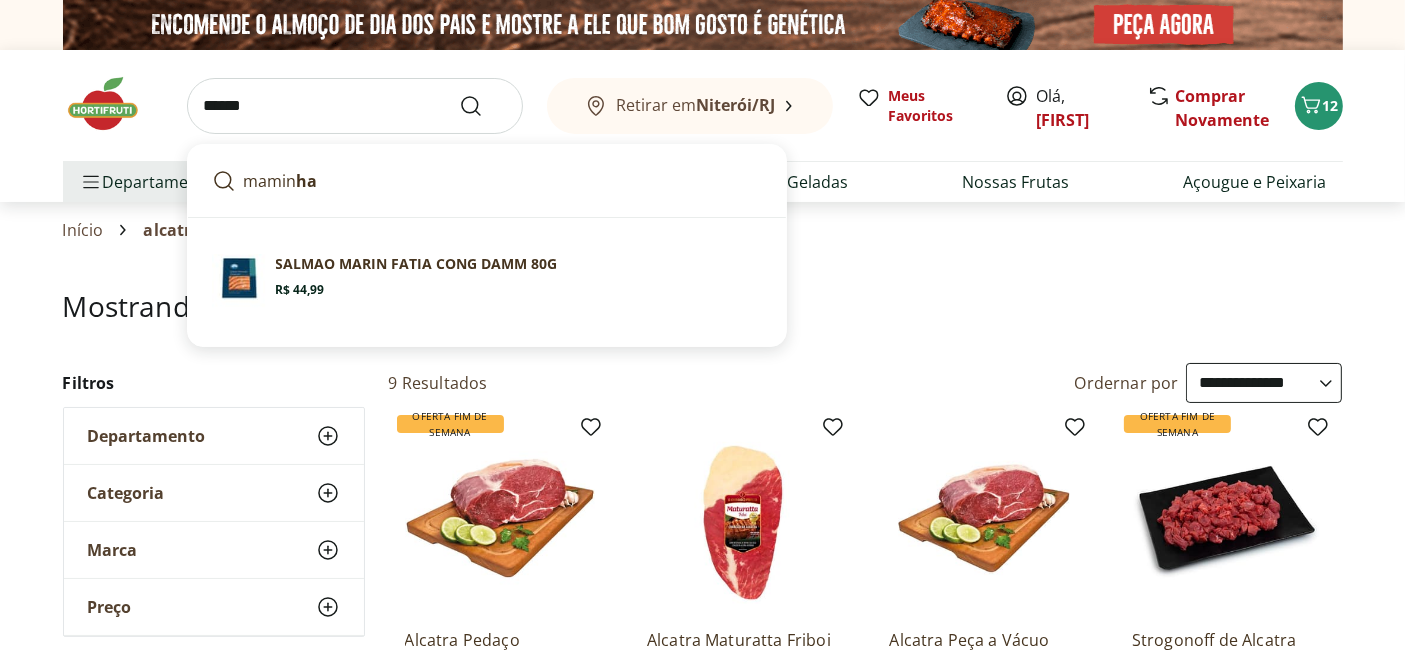 type on "*******" 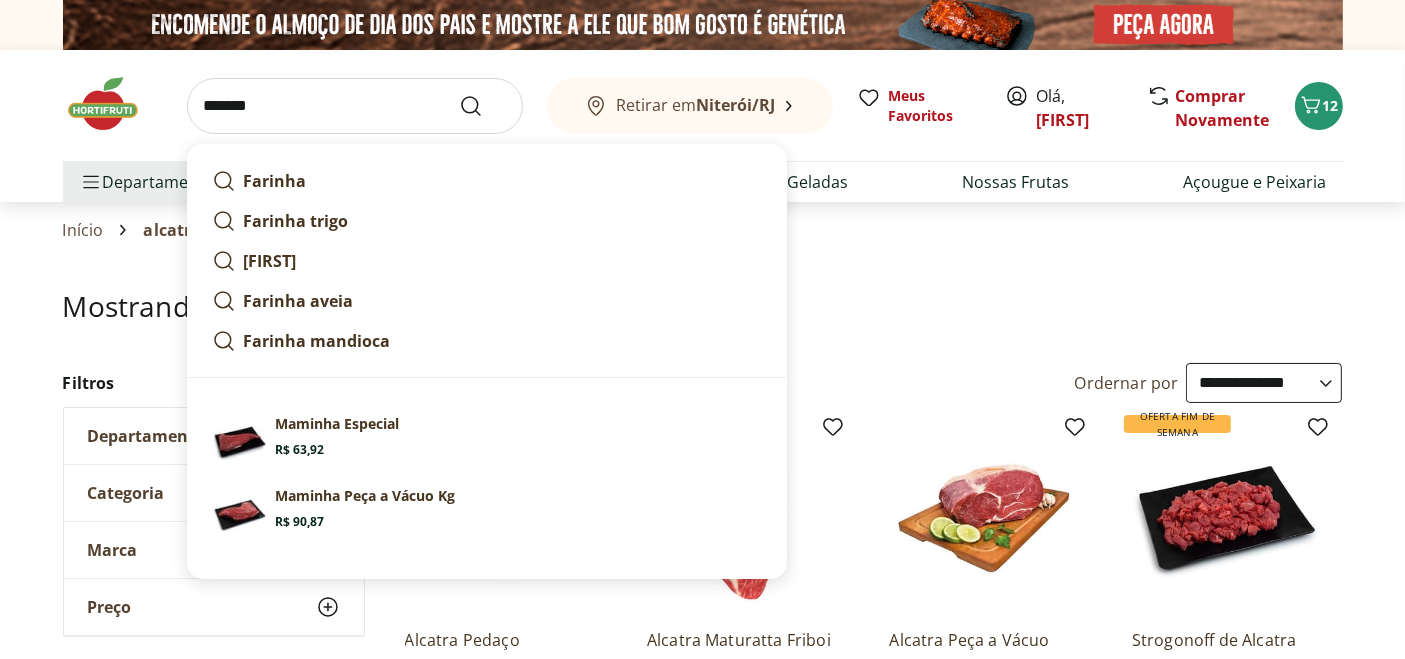 click at bounding box center (483, 106) 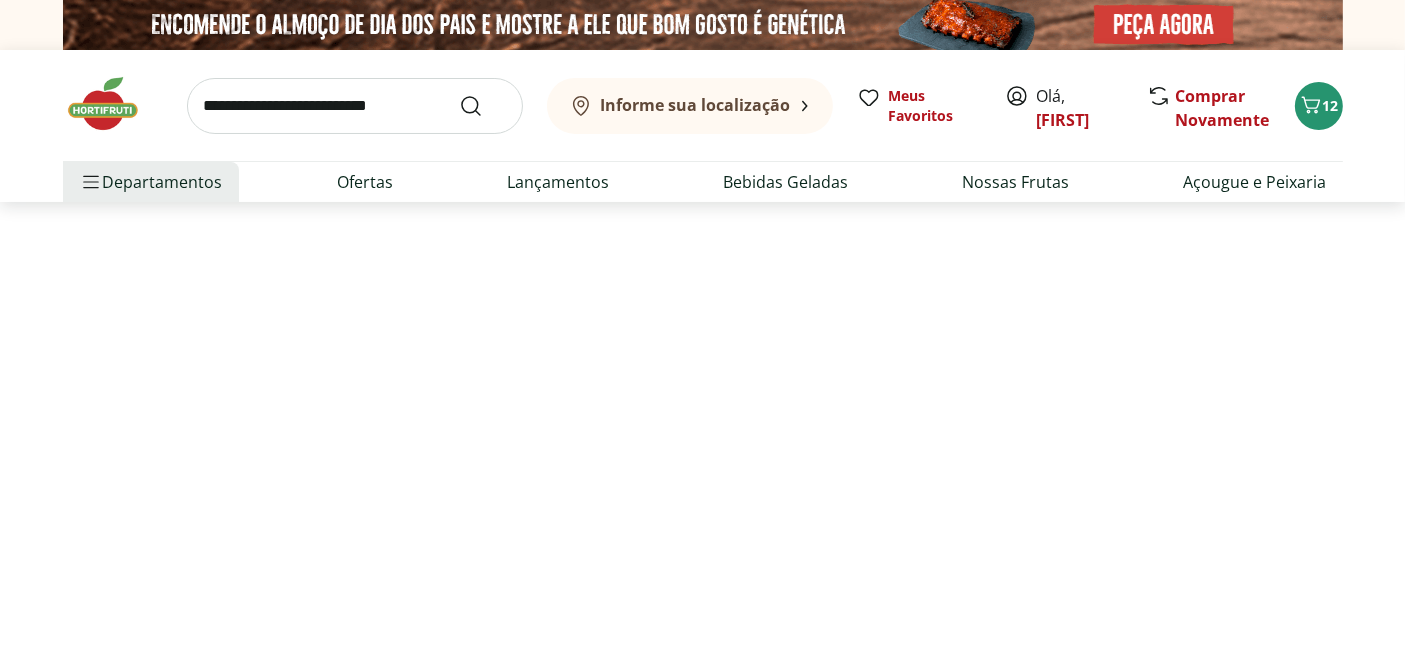 select on "**********" 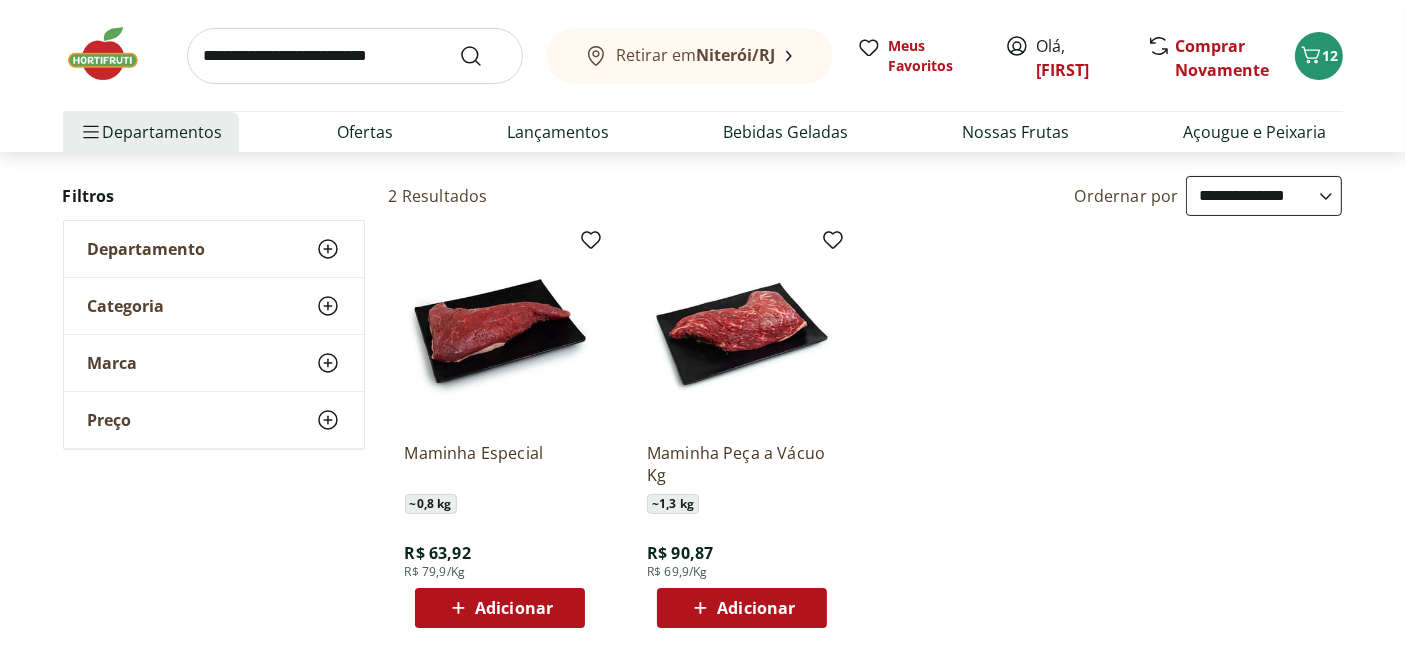 scroll, scrollTop: 222, scrollLeft: 0, axis: vertical 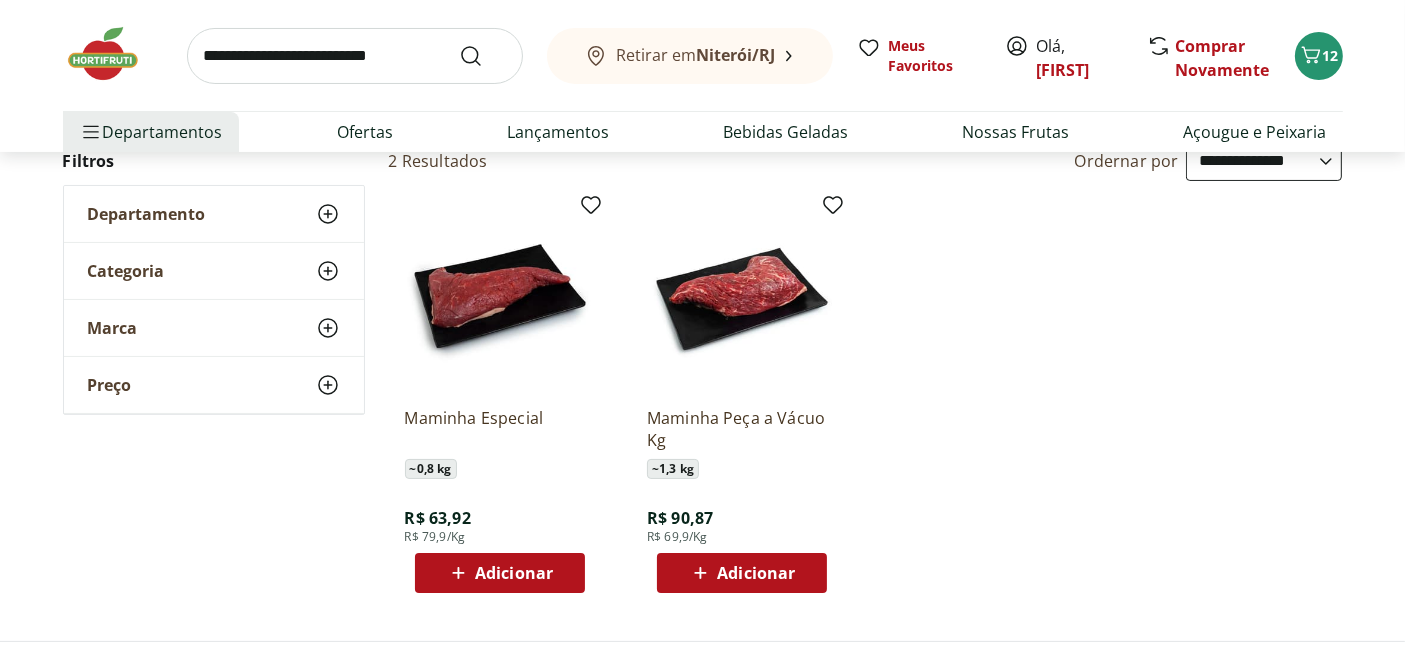click on "Adicionar" at bounding box center [514, 573] 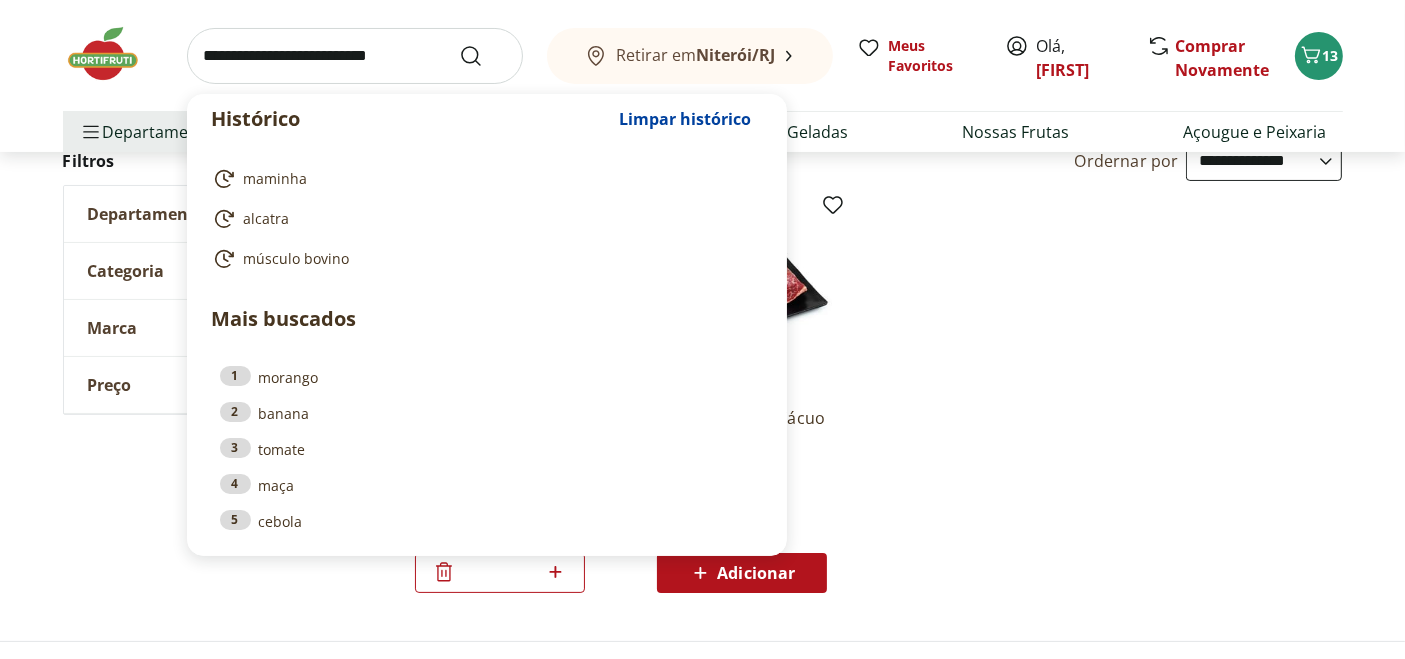 click at bounding box center (355, 56) 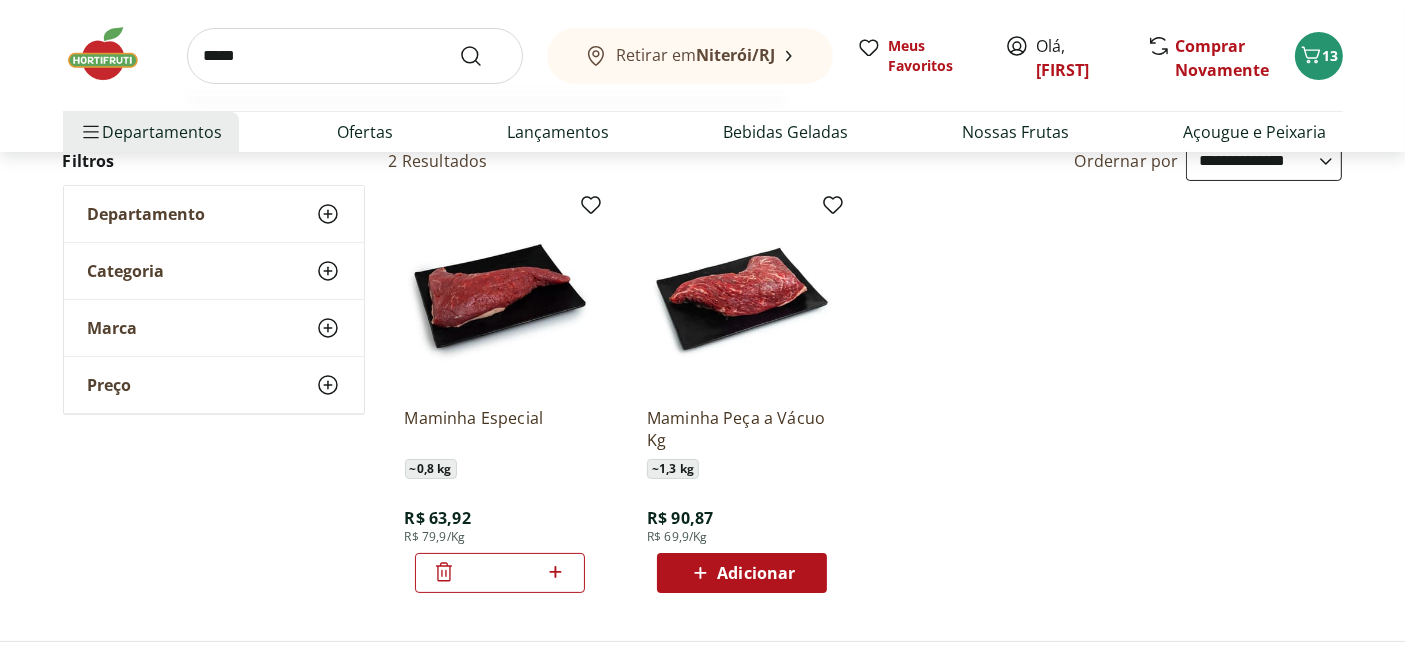 type on "*****" 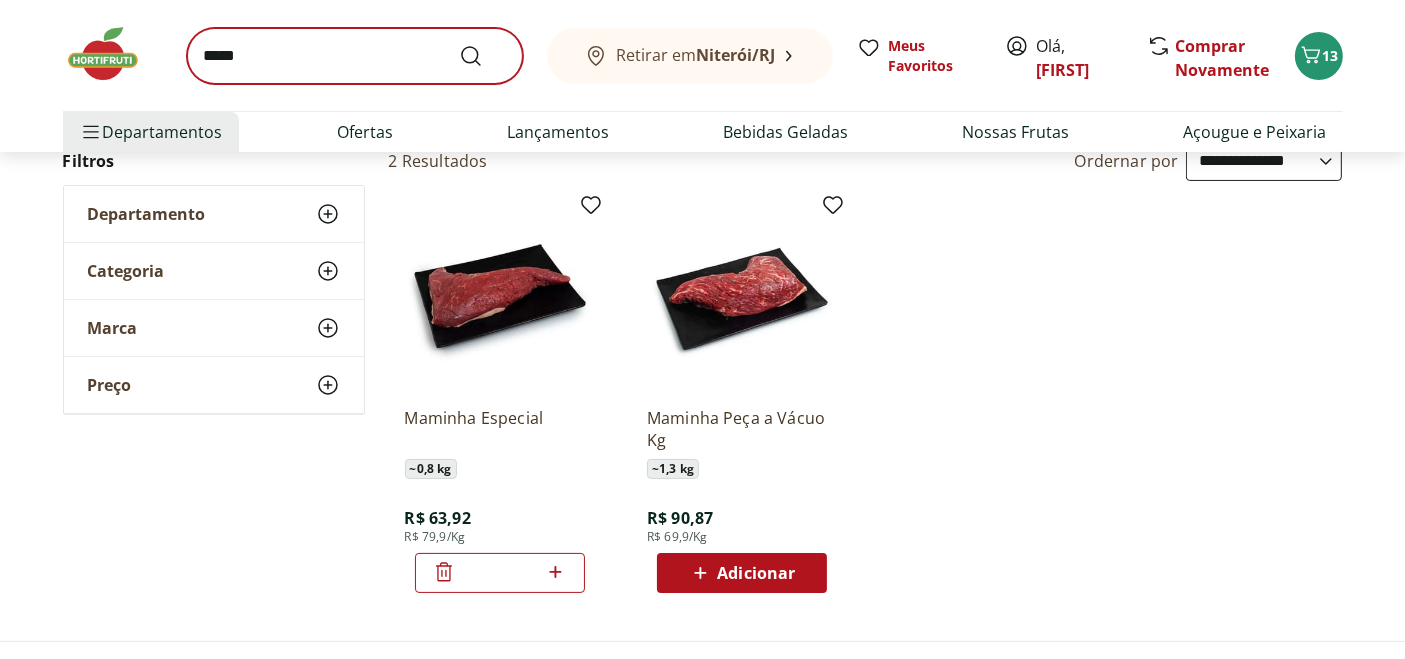 scroll, scrollTop: 0, scrollLeft: 0, axis: both 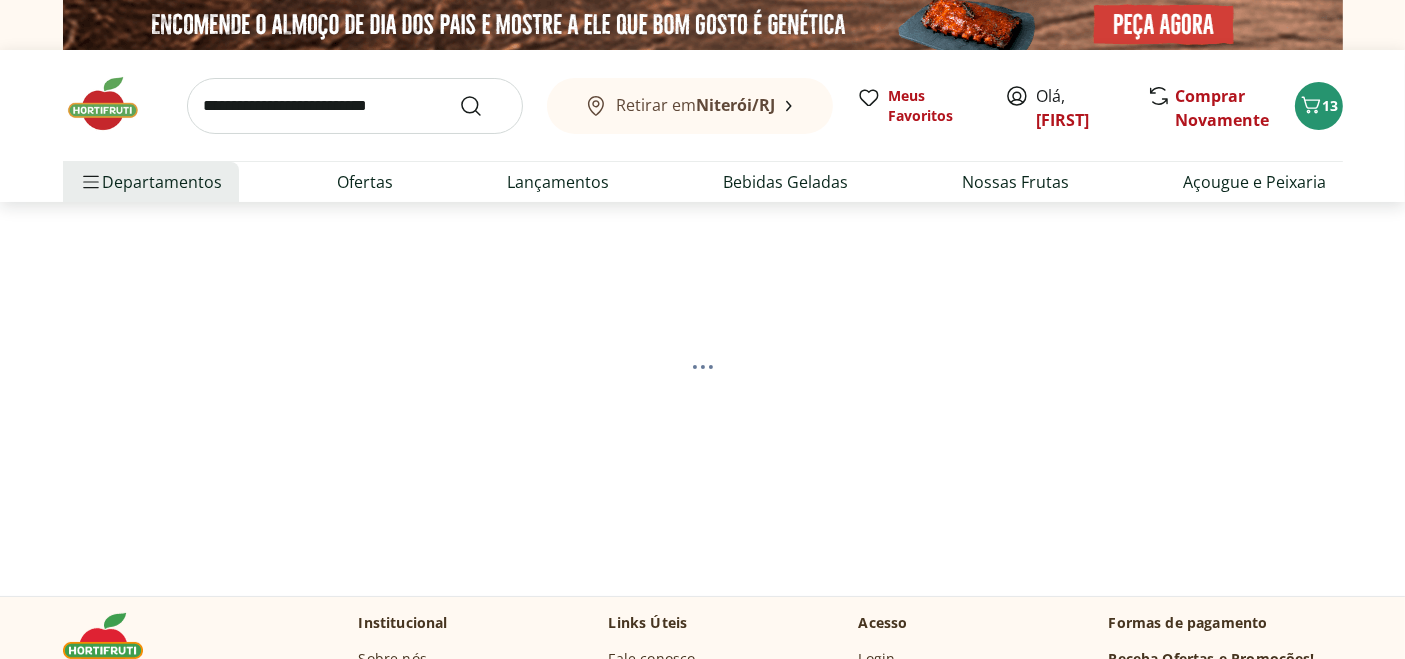 select on "**********" 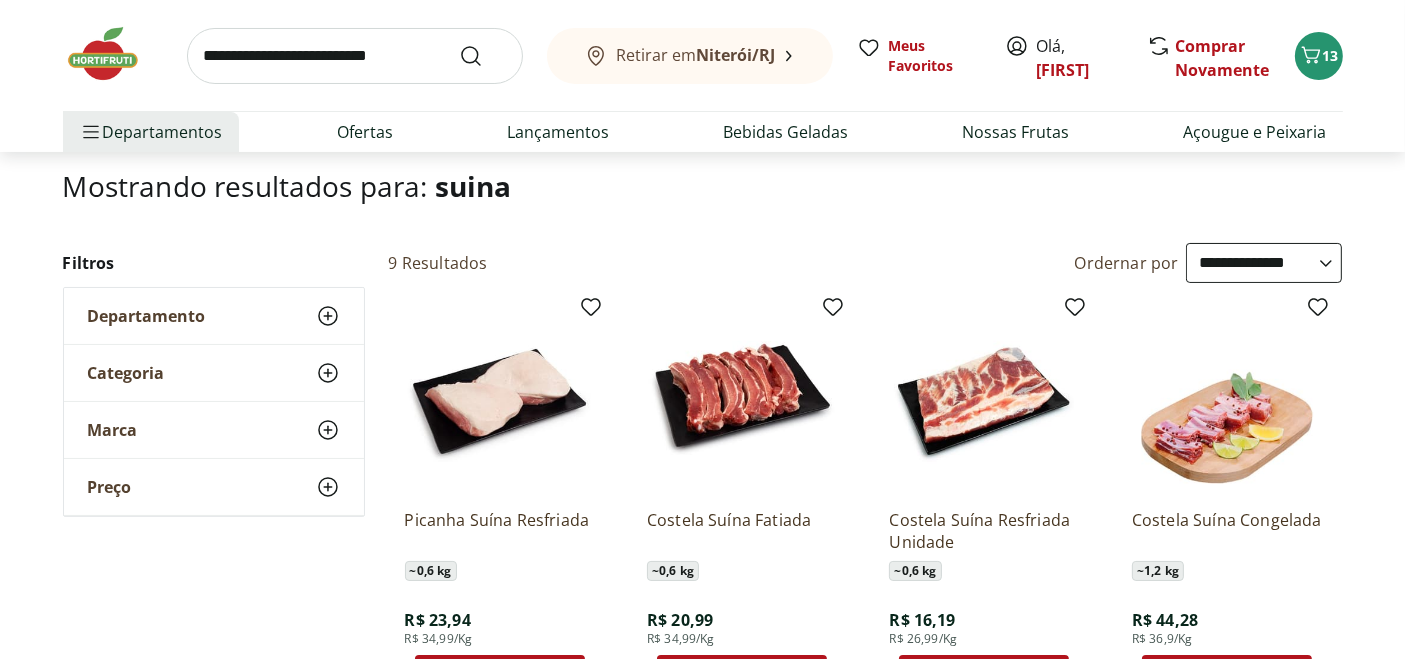 scroll, scrollTop: 0, scrollLeft: 0, axis: both 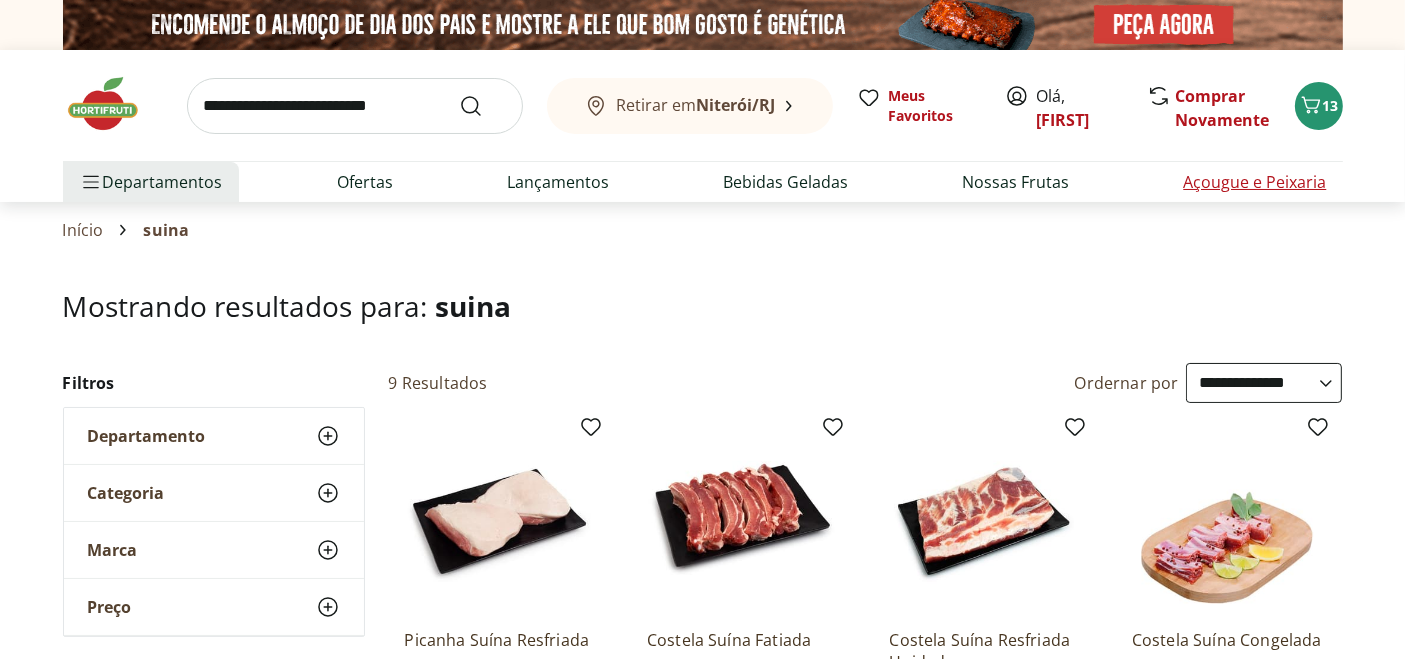 click on "Açougue e Peixaria" at bounding box center (1254, 182) 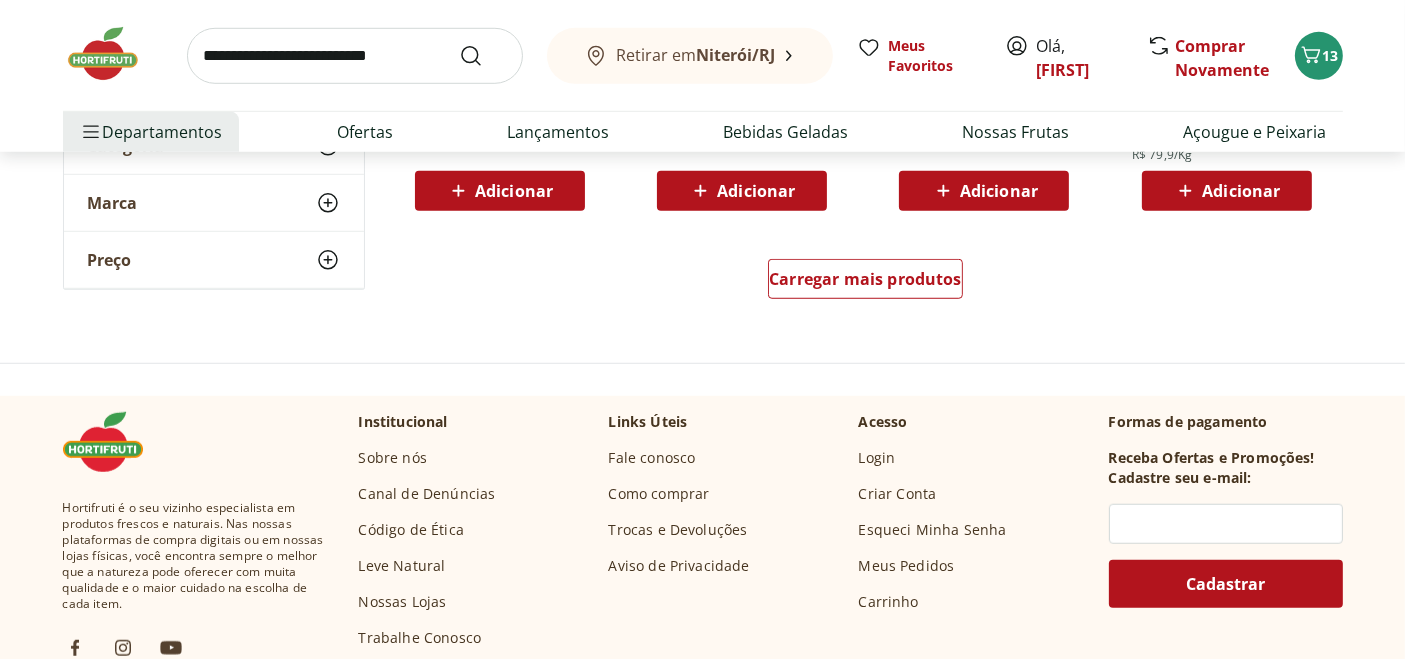 scroll, scrollTop: 1444, scrollLeft: 0, axis: vertical 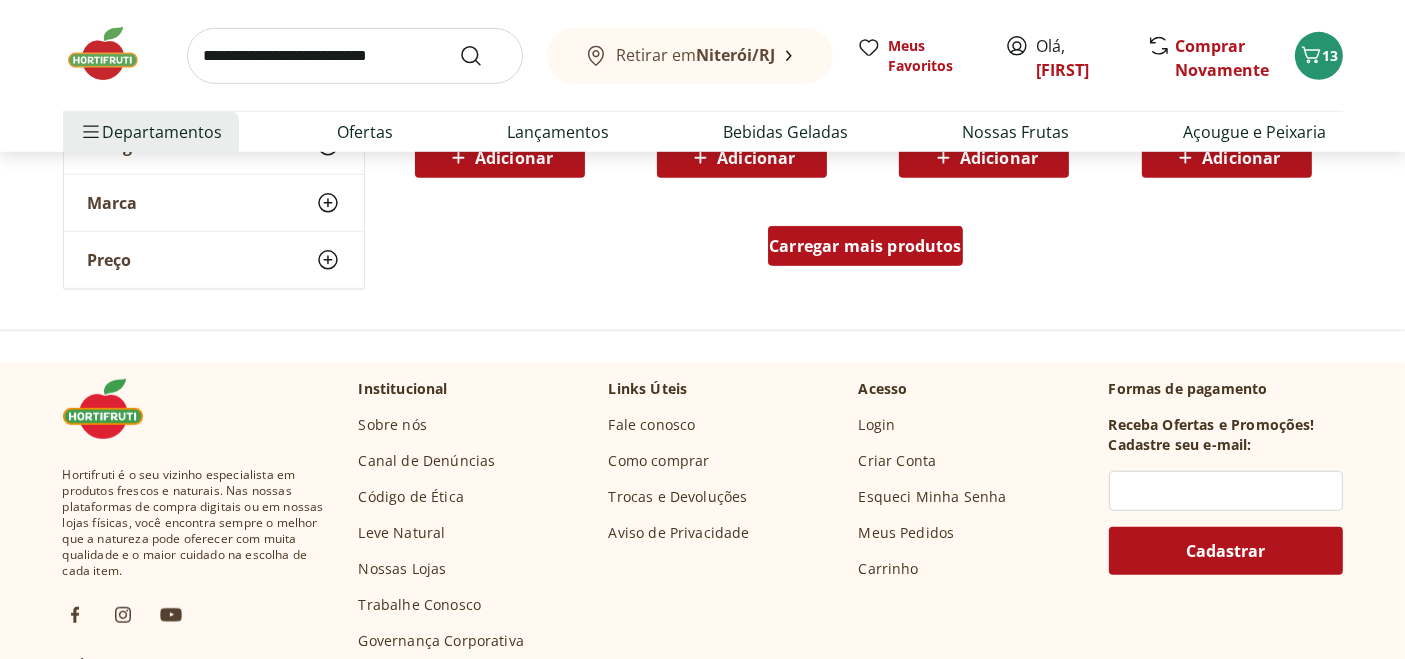 click on "Carregar mais produtos" at bounding box center (865, 246) 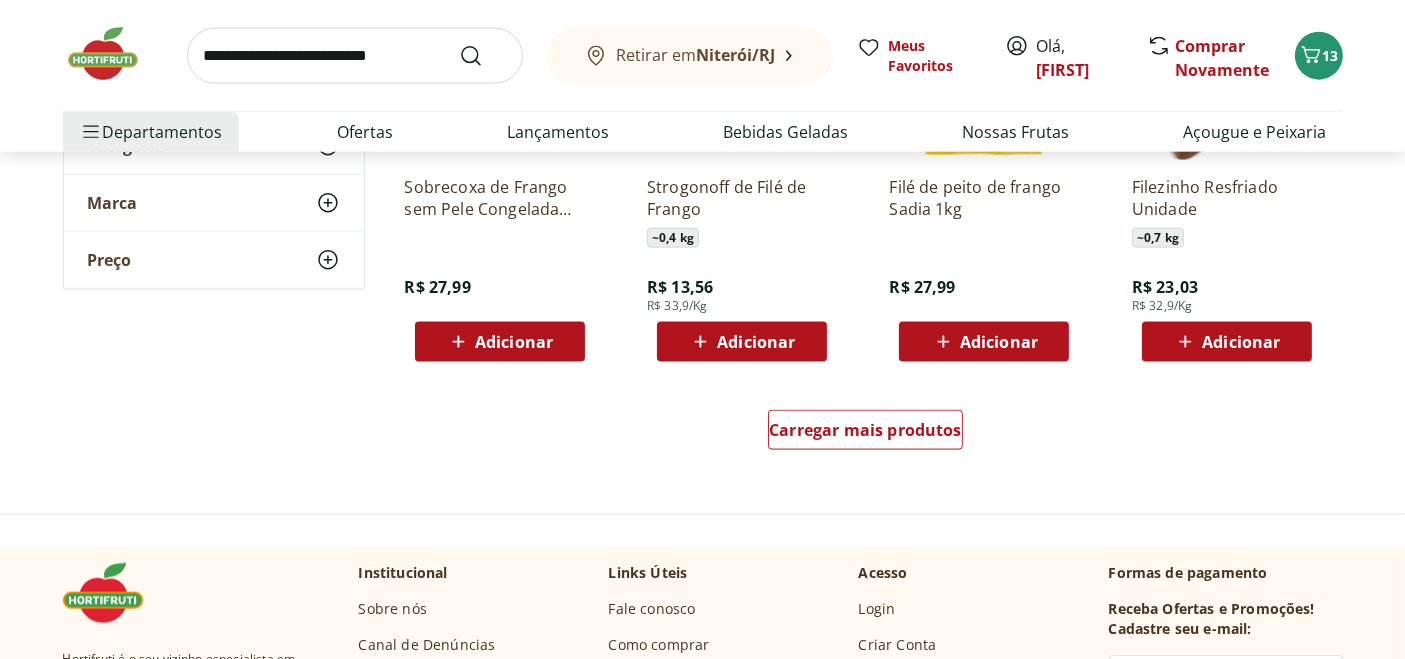 scroll, scrollTop: 2666, scrollLeft: 0, axis: vertical 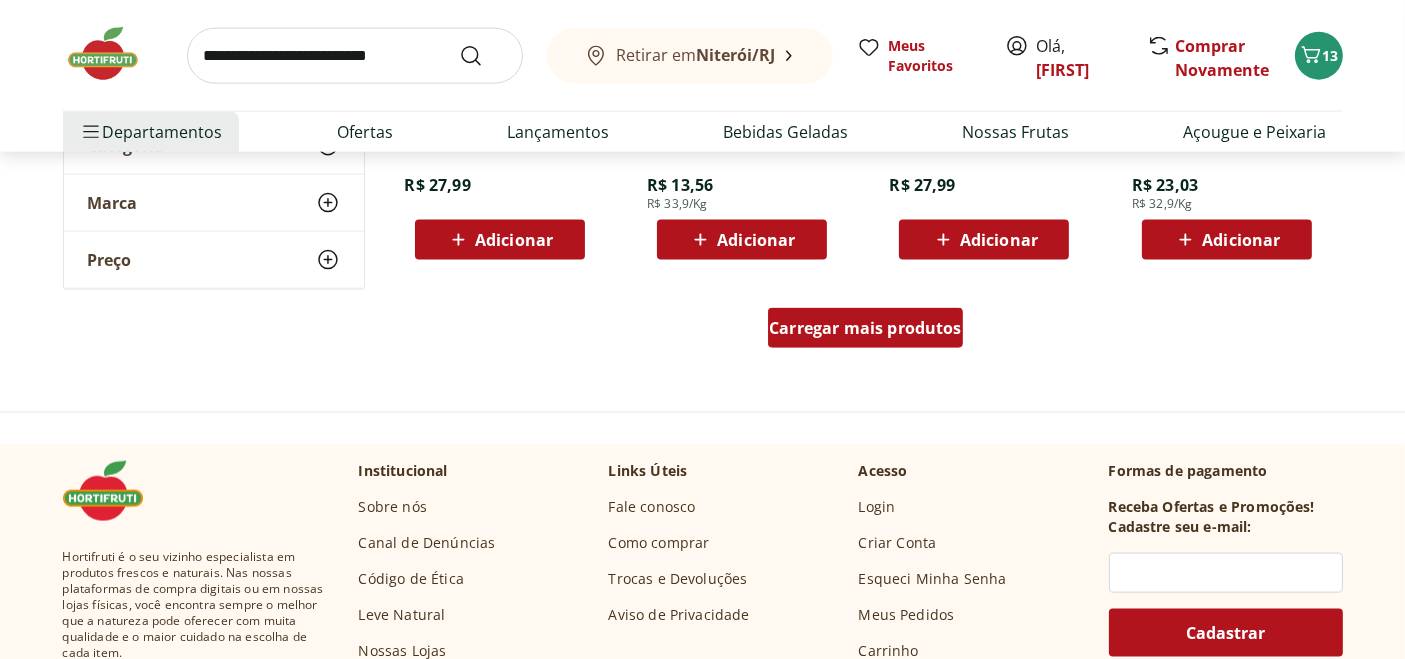click on "Carregar mais produtos" at bounding box center [865, 328] 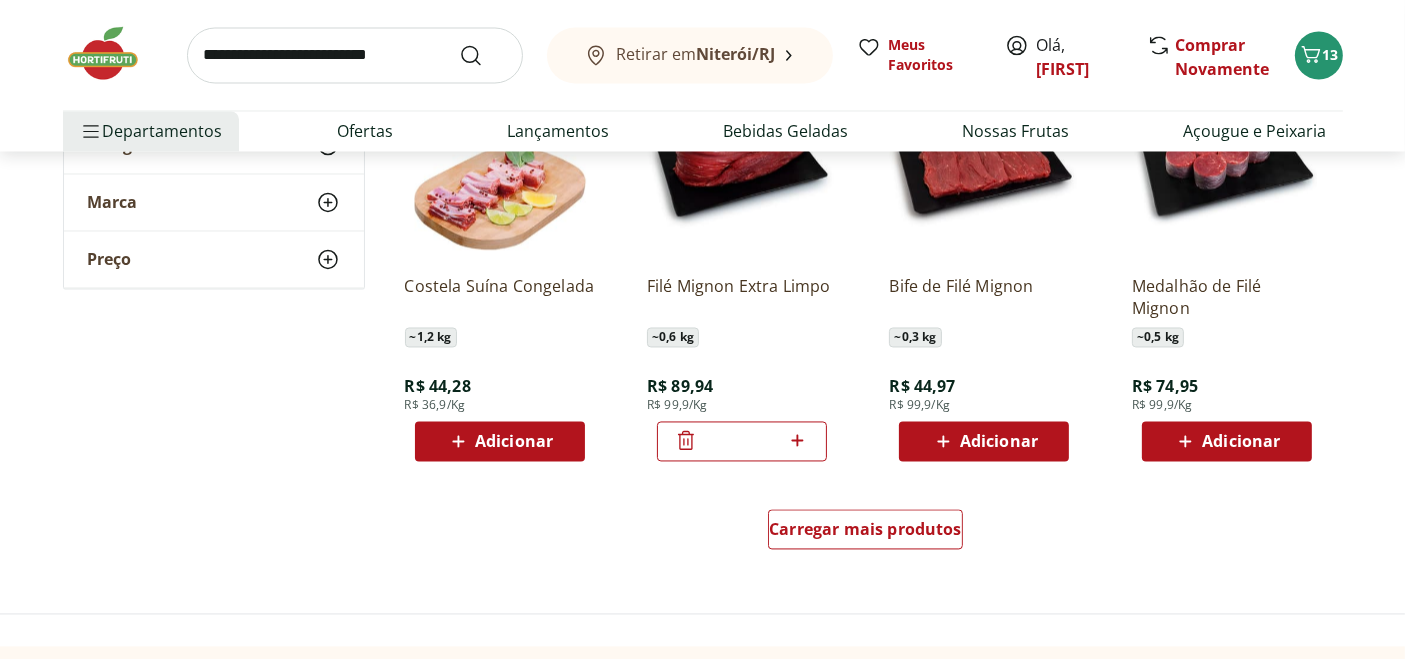 scroll, scrollTop: 3777, scrollLeft: 0, axis: vertical 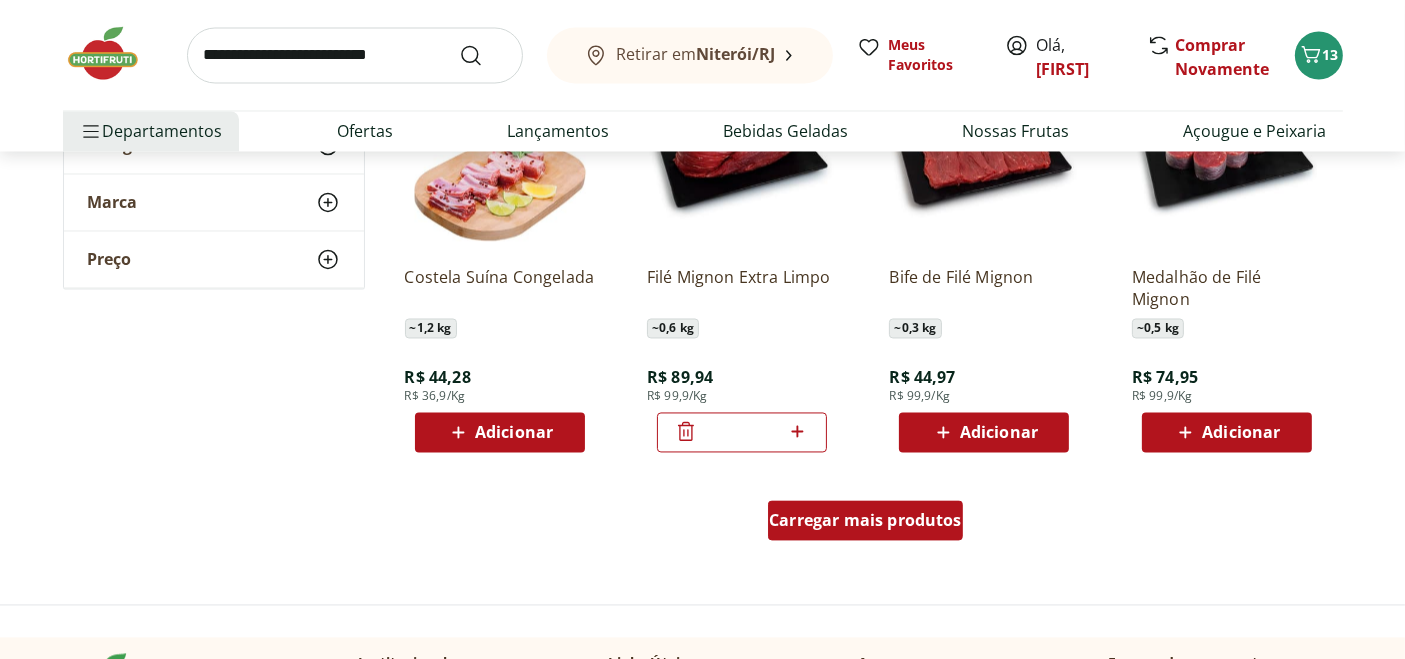 click on "Carregar mais produtos" at bounding box center [865, 521] 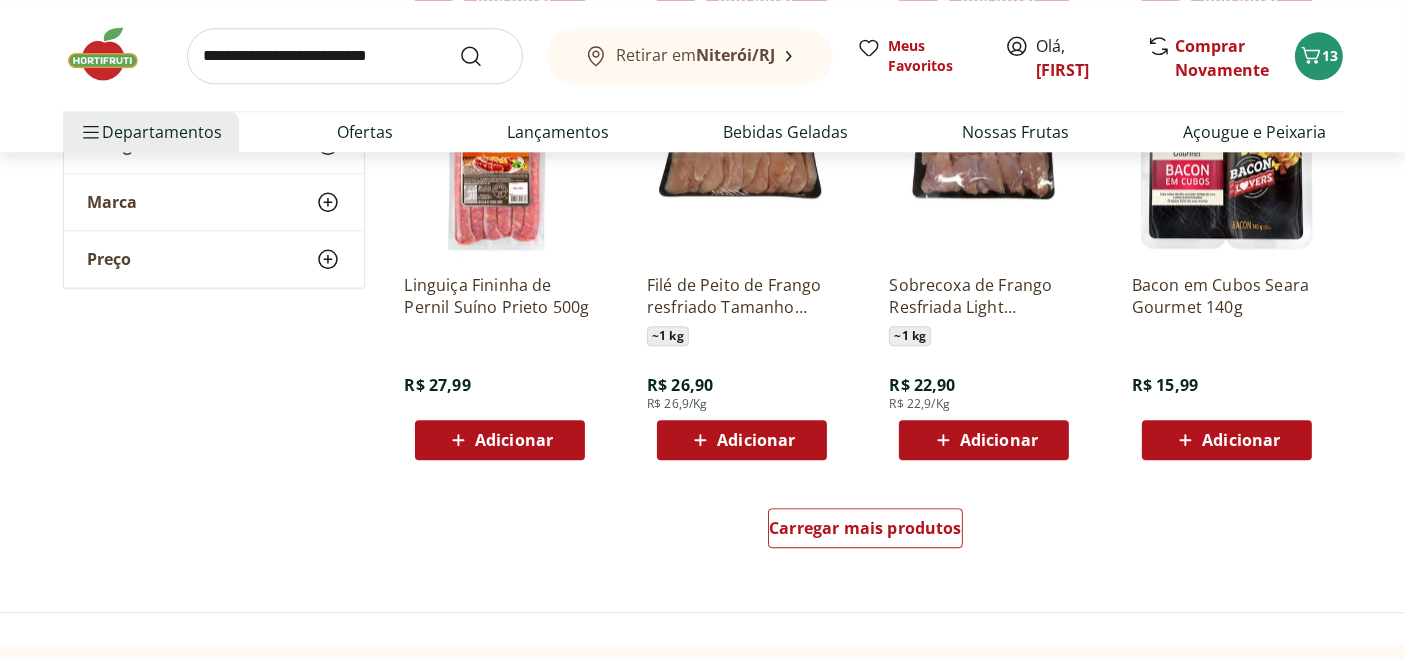 scroll, scrollTop: 5111, scrollLeft: 0, axis: vertical 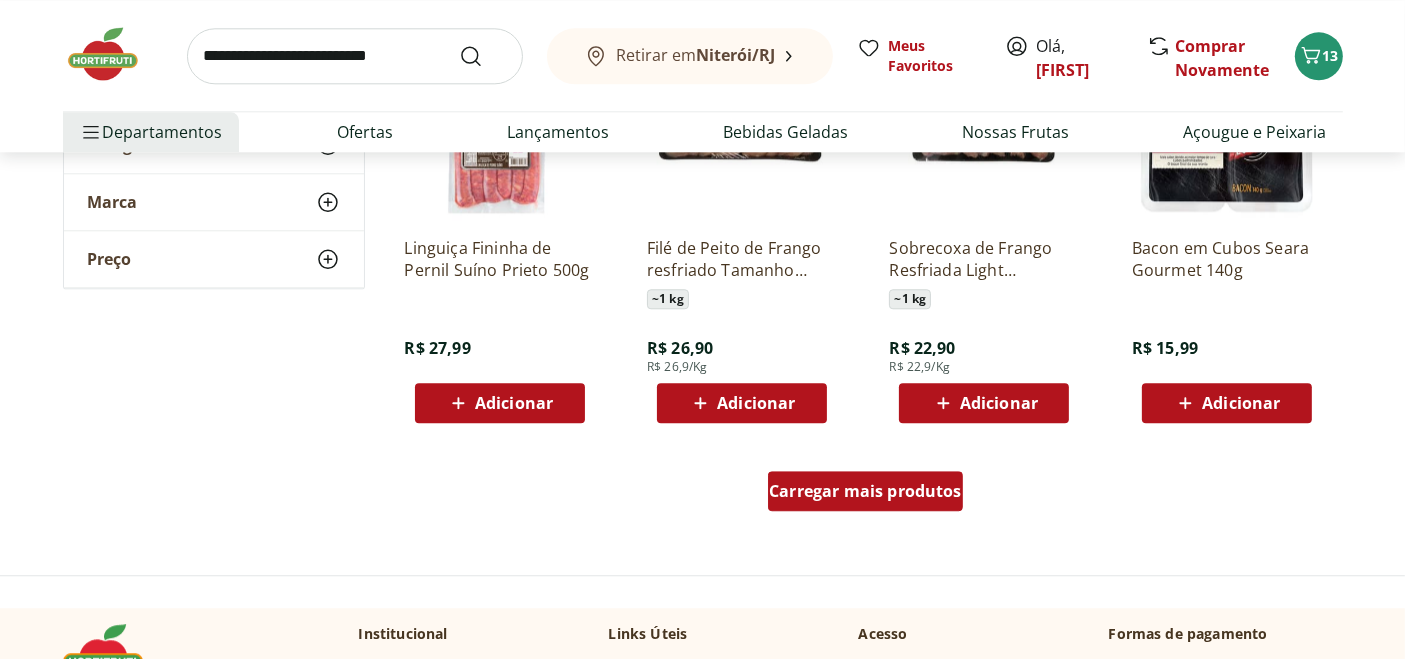 click on "Carregar mais produtos" at bounding box center [865, 491] 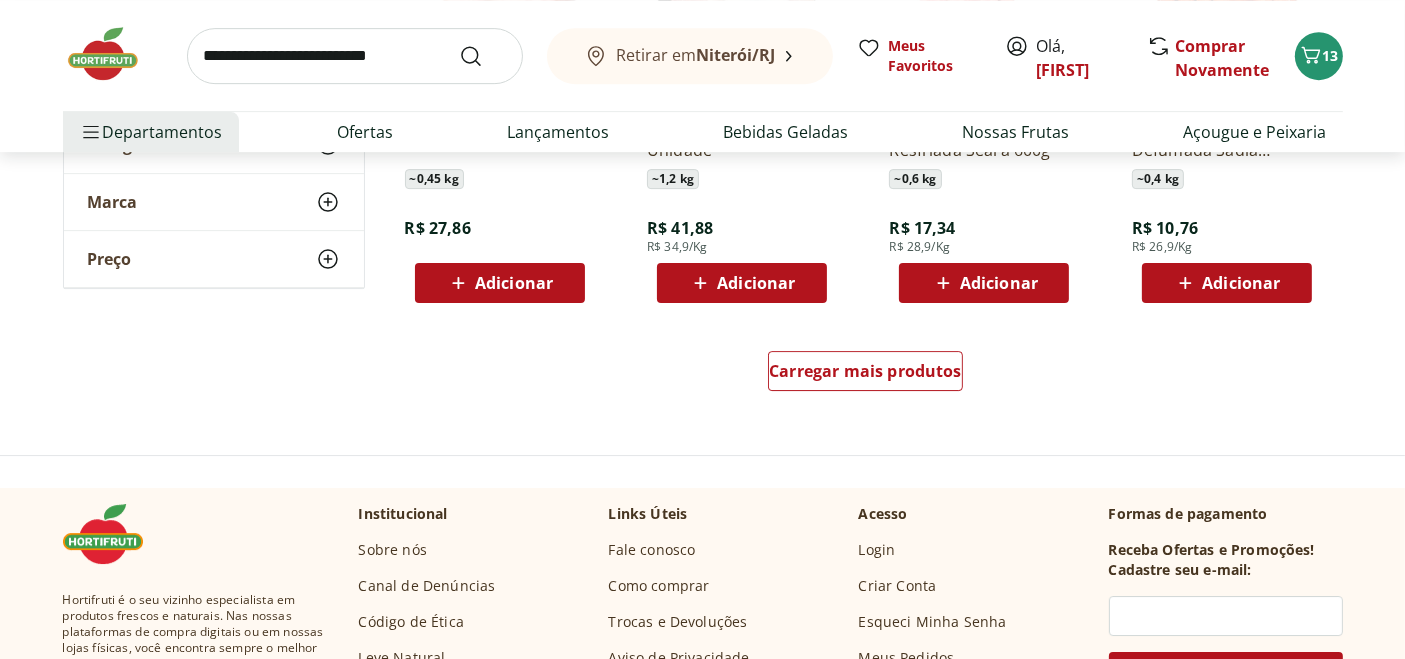scroll, scrollTop: 6555, scrollLeft: 0, axis: vertical 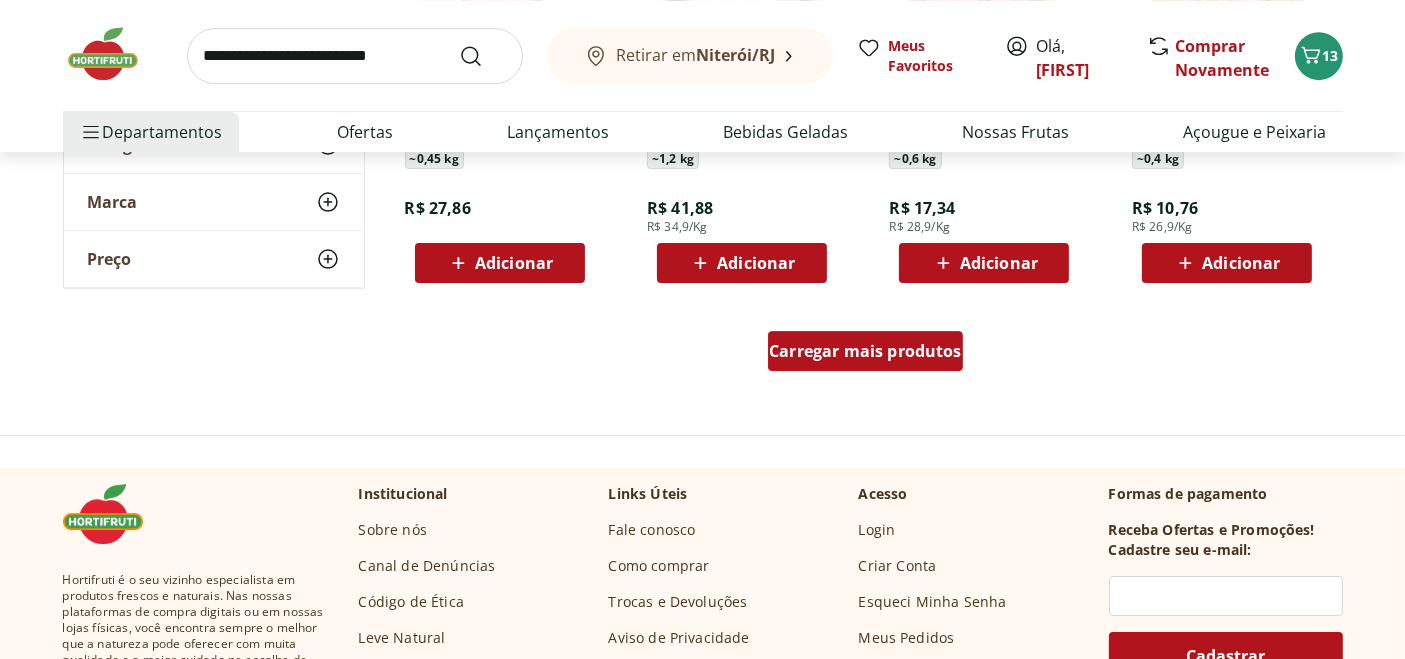 click on "Carregar mais produtos" at bounding box center [865, 351] 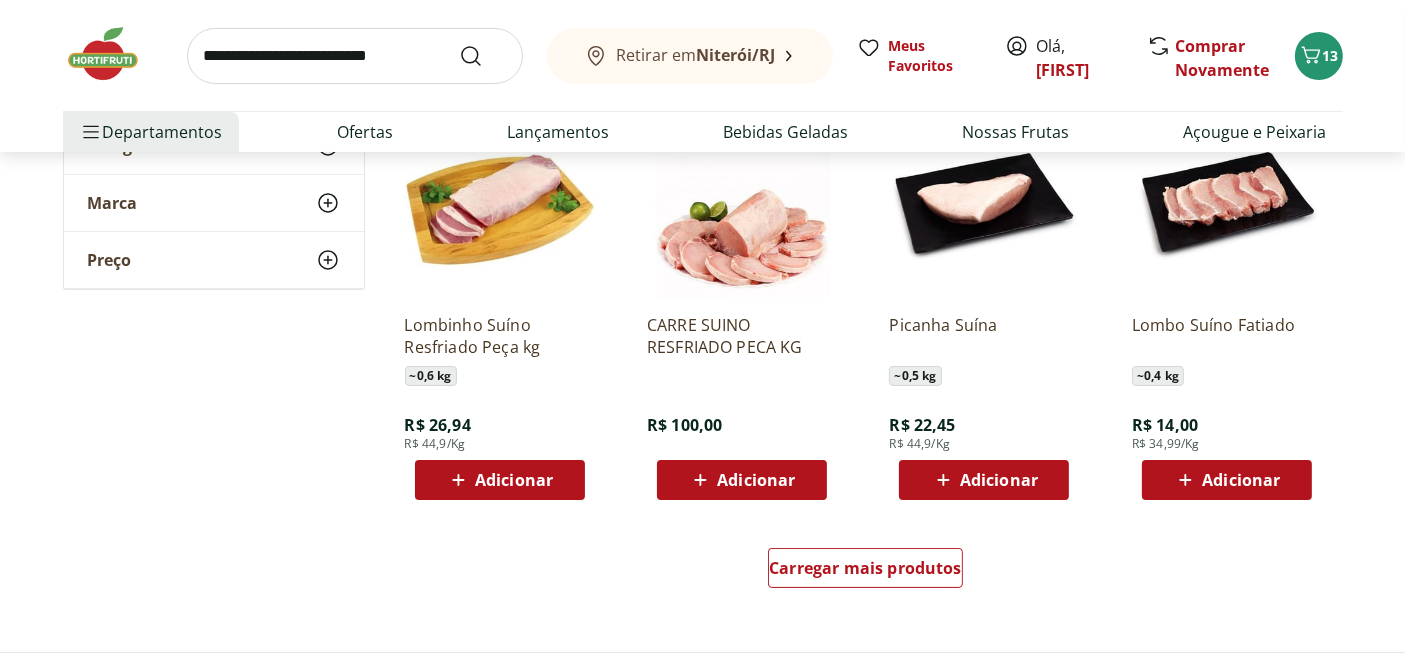 scroll, scrollTop: 7777, scrollLeft: 0, axis: vertical 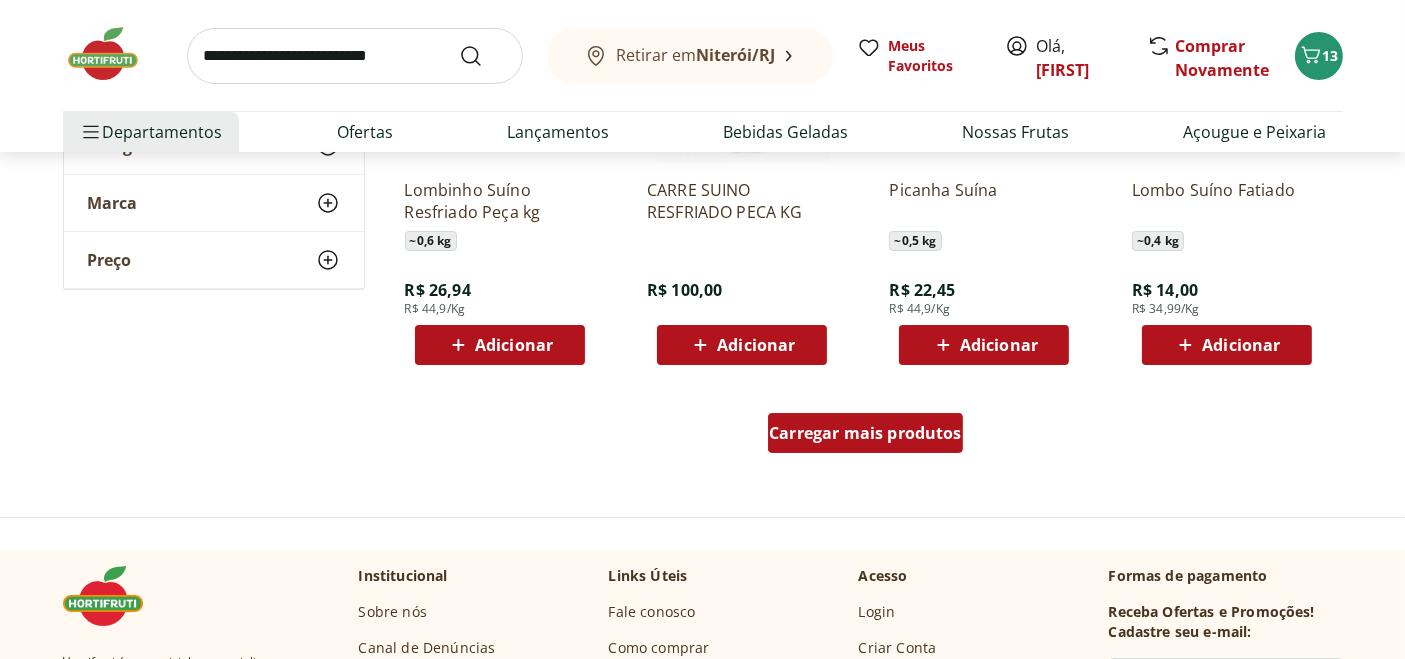 click on "Carregar mais produtos" at bounding box center [865, 433] 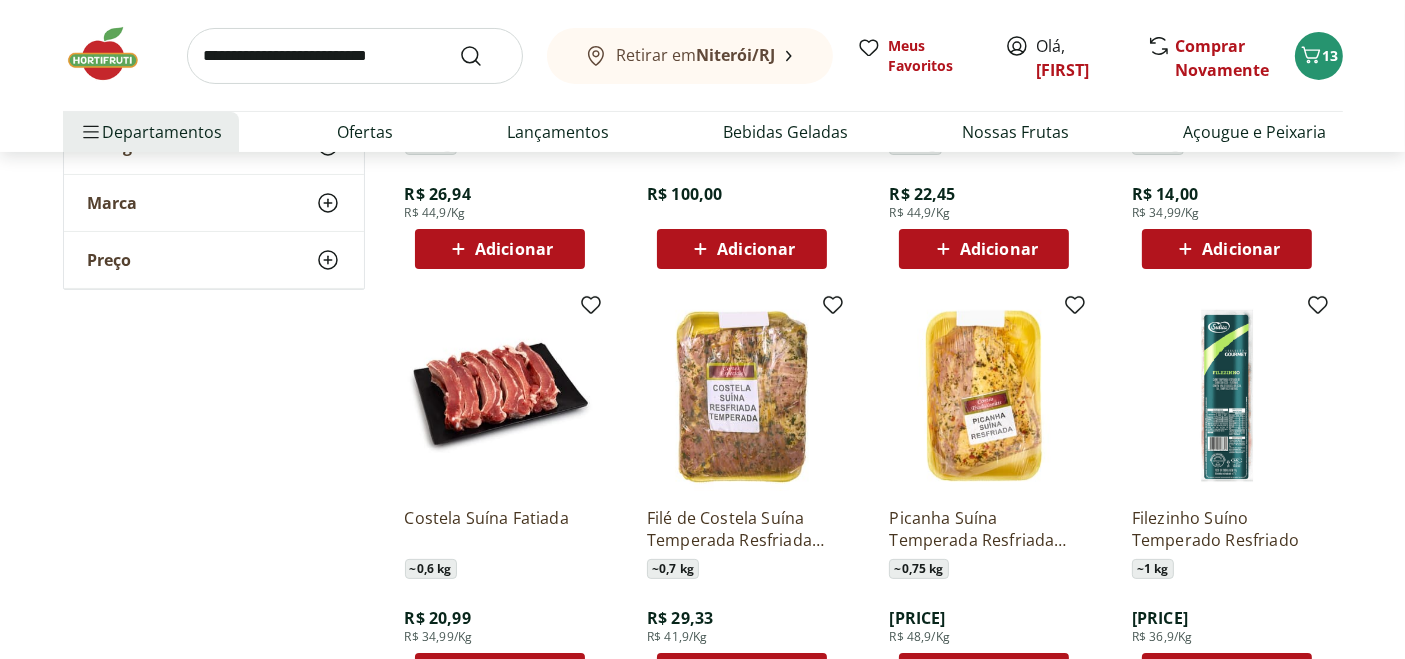 scroll, scrollTop: 7888, scrollLeft: 0, axis: vertical 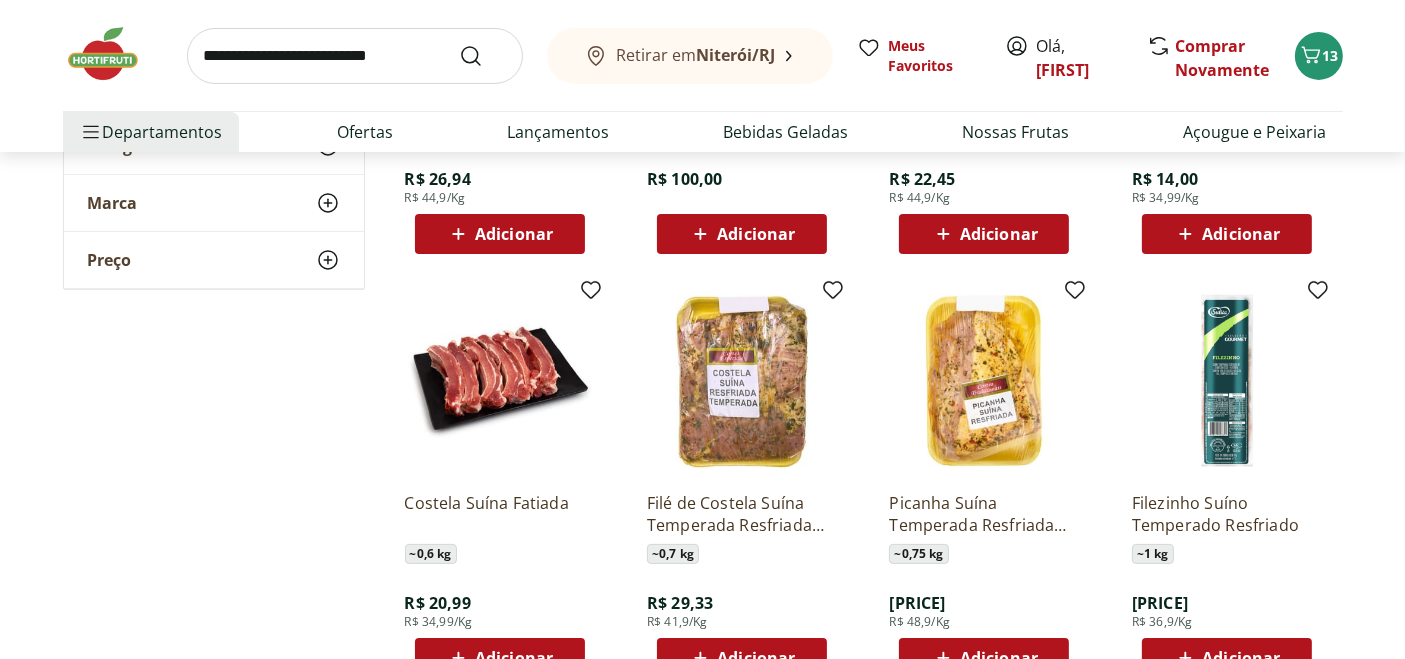click at bounding box center [1227, 381] 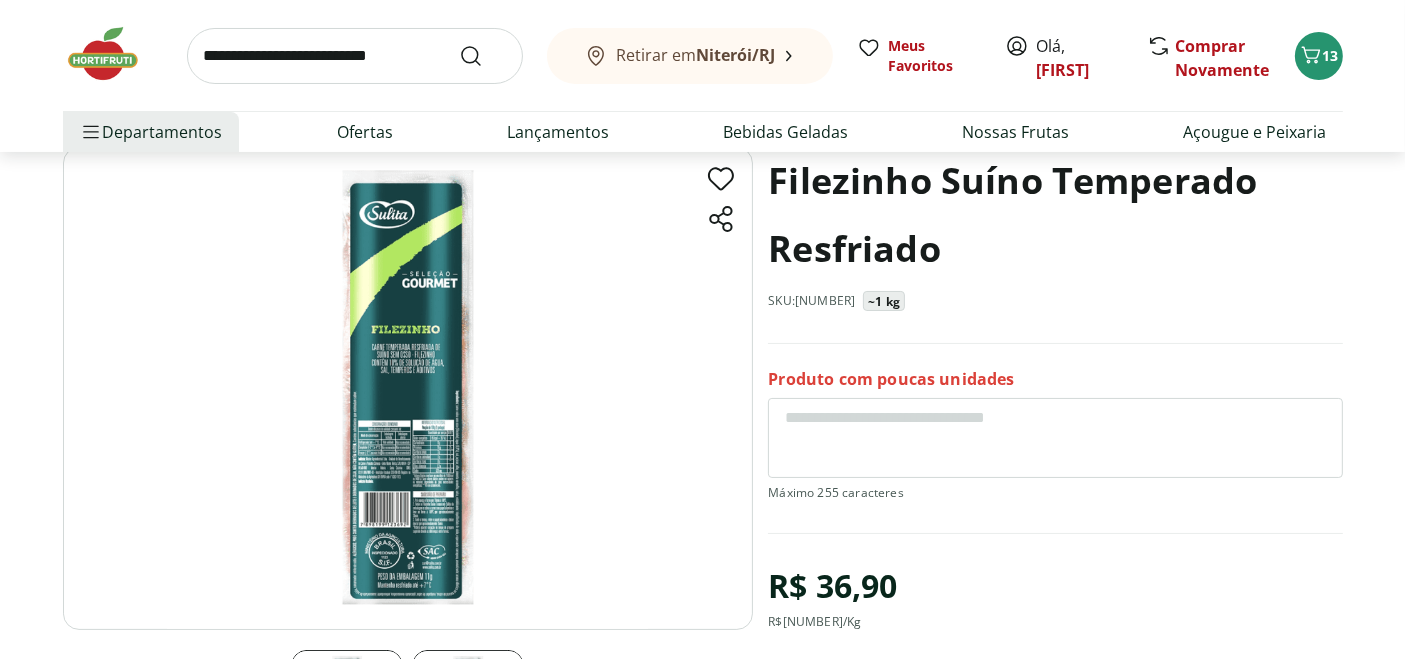 scroll, scrollTop: 222, scrollLeft: 0, axis: vertical 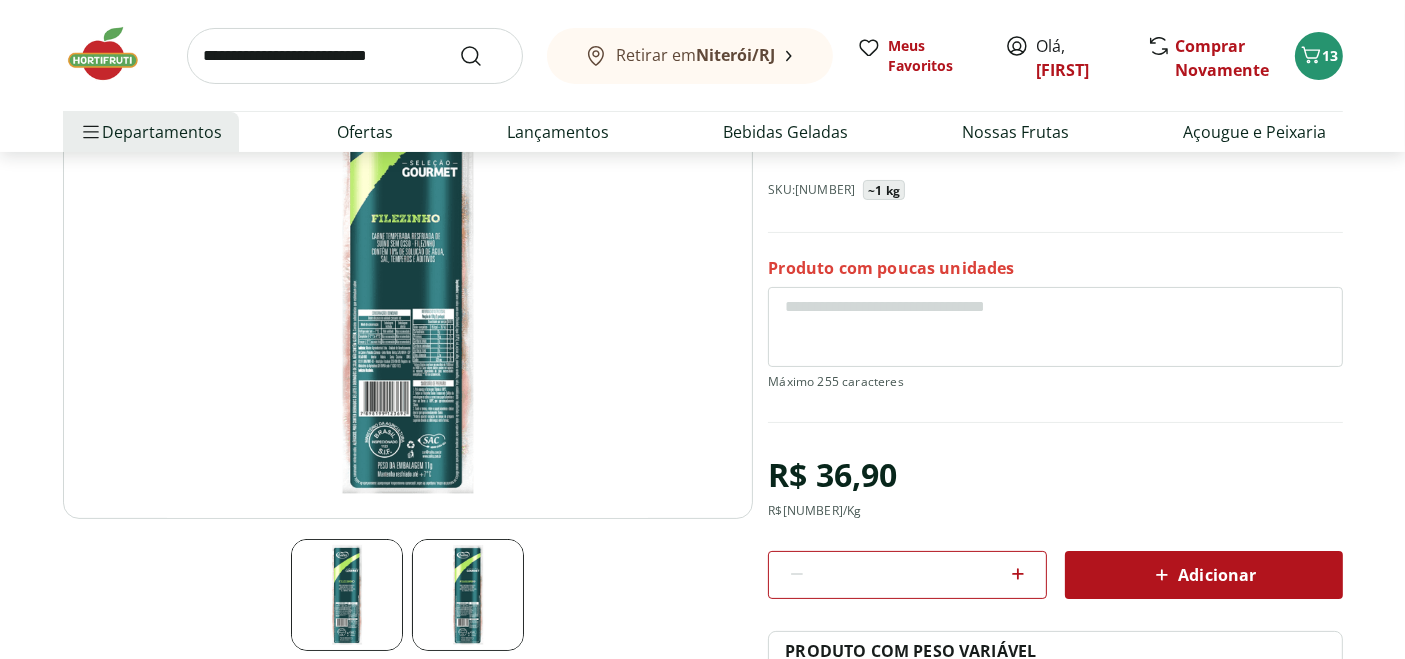 click at bounding box center [468, 595] 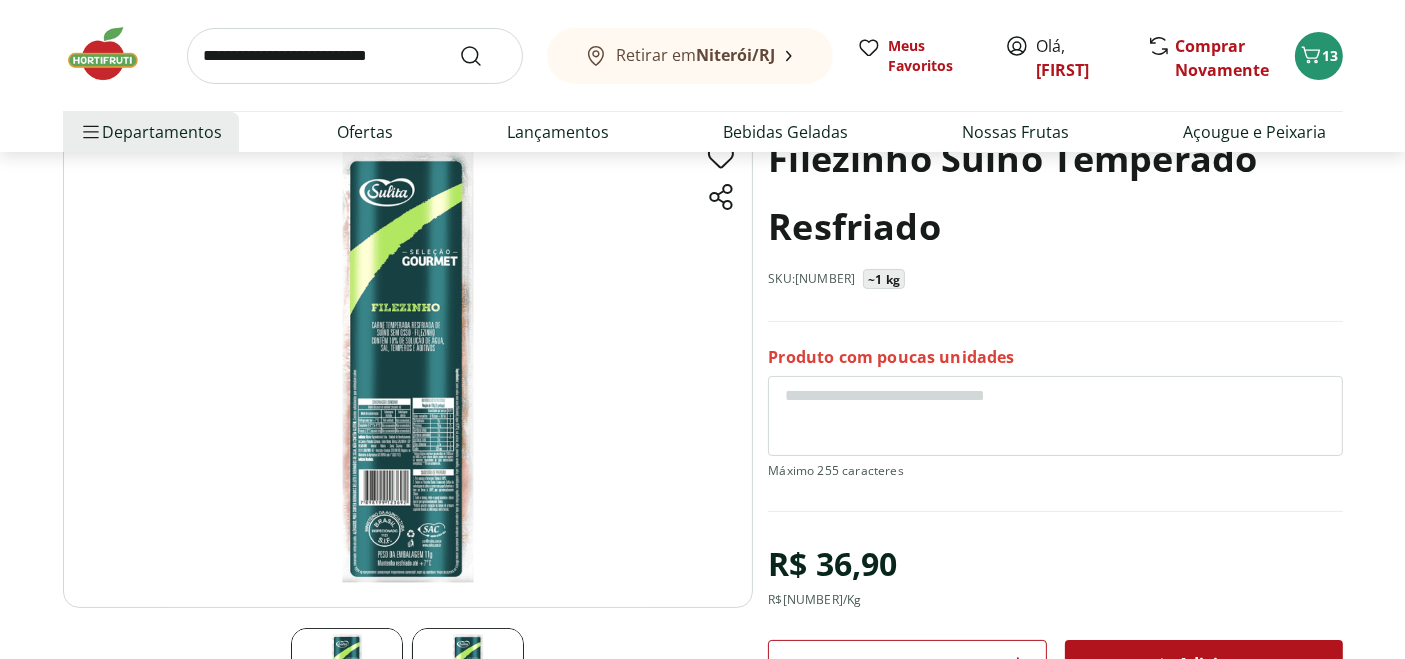 scroll, scrollTop: 0, scrollLeft: 0, axis: both 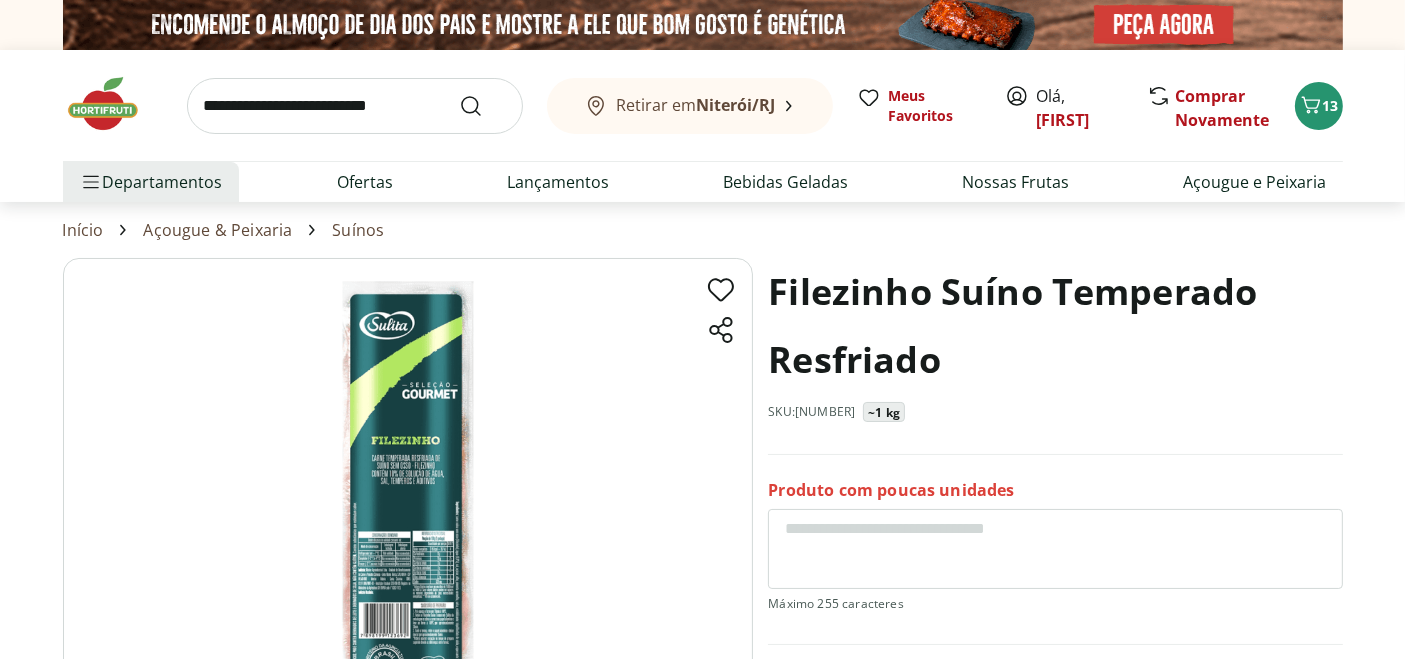 select on "**********" 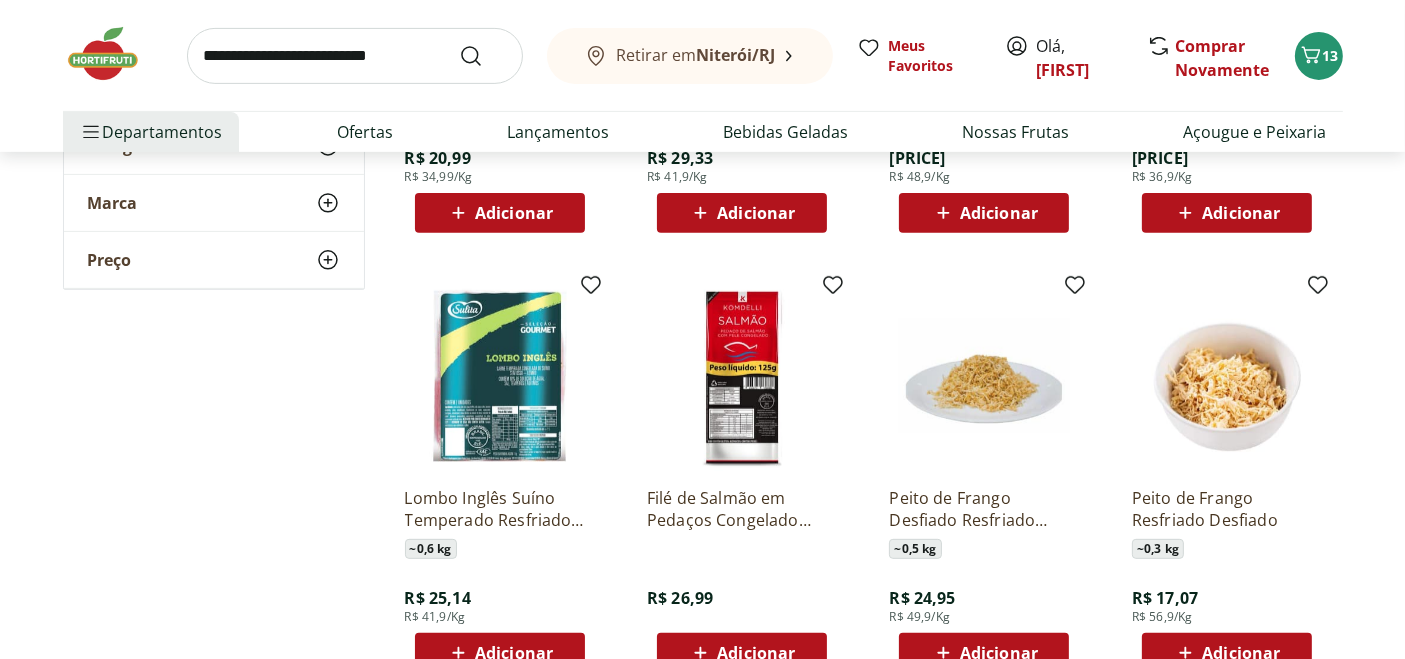 scroll, scrollTop: 8444, scrollLeft: 0, axis: vertical 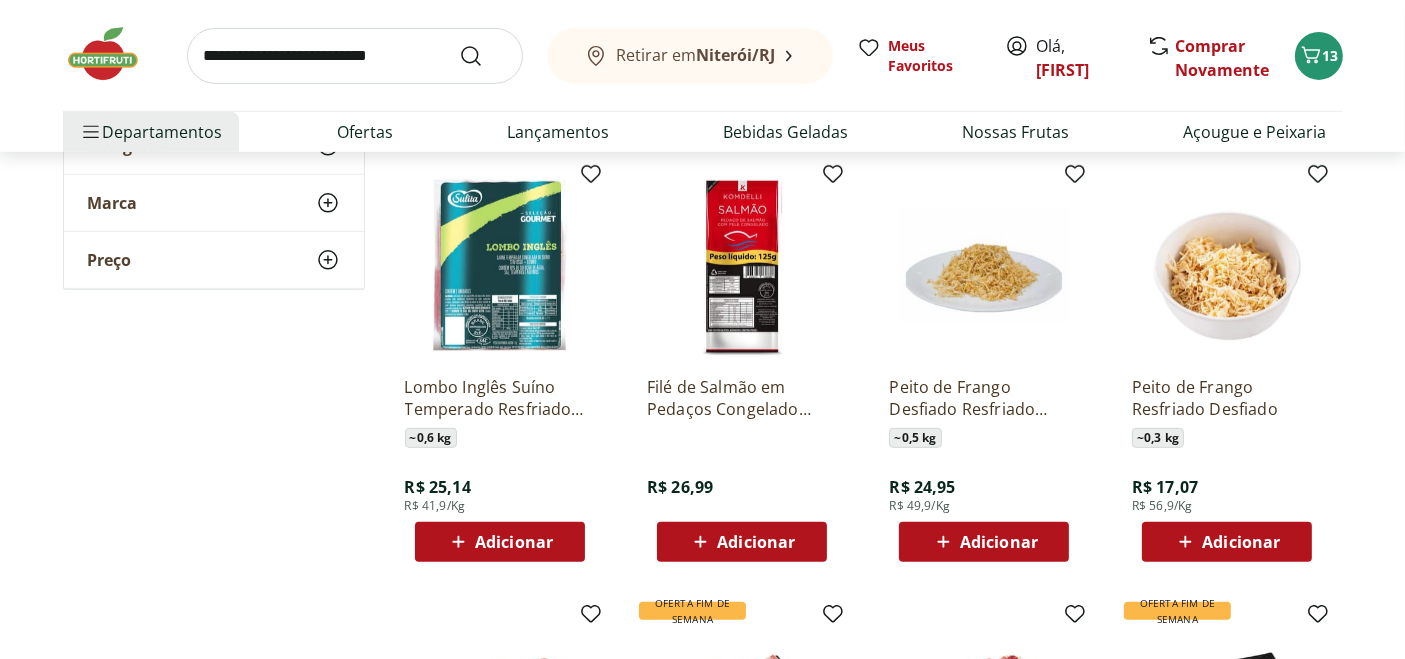 click on "Lombo Inglês Suíno Temperado Resfriado Unidade" at bounding box center (500, 398) 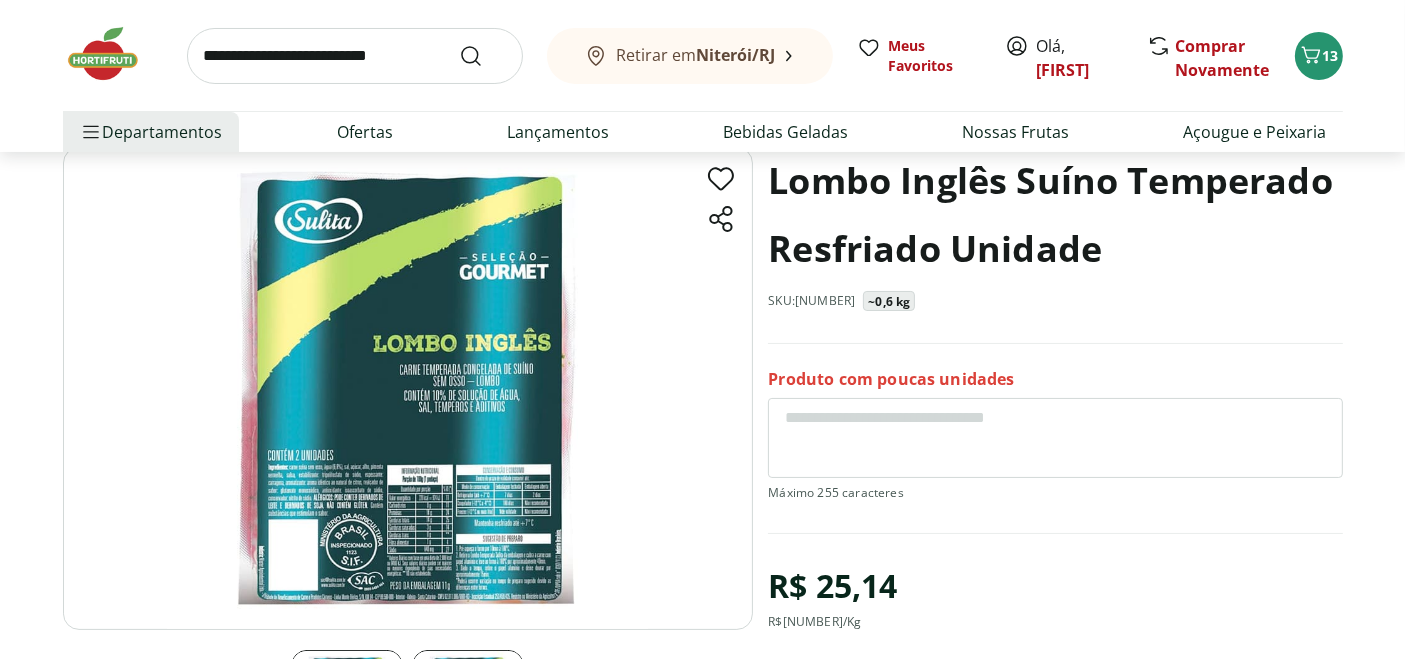 scroll, scrollTop: 222, scrollLeft: 0, axis: vertical 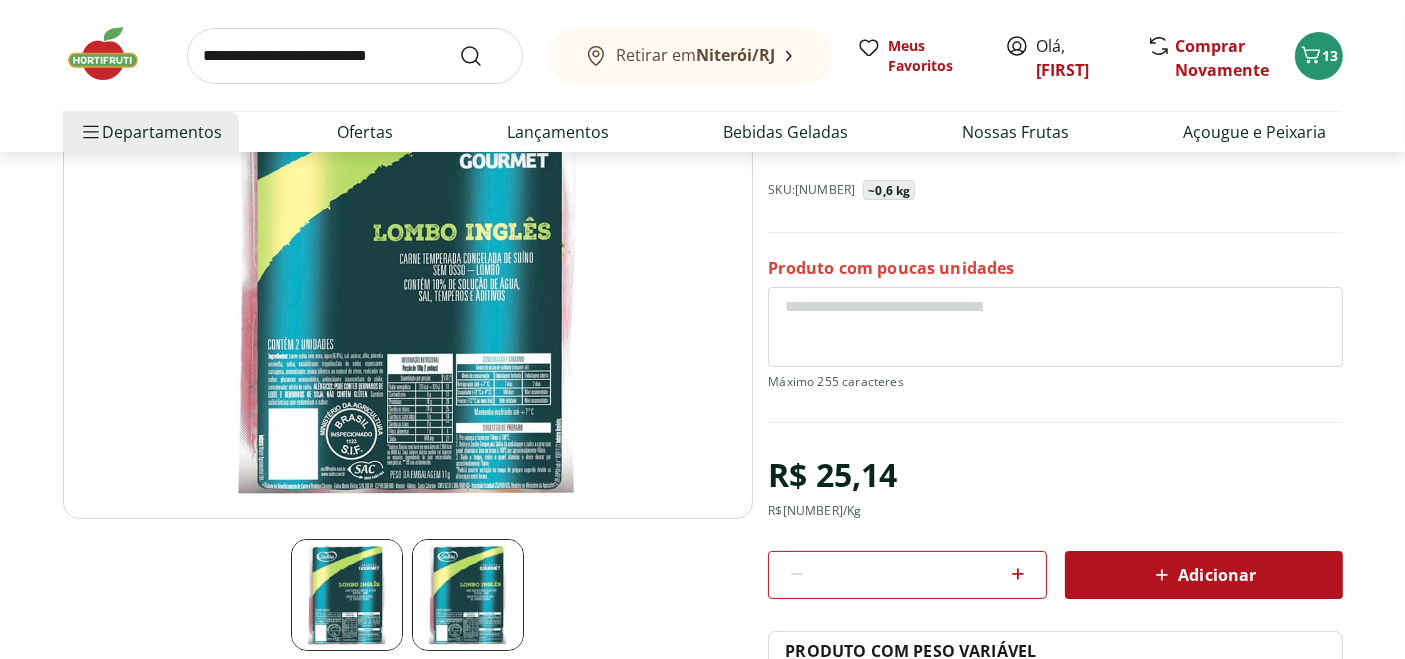 click at bounding box center (355, 56) 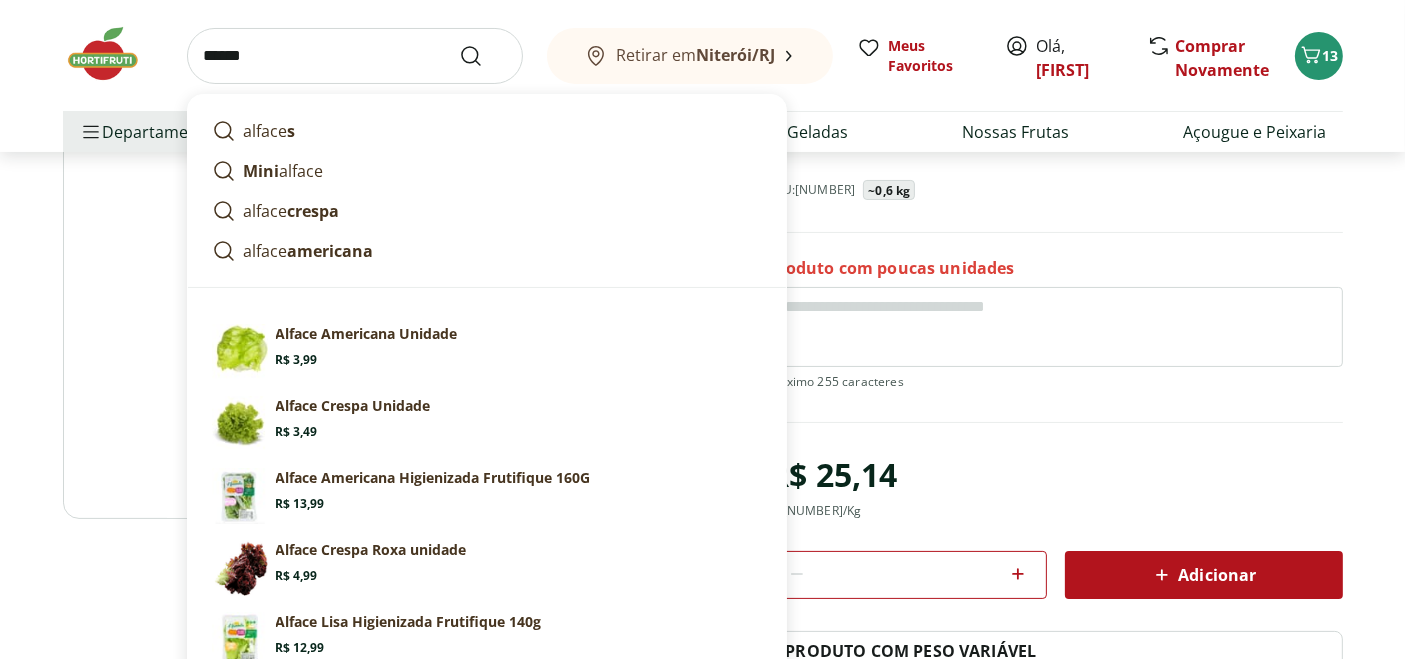 type on "******" 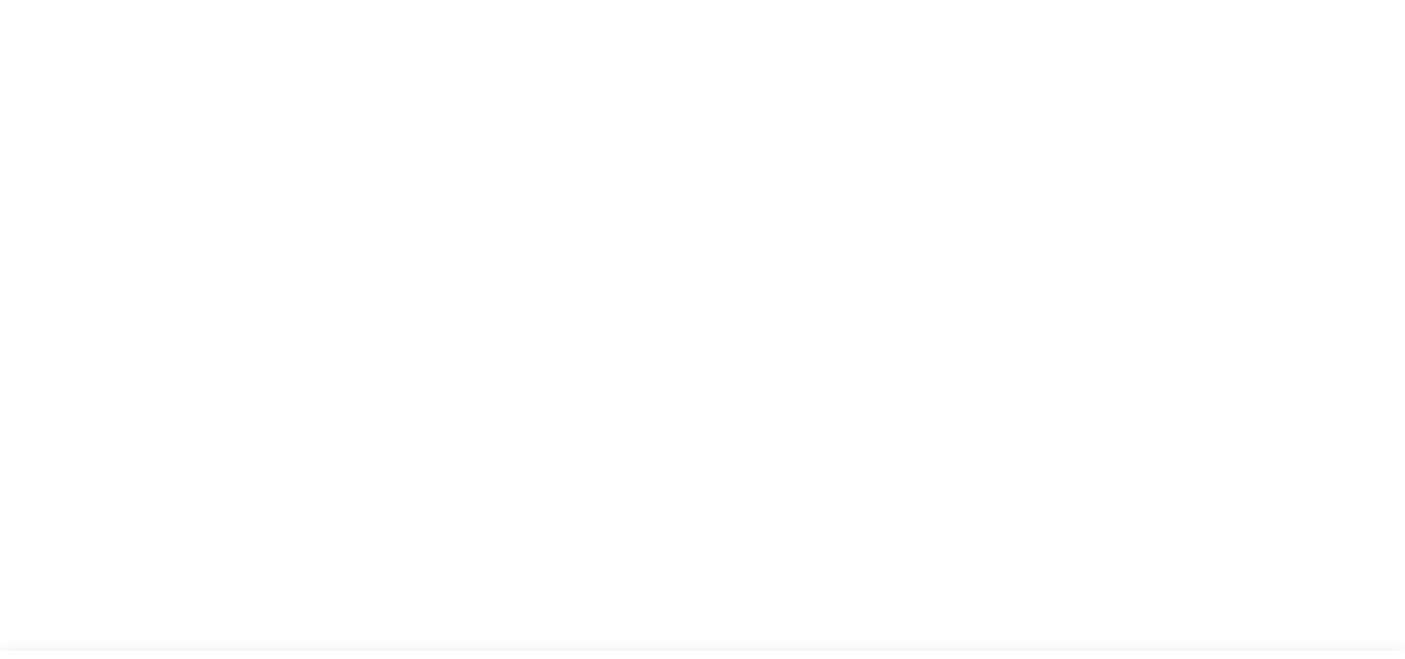 scroll, scrollTop: 0, scrollLeft: 0, axis: both 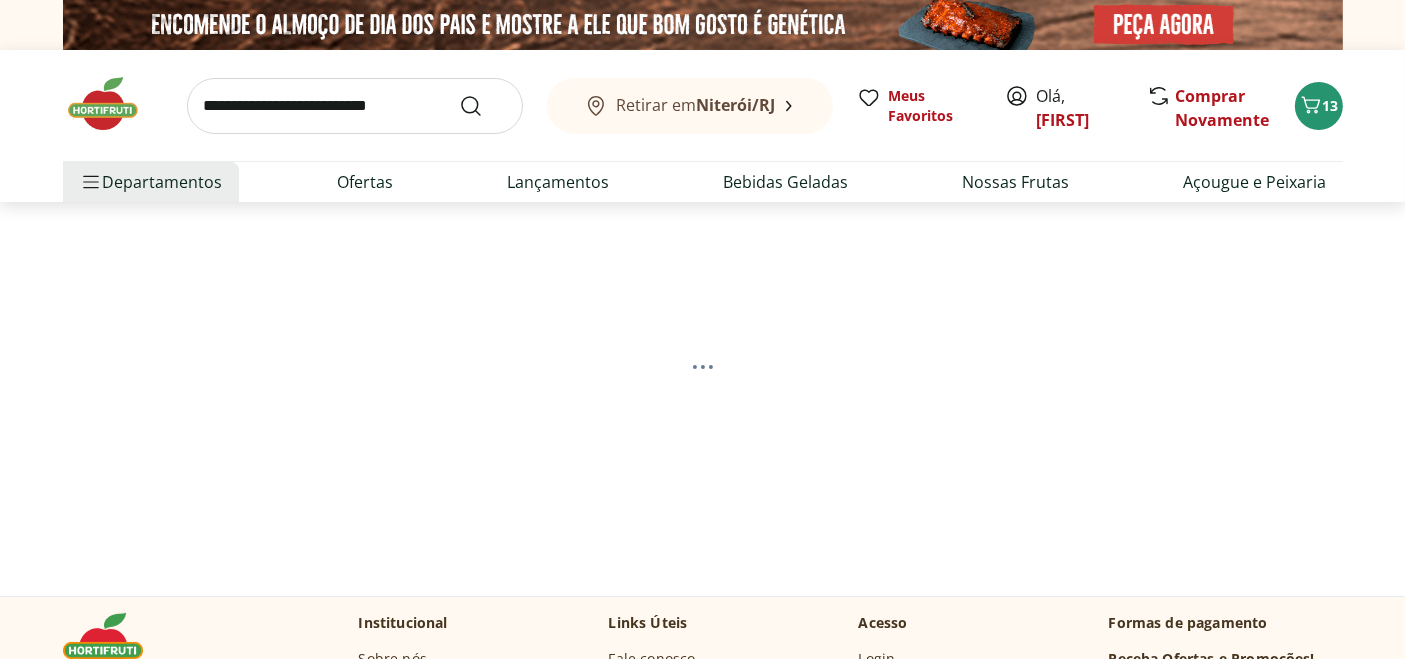 select on "**********" 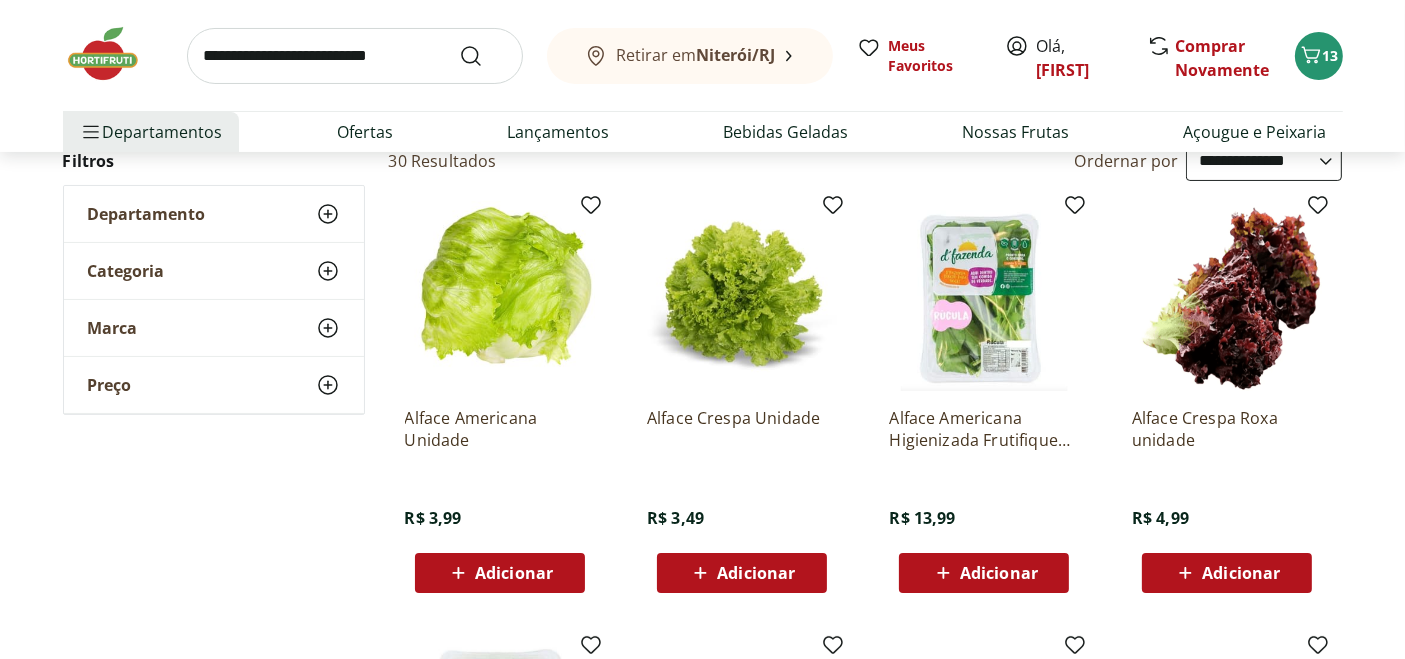 scroll, scrollTop: 111, scrollLeft: 0, axis: vertical 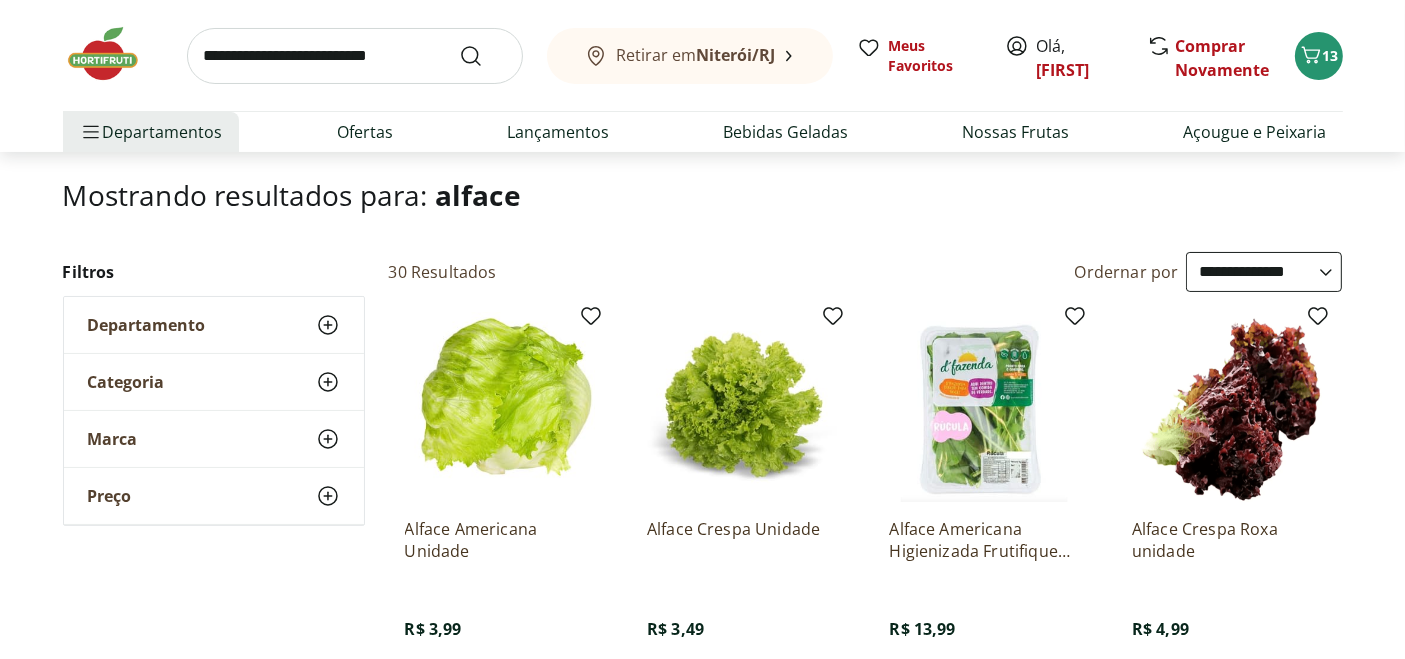 click at bounding box center [984, 407] 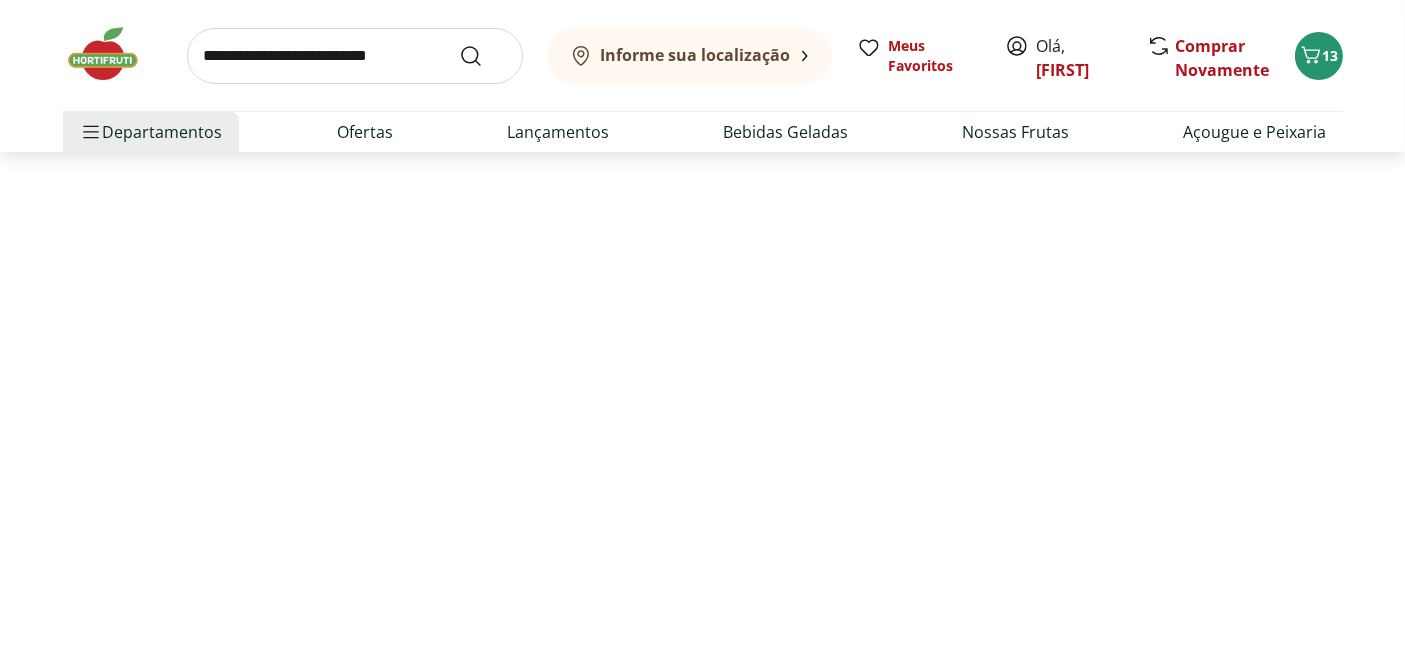 scroll, scrollTop: 0, scrollLeft: 0, axis: both 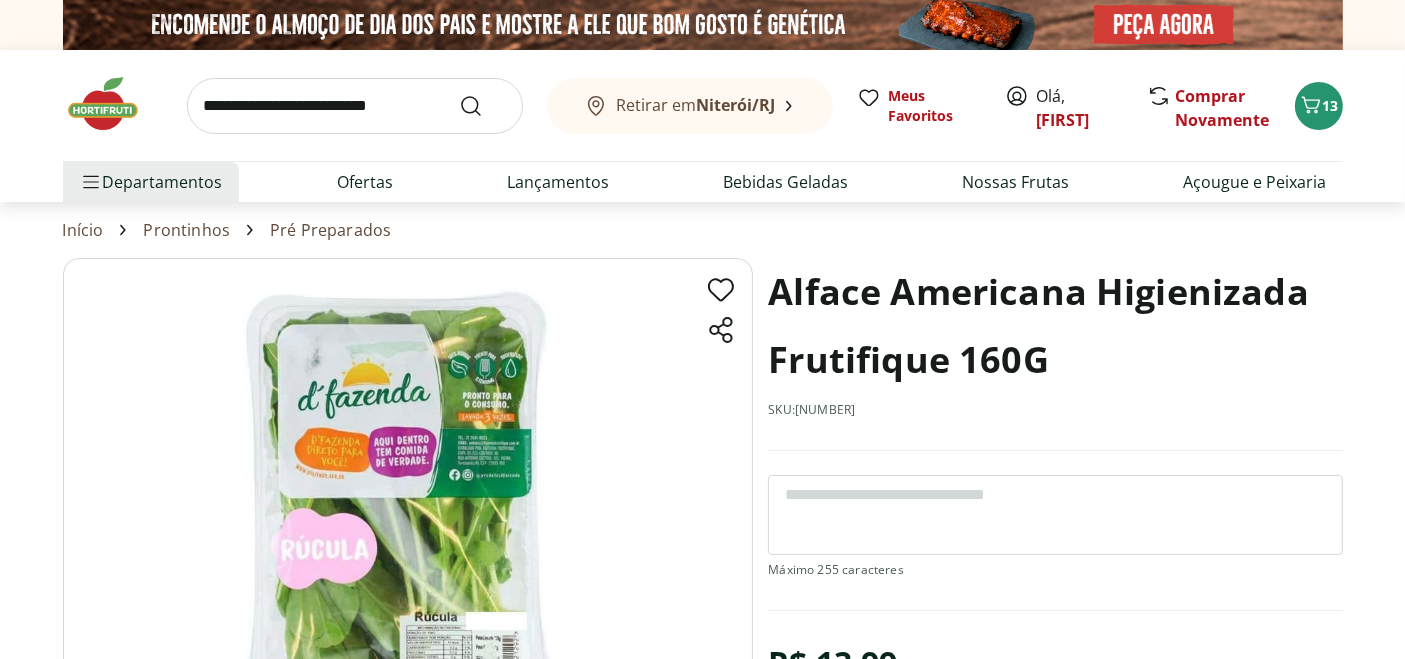 select on "**********" 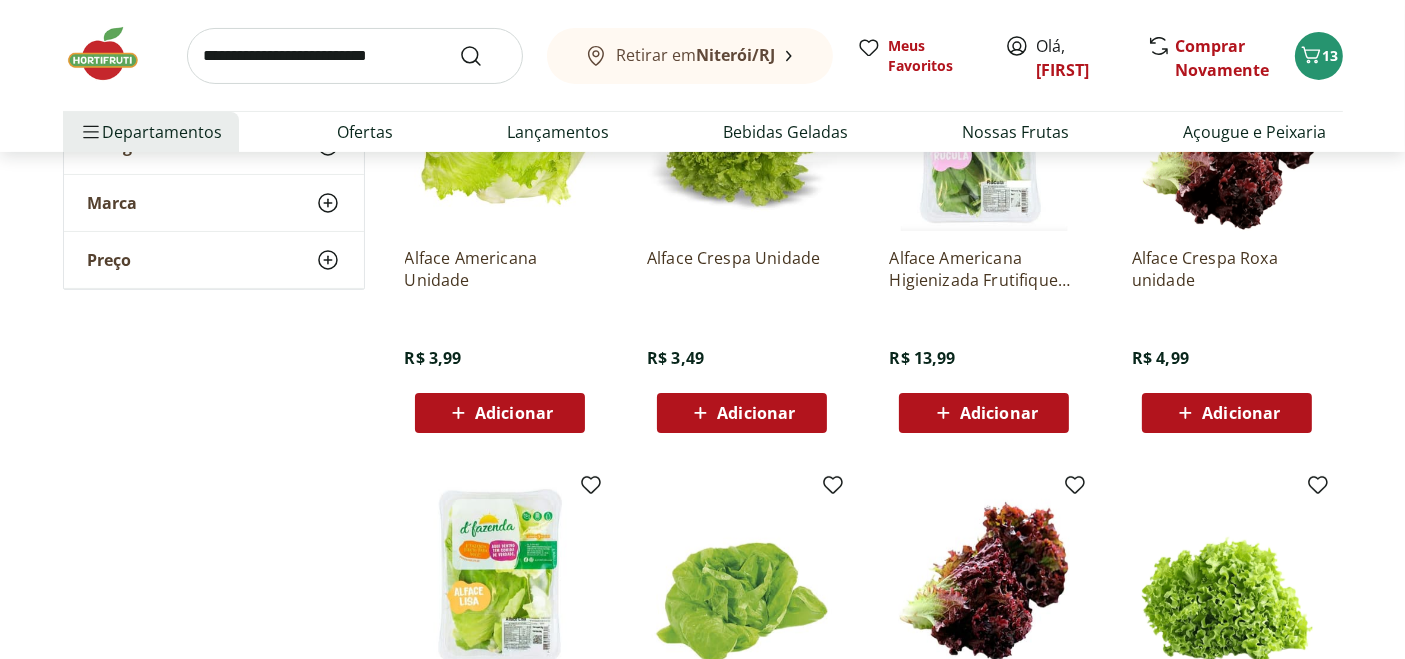 scroll, scrollTop: 444, scrollLeft: 0, axis: vertical 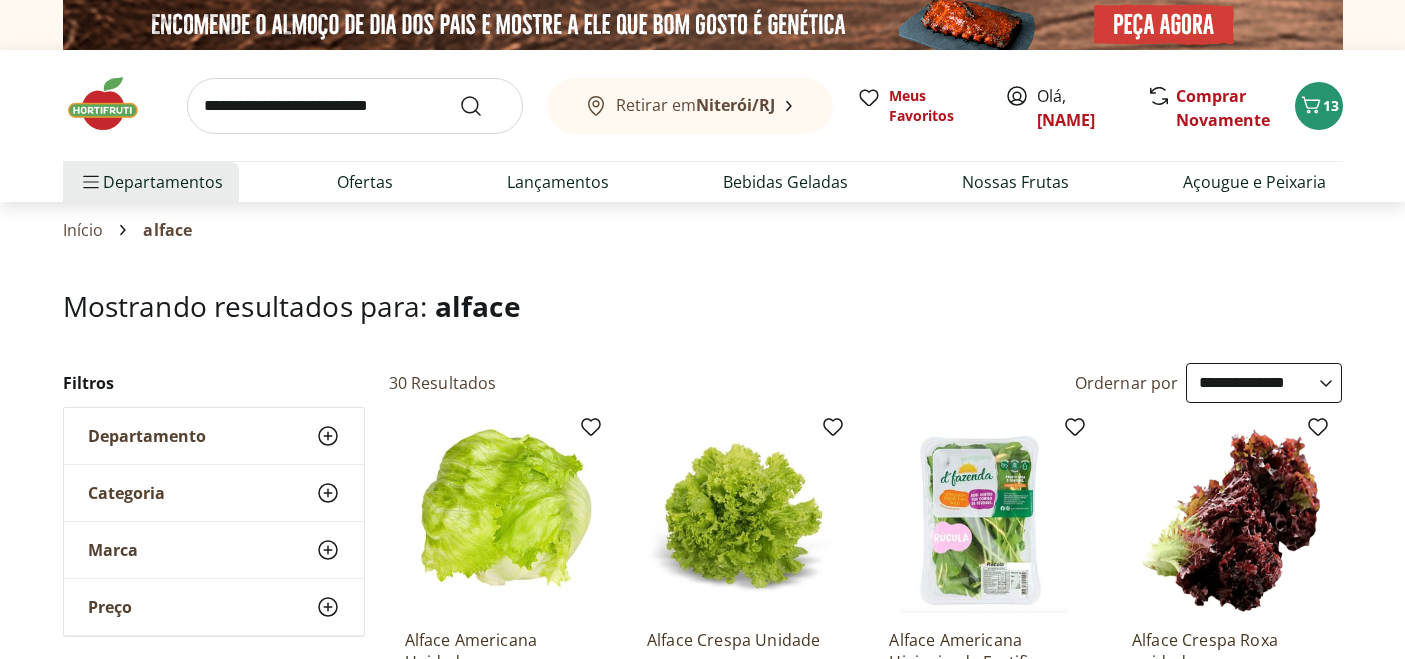 select on "**********" 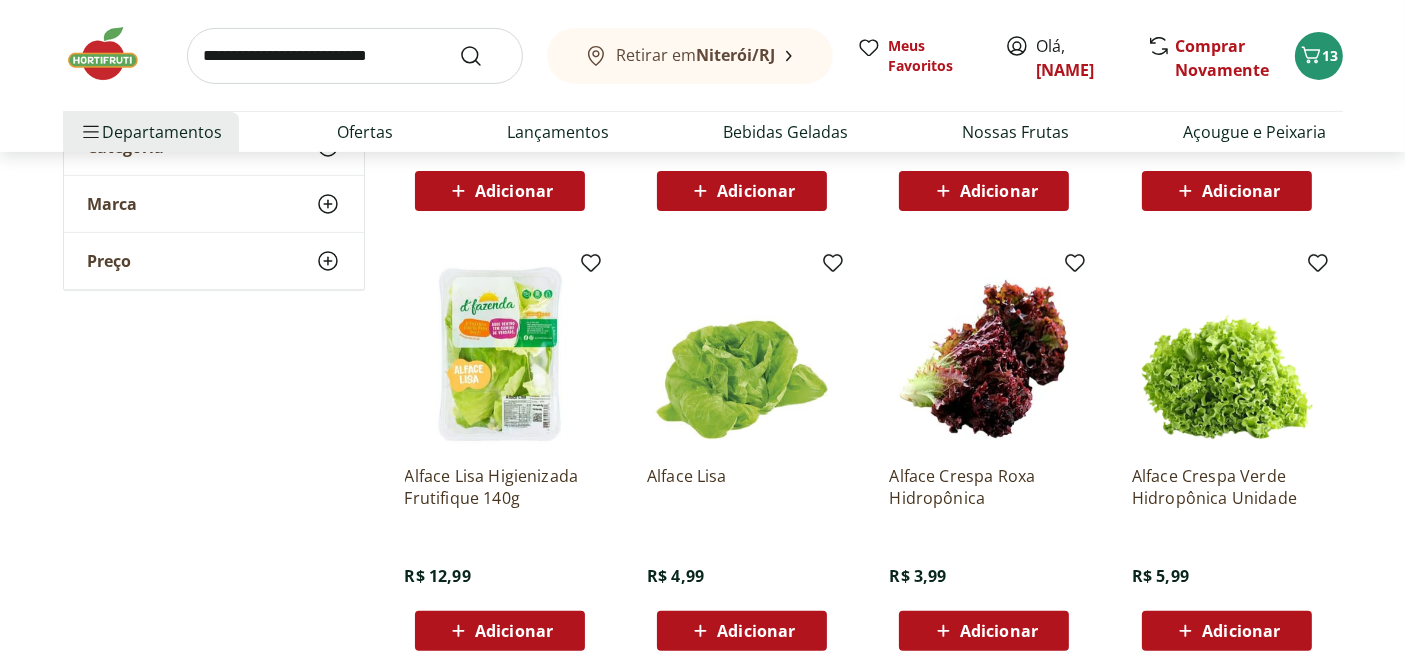 scroll, scrollTop: 0, scrollLeft: 0, axis: both 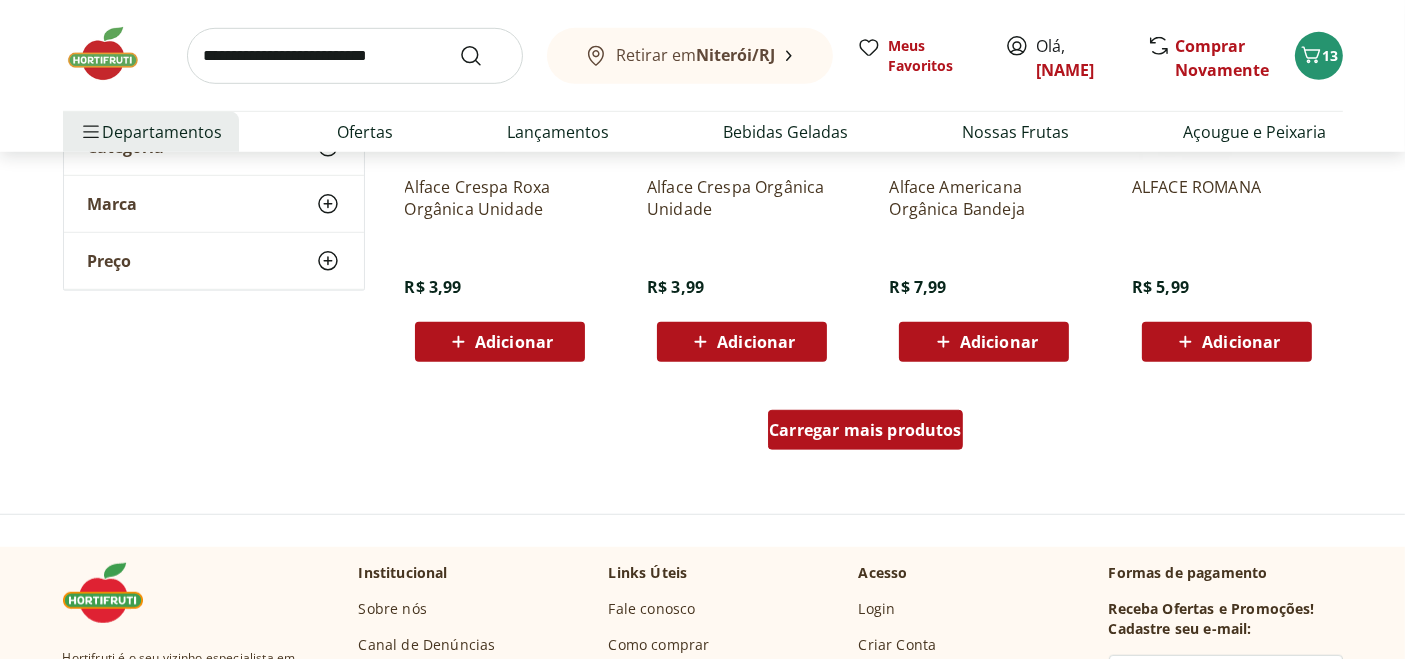 click on "Carregar mais produtos" at bounding box center [865, 430] 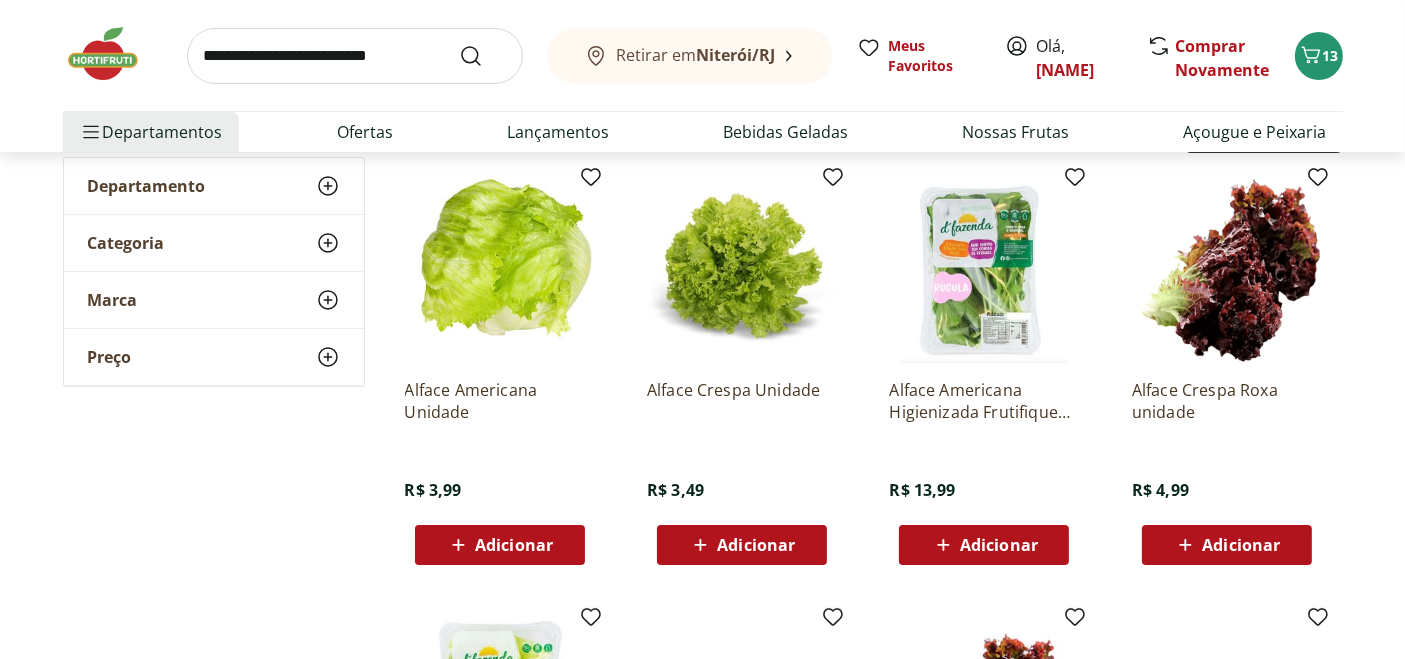 scroll, scrollTop: 333, scrollLeft: 0, axis: vertical 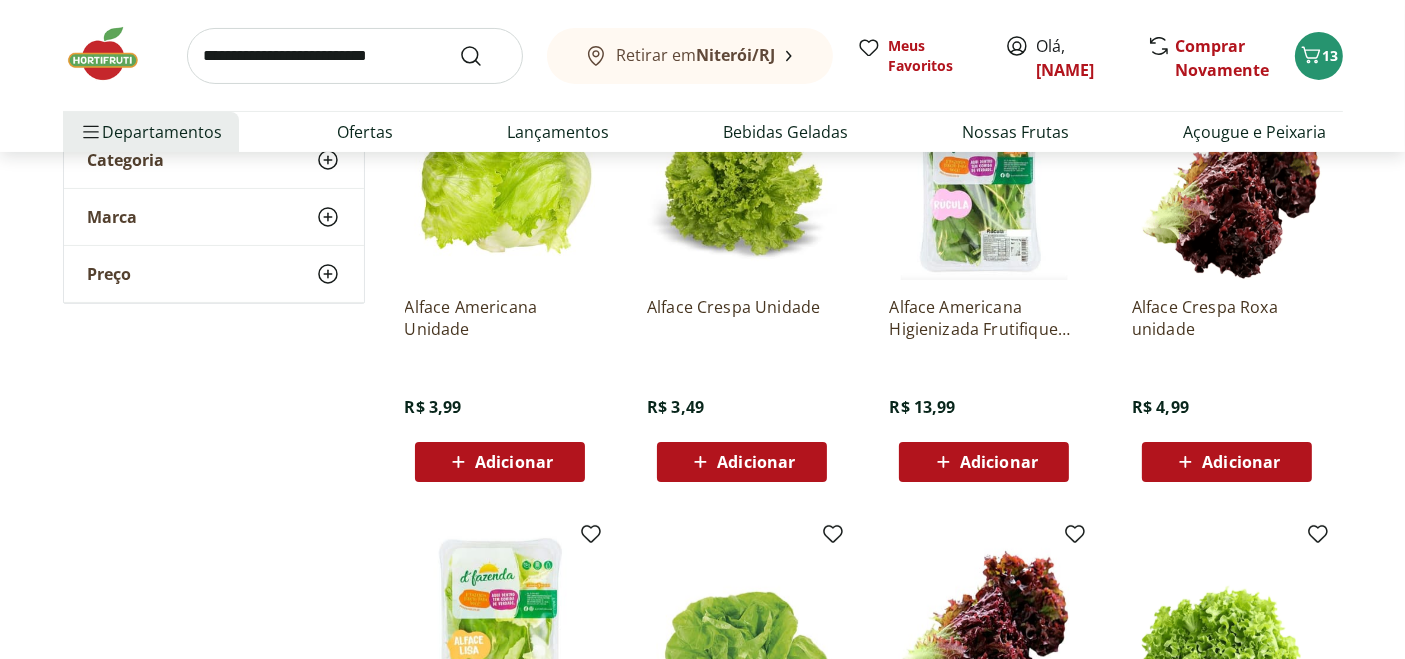 click on "Adicionar" at bounding box center [999, 462] 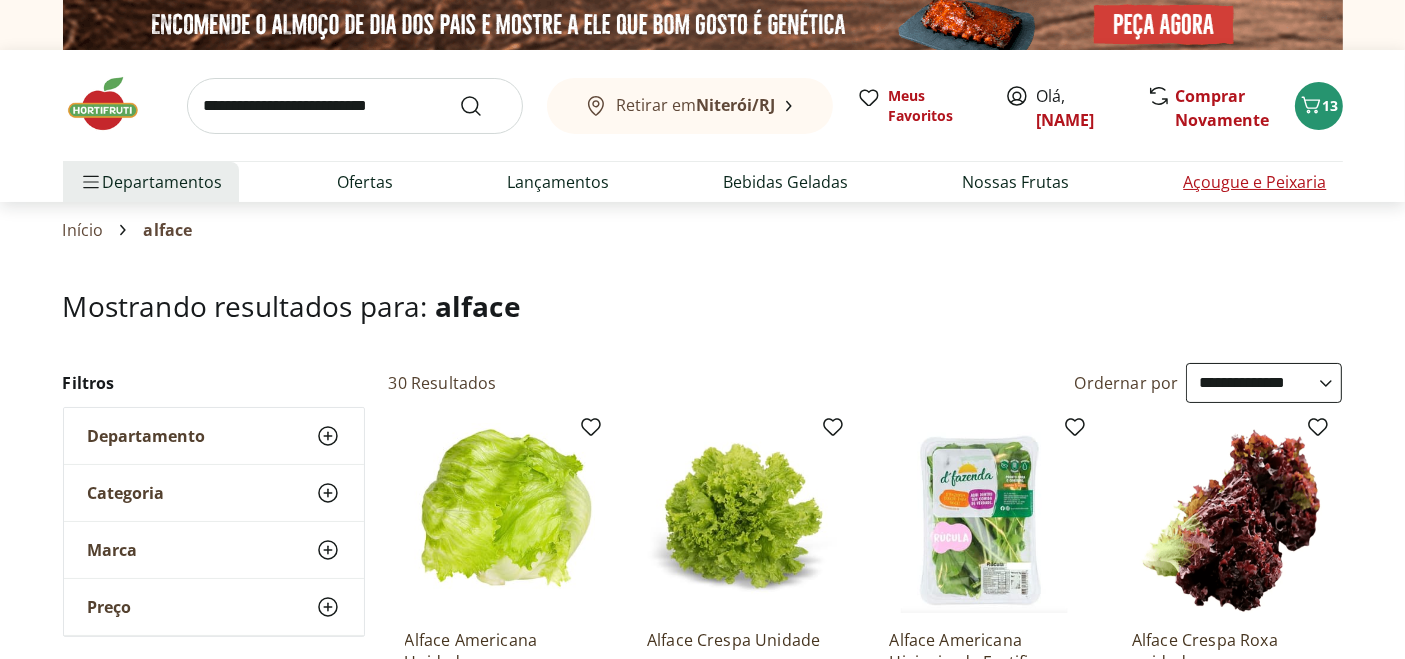 click on "Açougue e Peixaria" at bounding box center (1254, 182) 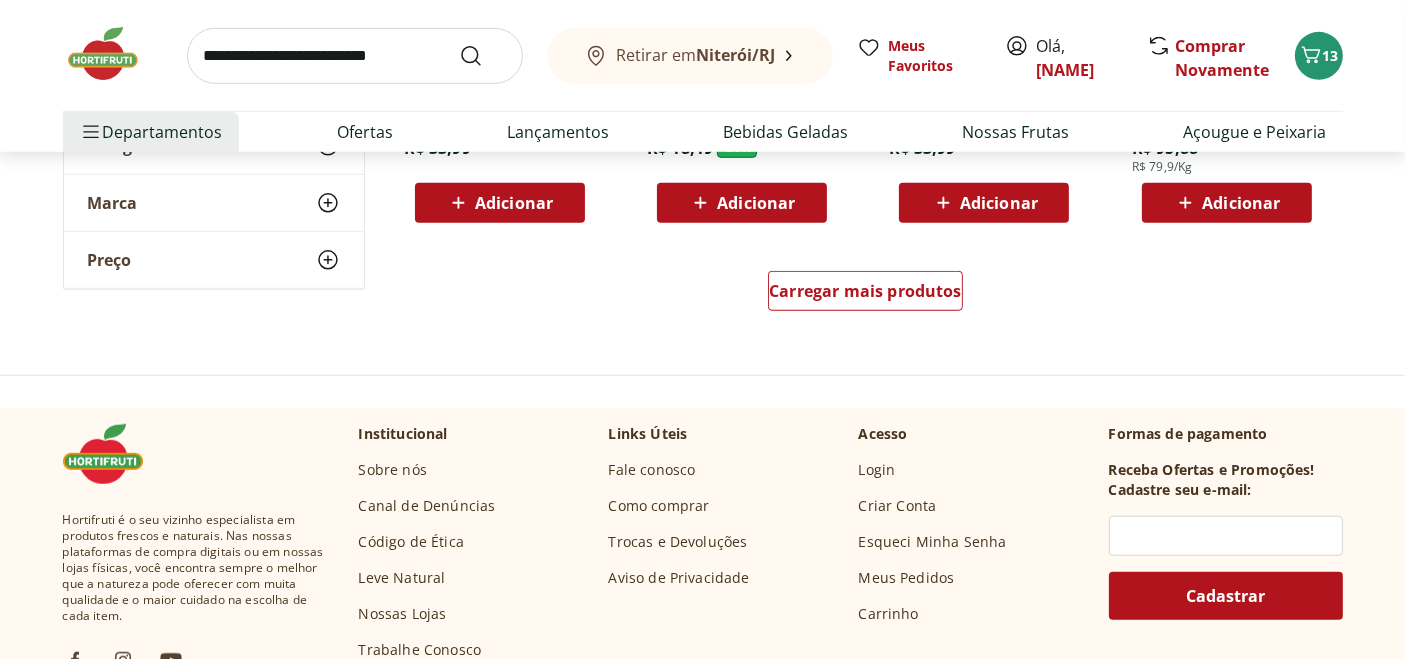 scroll, scrollTop: 1444, scrollLeft: 0, axis: vertical 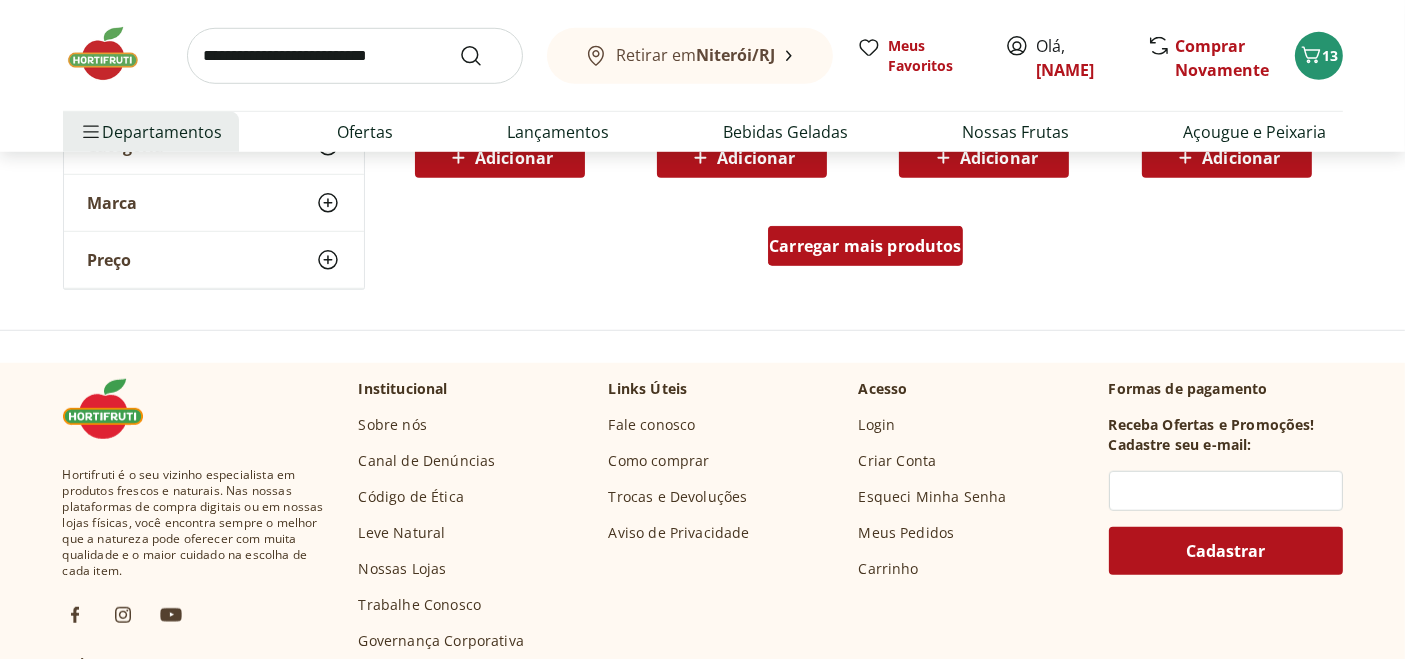 click on "Carregar mais produtos" at bounding box center (865, 246) 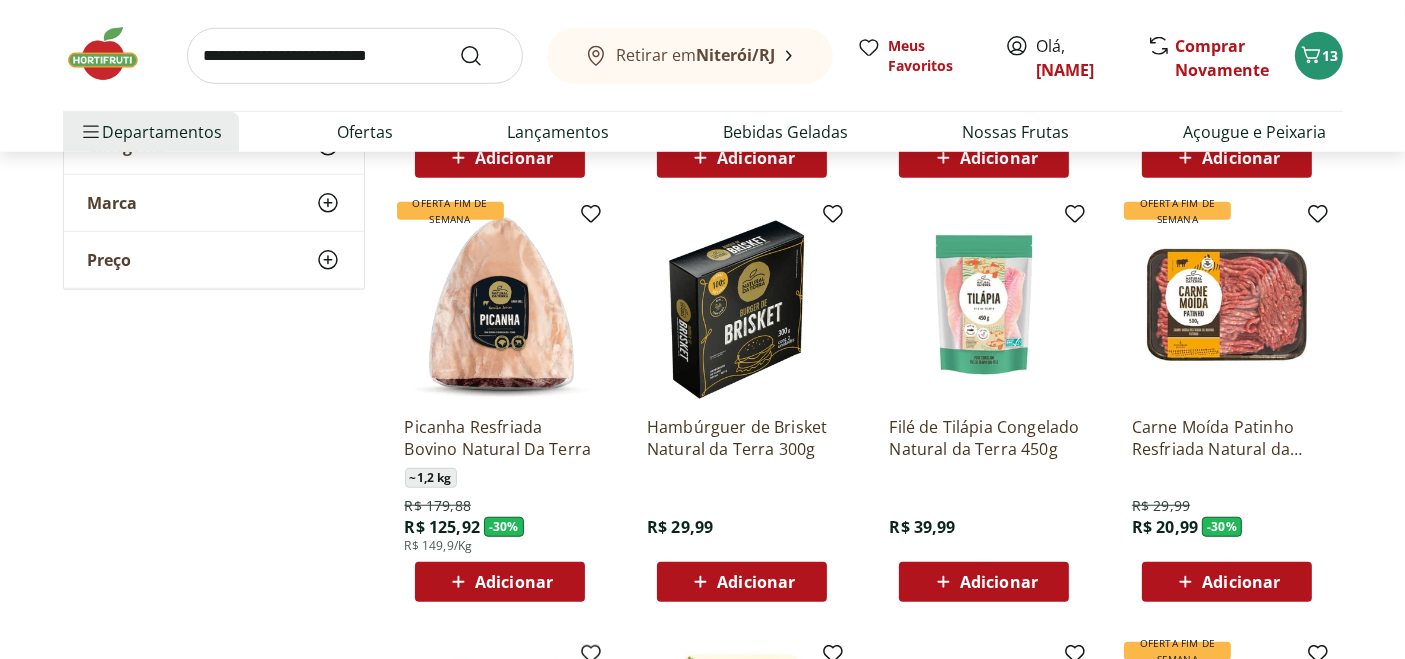 click on "Carne Moída Patinho Resfriada Natural da Terra 500g" at bounding box center [1227, 438] 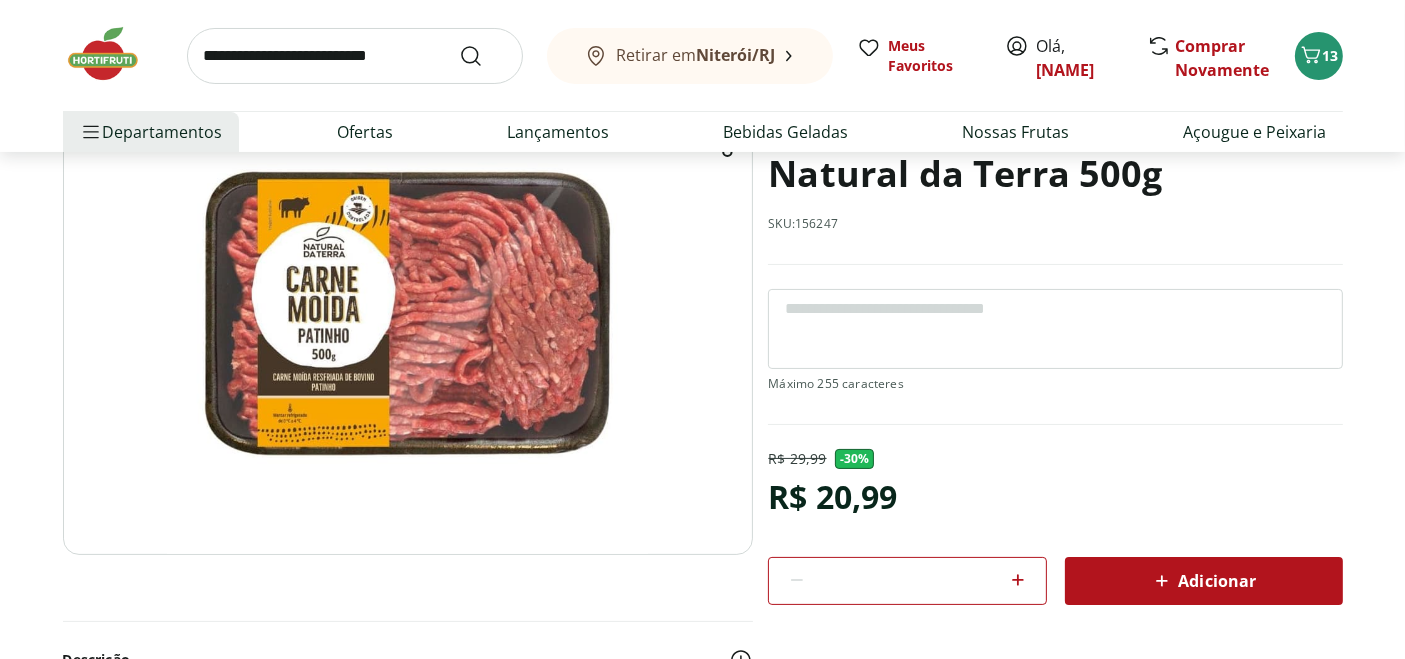 scroll, scrollTop: 222, scrollLeft: 0, axis: vertical 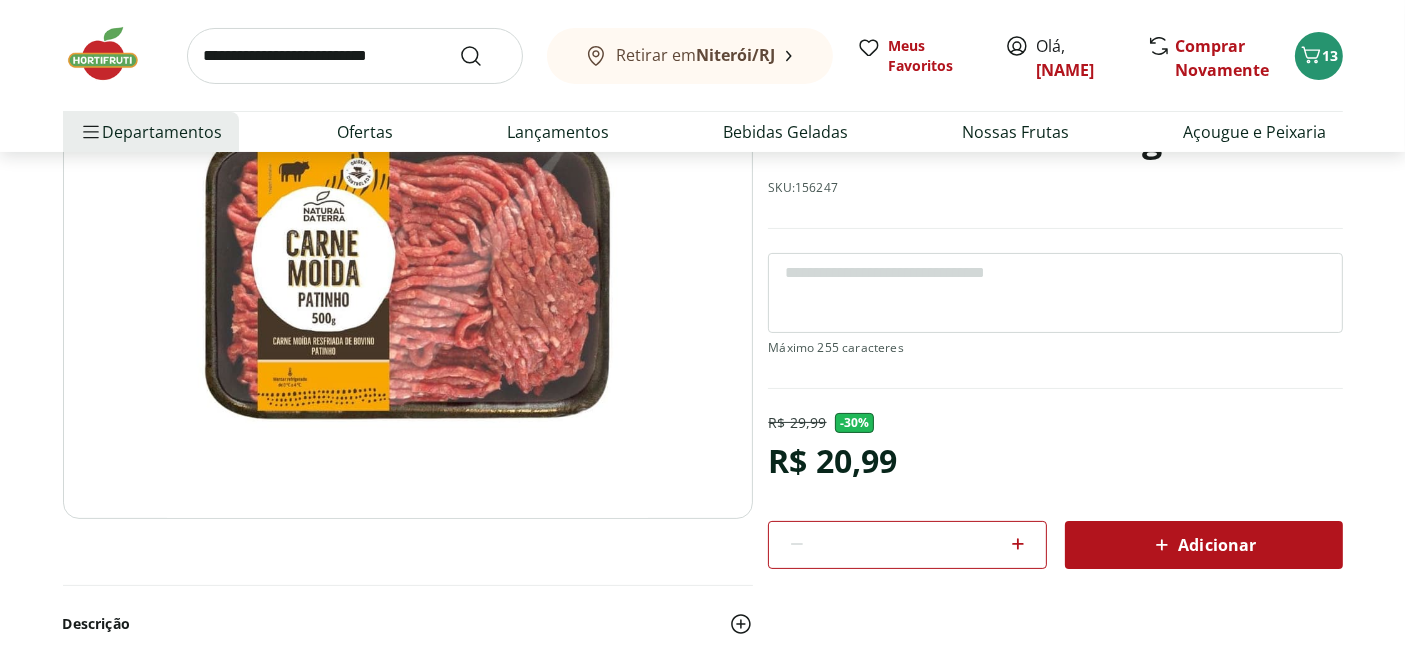 click 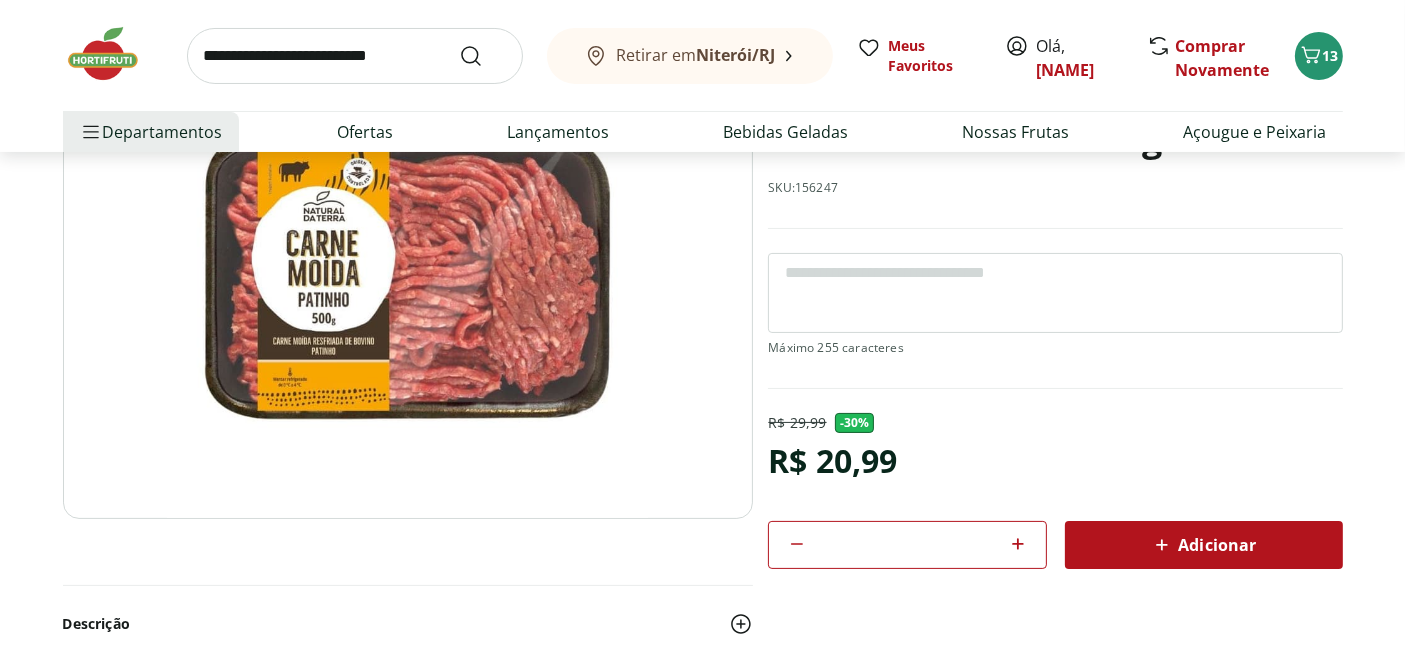 click on "Adicionar" at bounding box center (1203, 545) 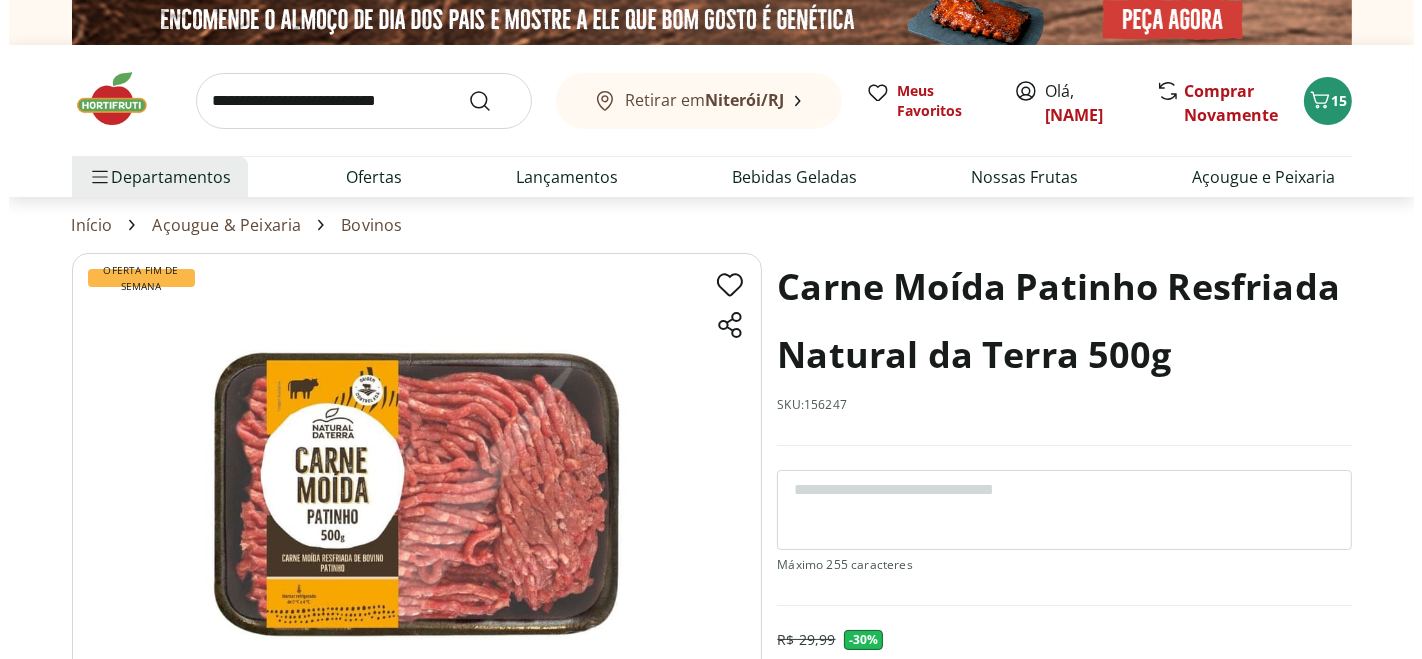 scroll, scrollTop: 0, scrollLeft: 0, axis: both 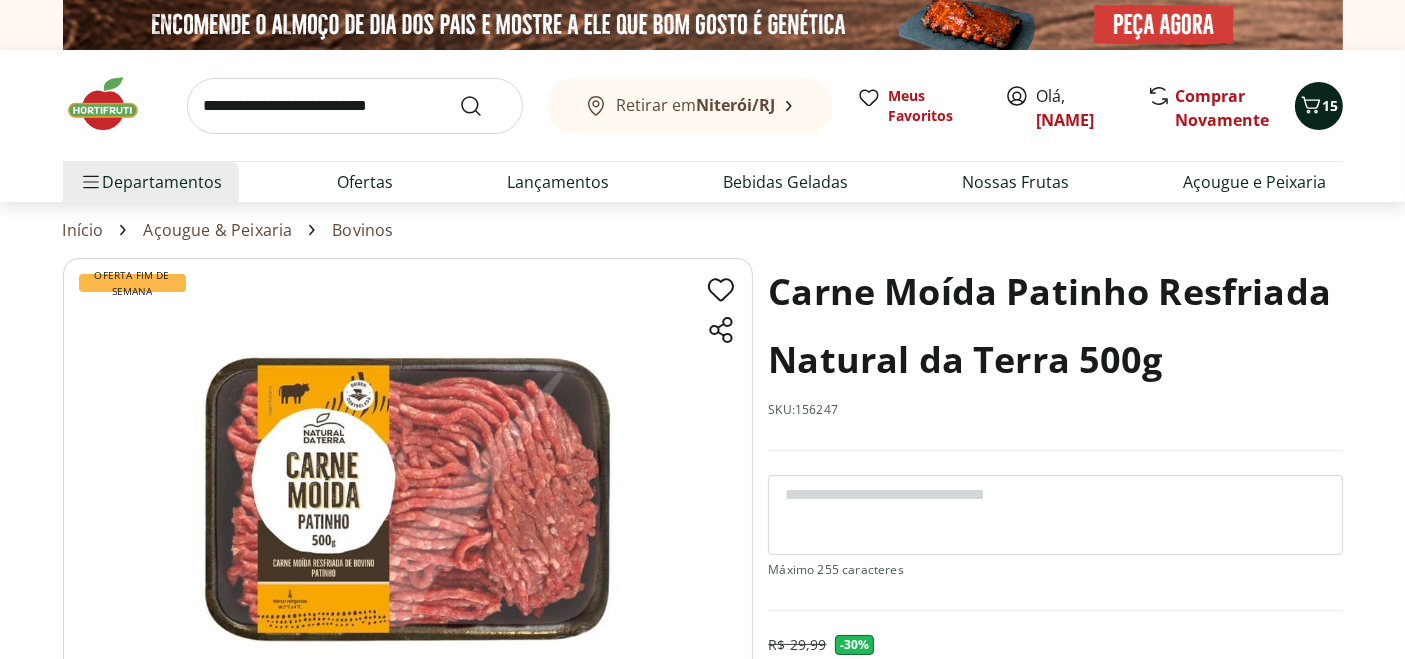click on "15" at bounding box center [1331, 105] 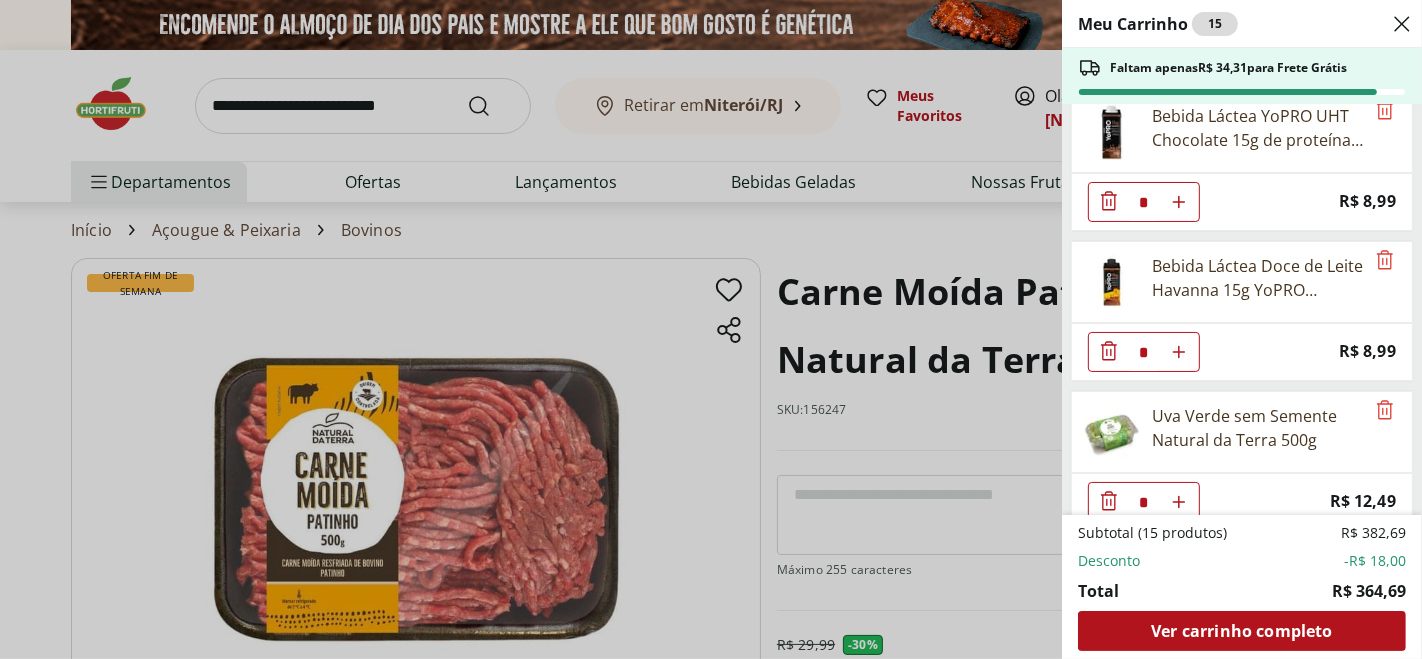 scroll, scrollTop: 311, scrollLeft: 0, axis: vertical 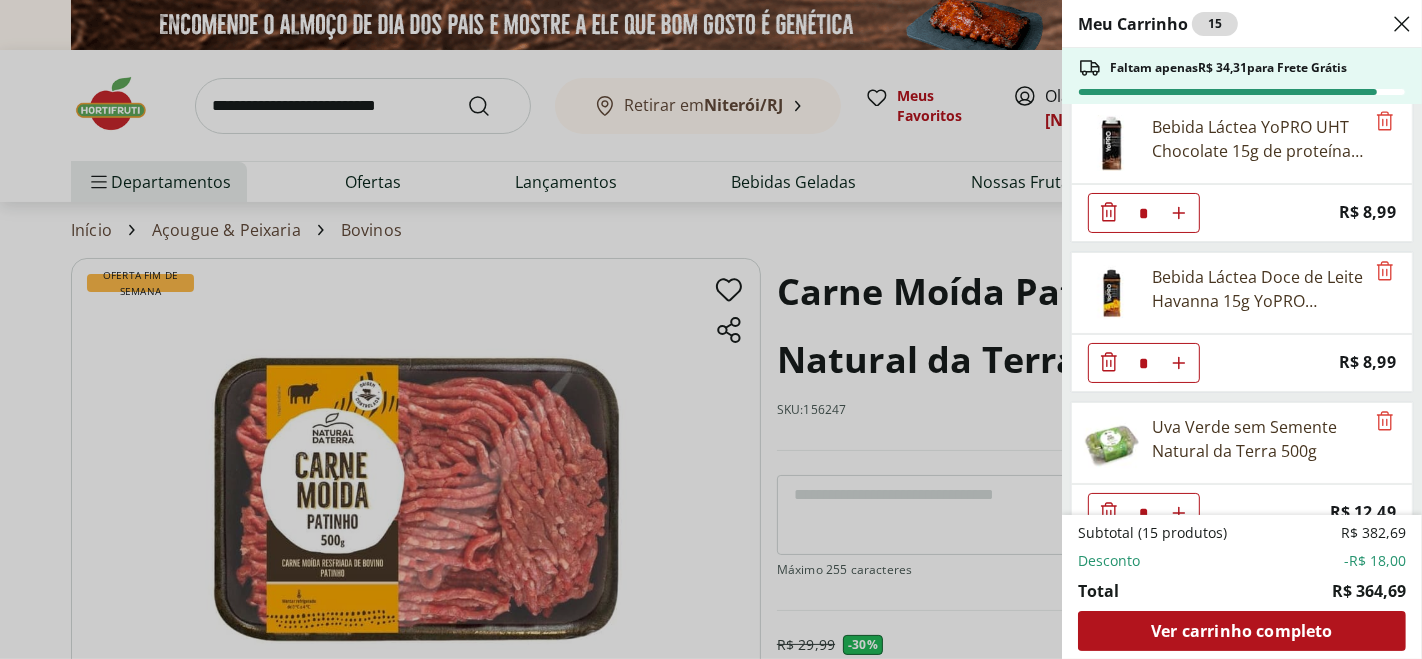 click 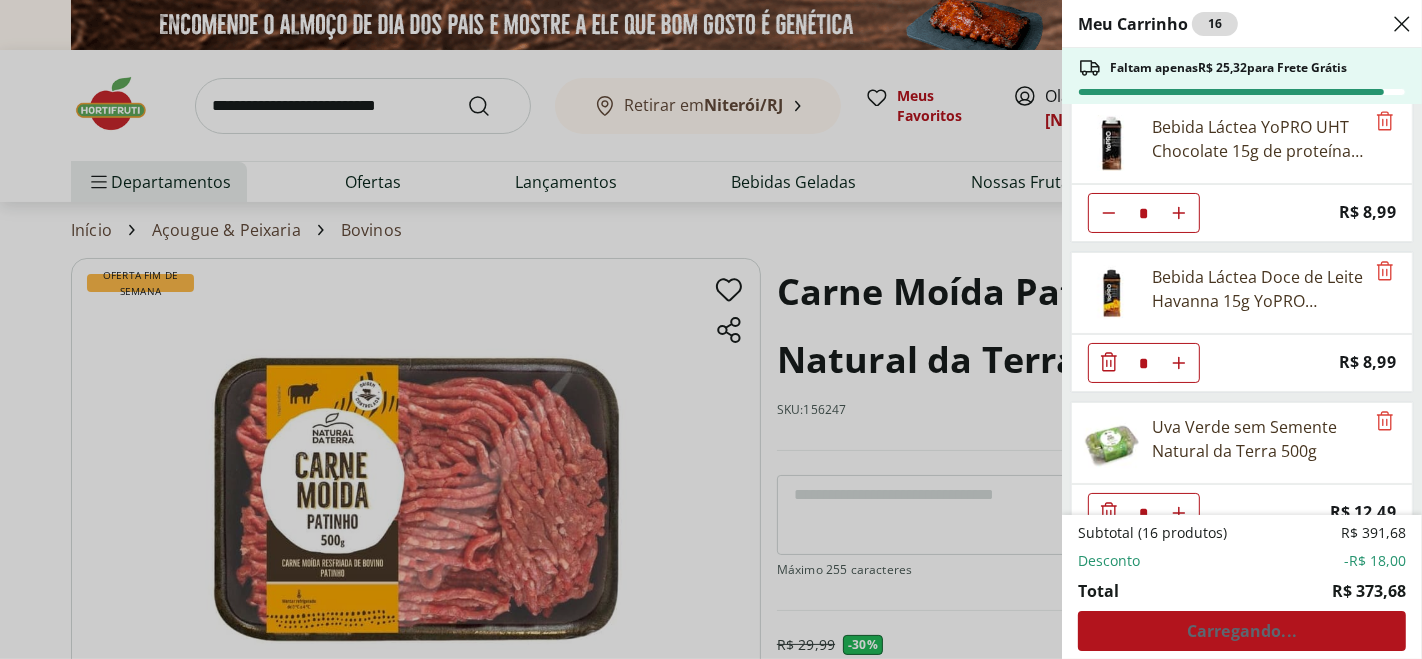 type on "*" 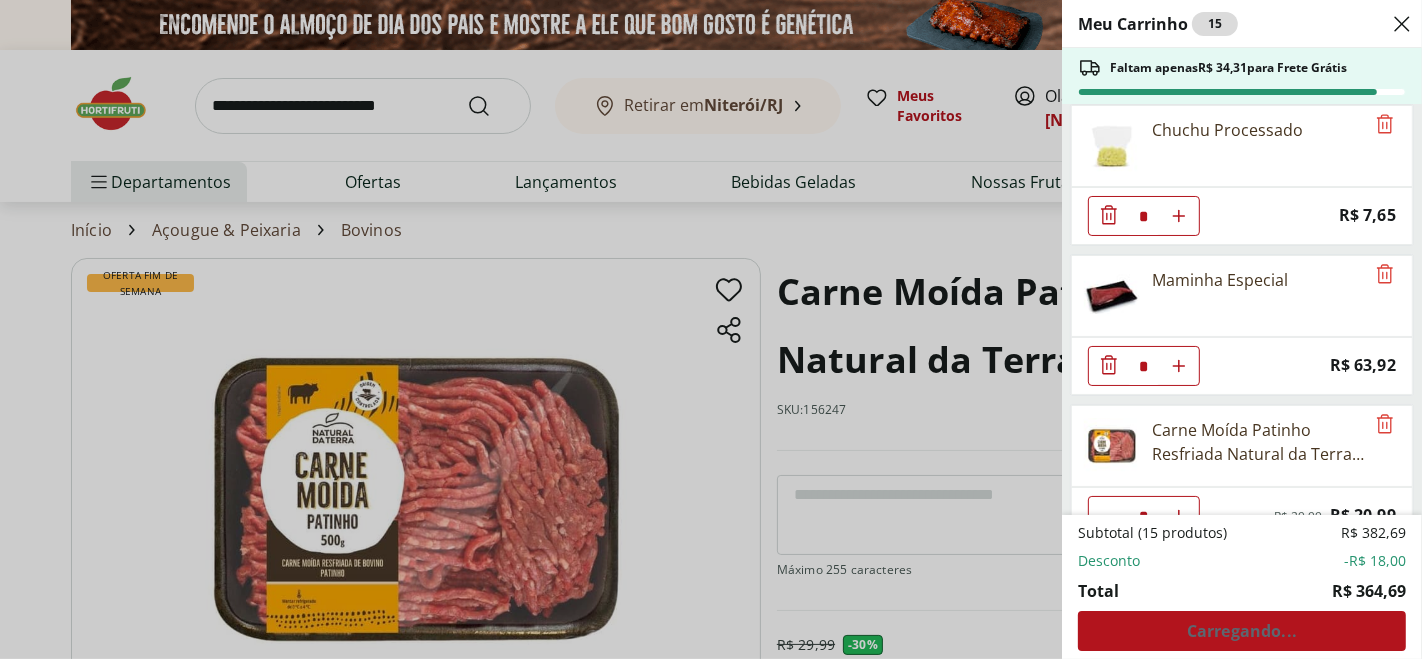 scroll, scrollTop: 1515, scrollLeft: 0, axis: vertical 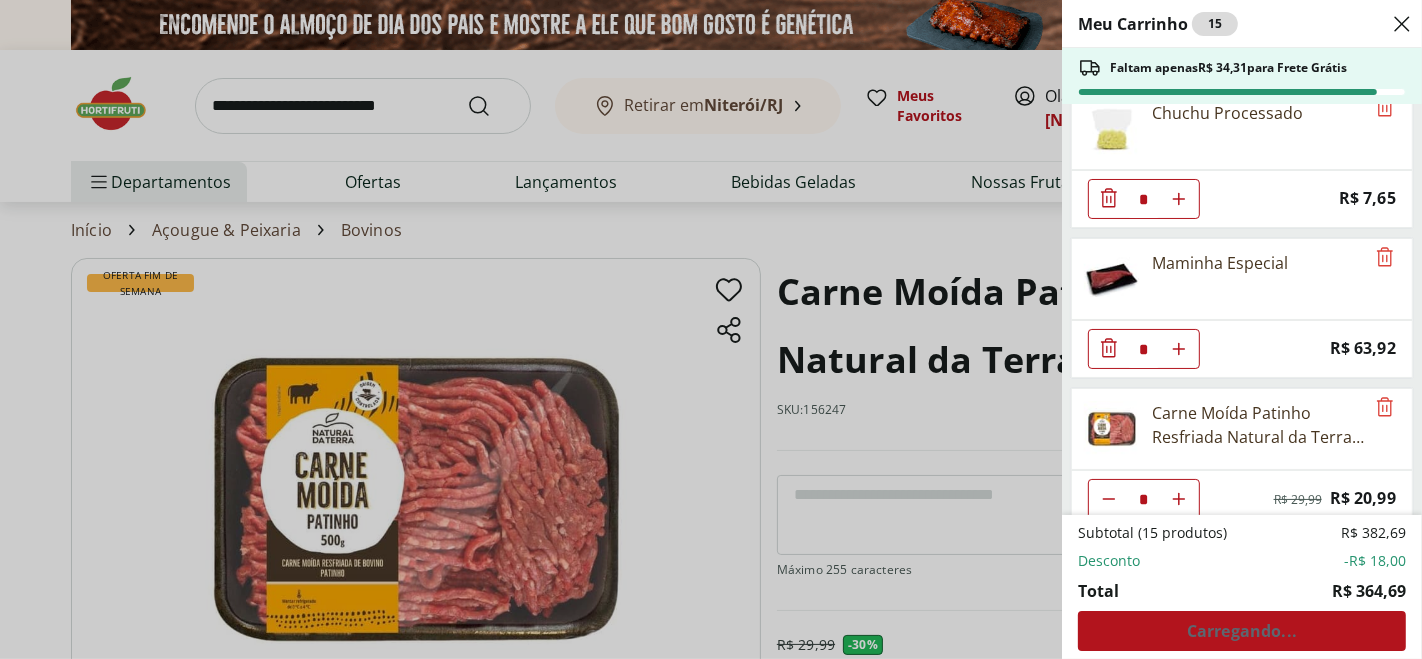 drag, startPoint x: 734, startPoint y: 511, endPoint x: 748, endPoint y: 490, distance: 25.23886 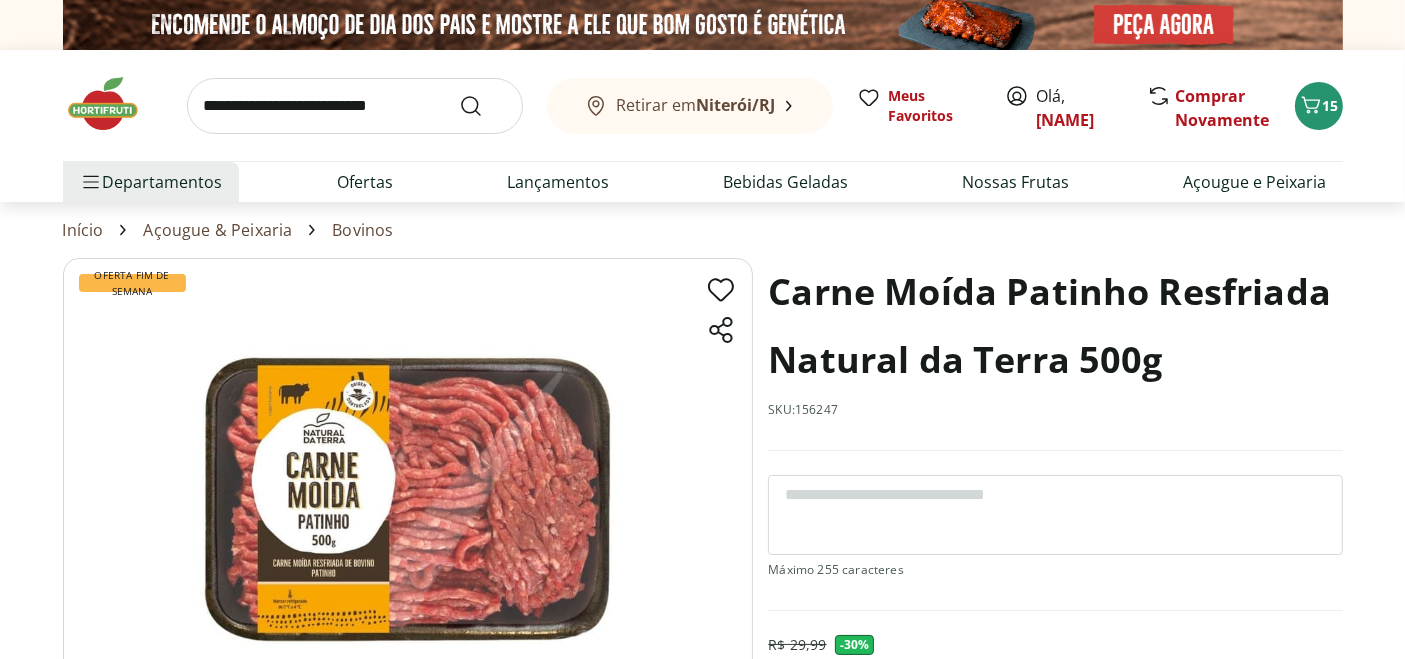 click at bounding box center (355, 106) 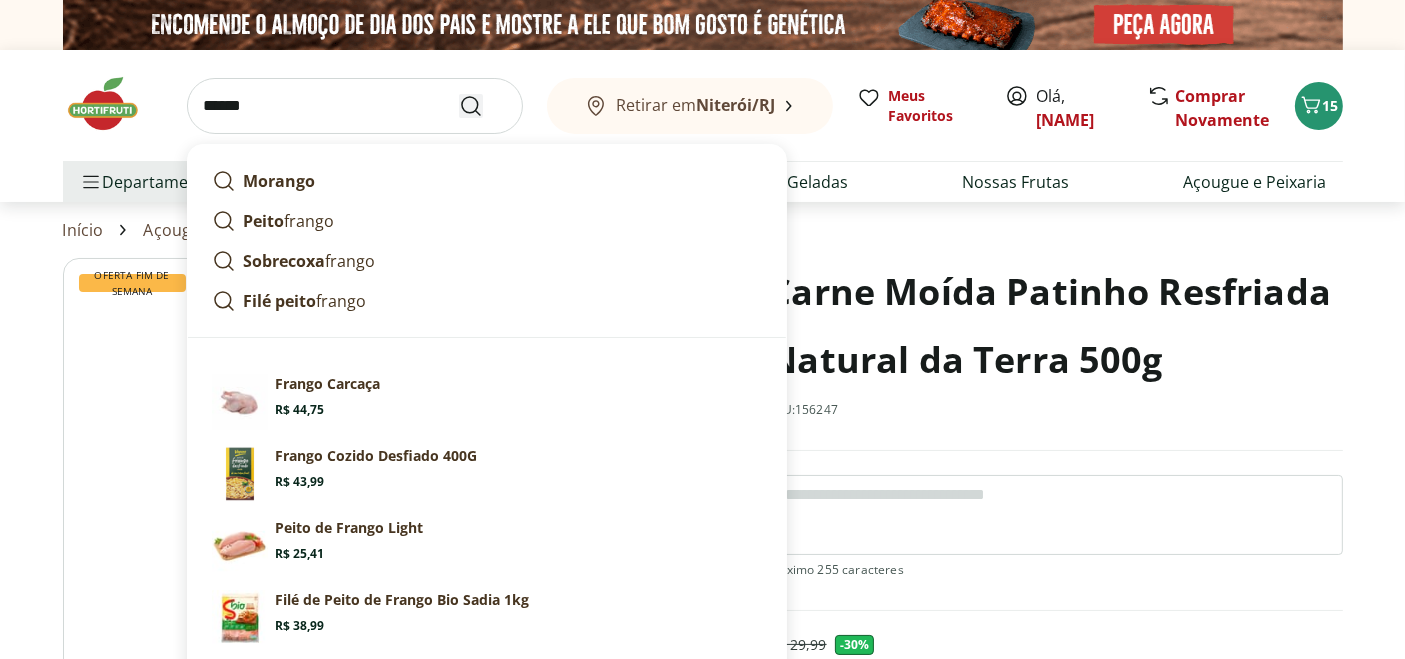 type on "******" 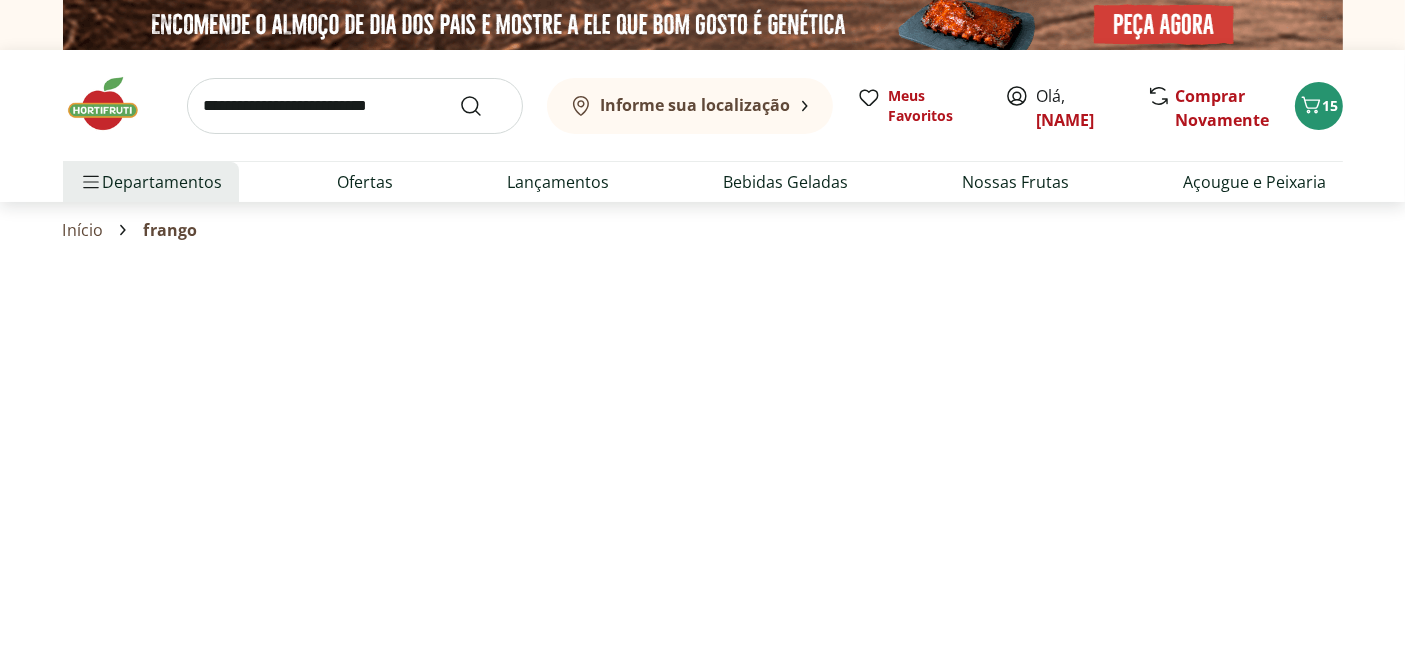 select on "**********" 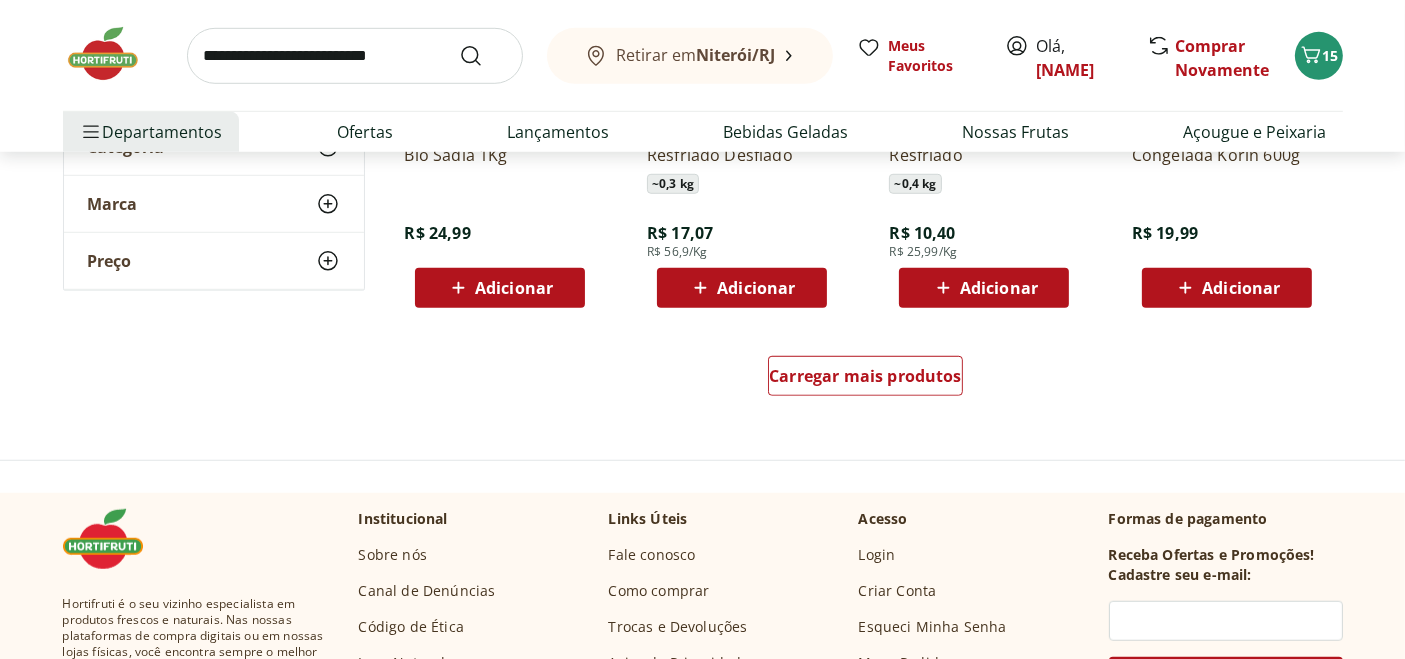 scroll, scrollTop: 1444, scrollLeft: 0, axis: vertical 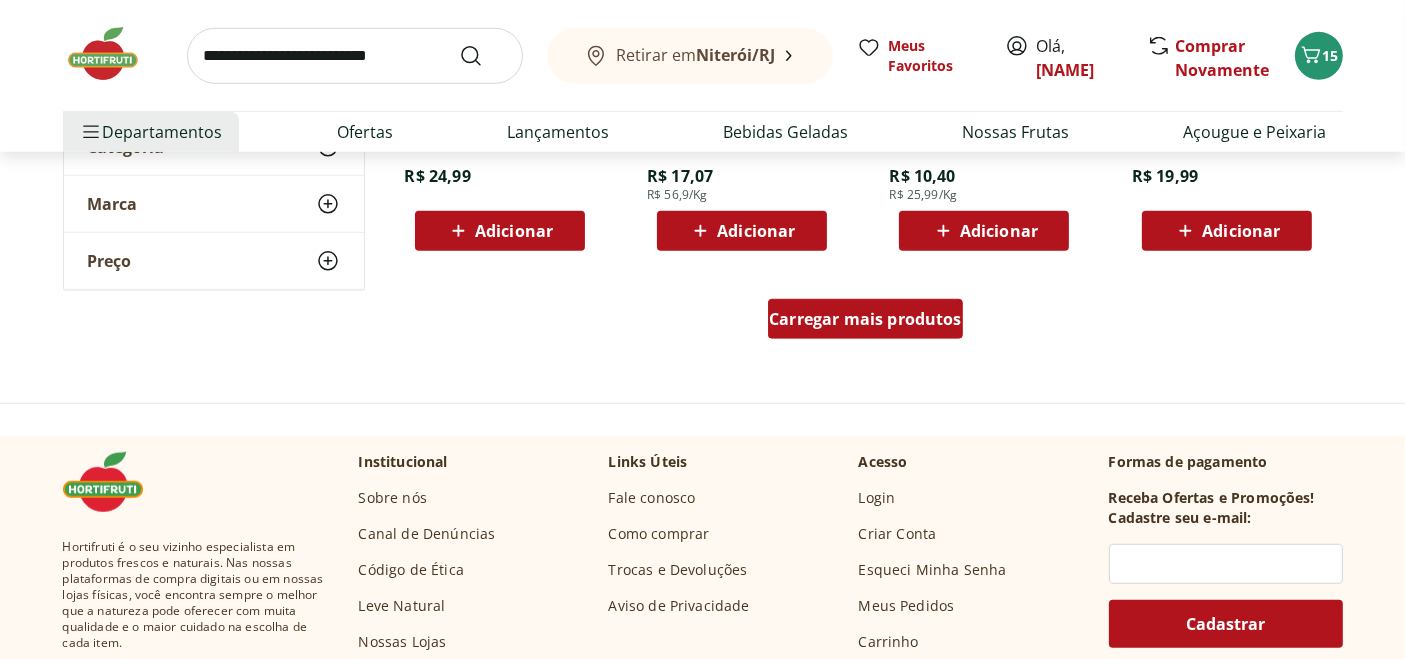 click on "Carregar mais produtos" at bounding box center (865, 319) 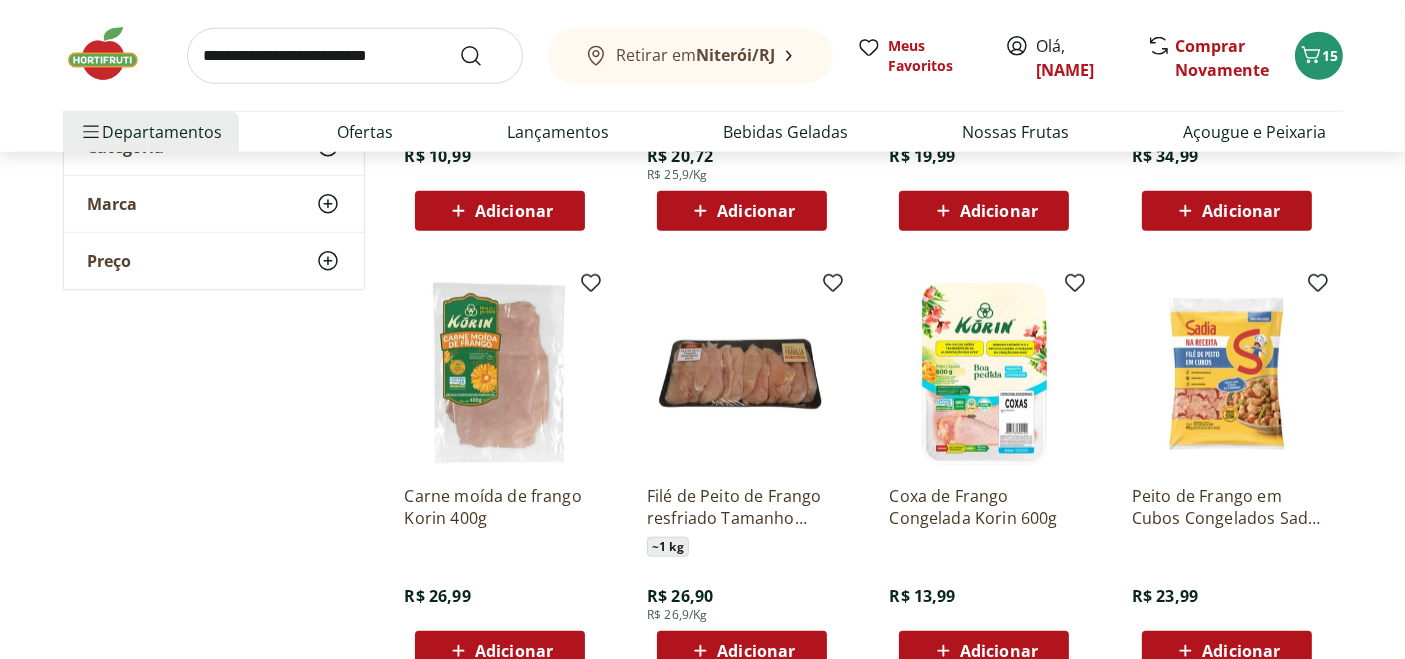 scroll, scrollTop: 2000, scrollLeft: 0, axis: vertical 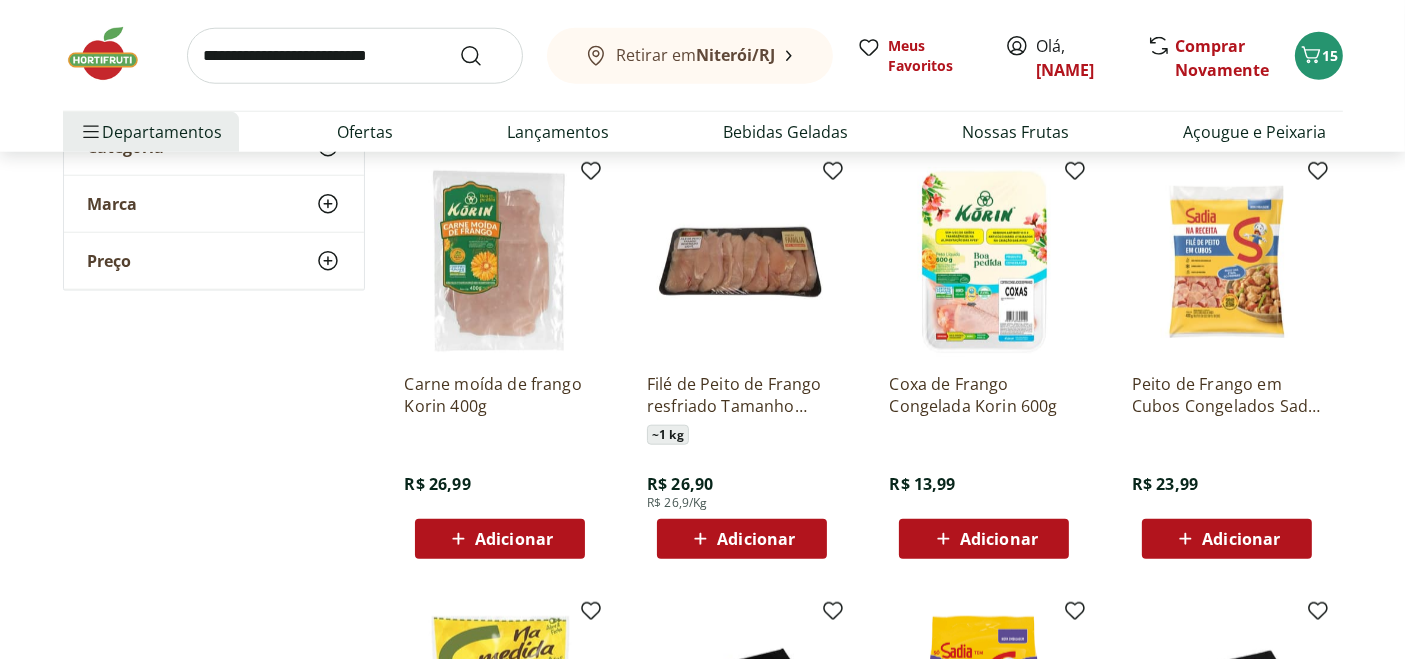 click on "Peito de Frango em Cubos Congelados Sadia 400g" at bounding box center (1227, 395) 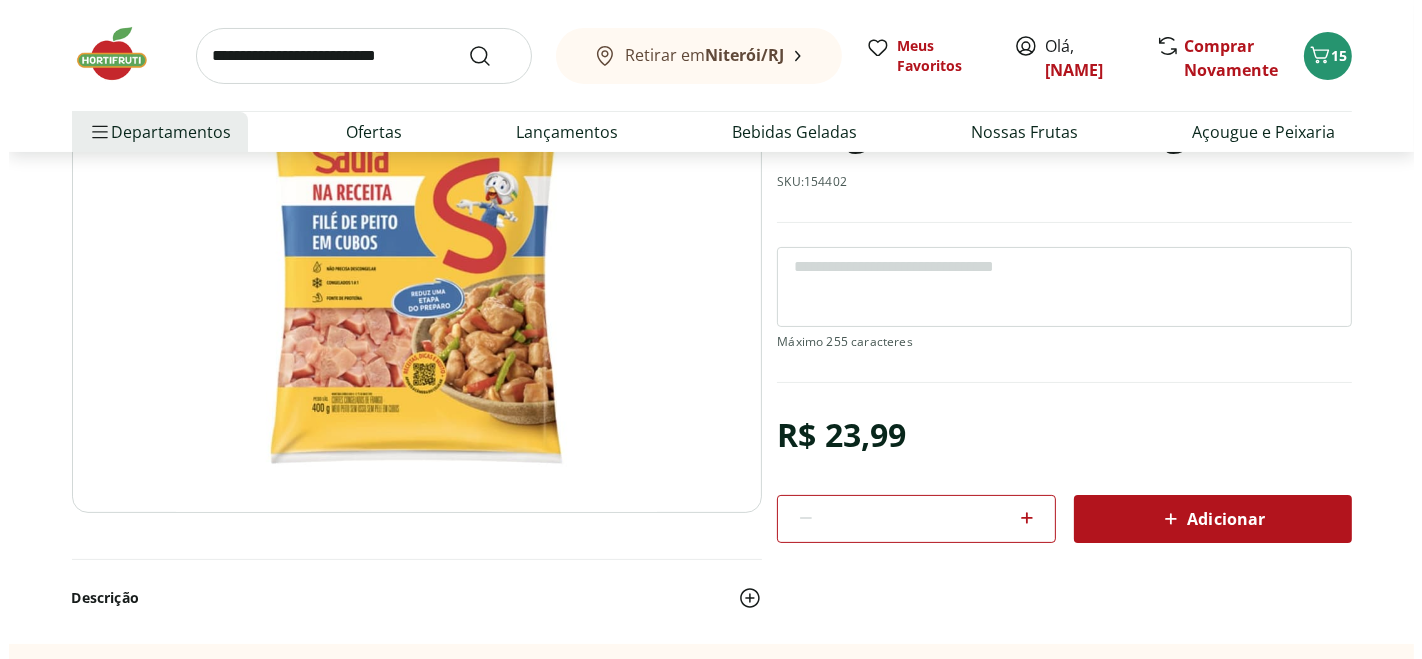 scroll, scrollTop: 333, scrollLeft: 0, axis: vertical 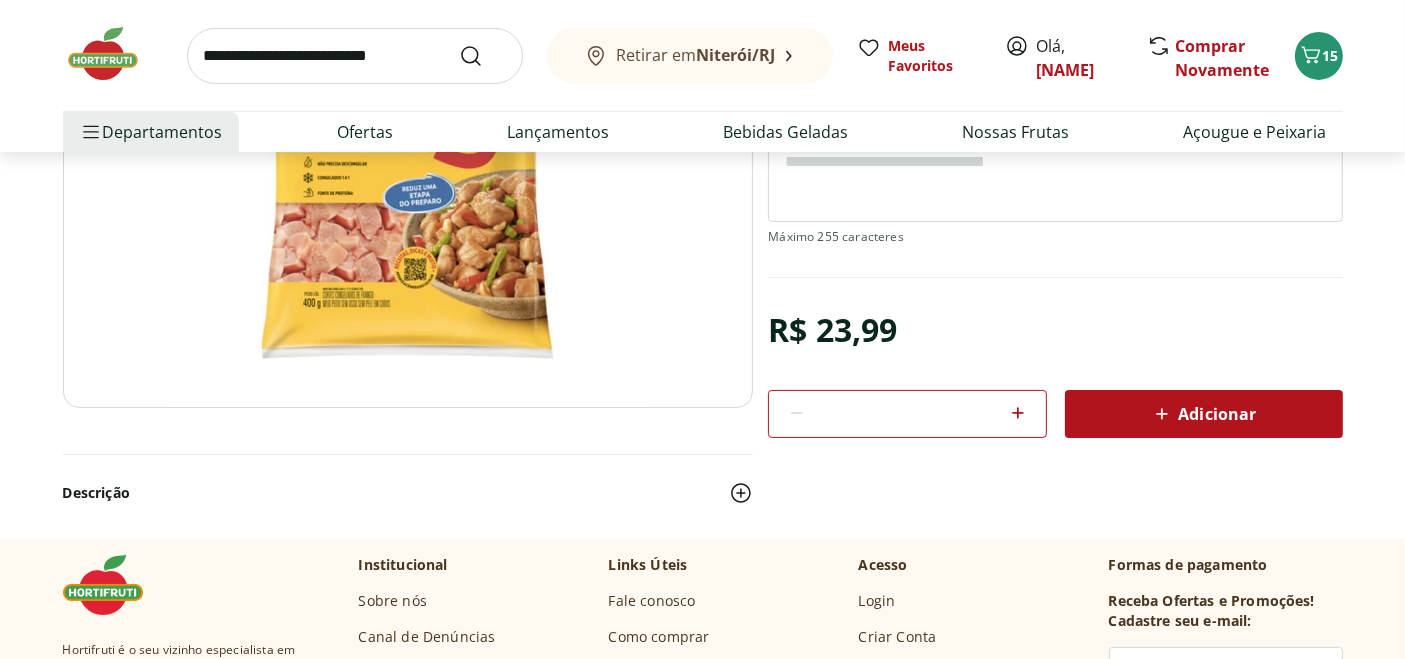 click 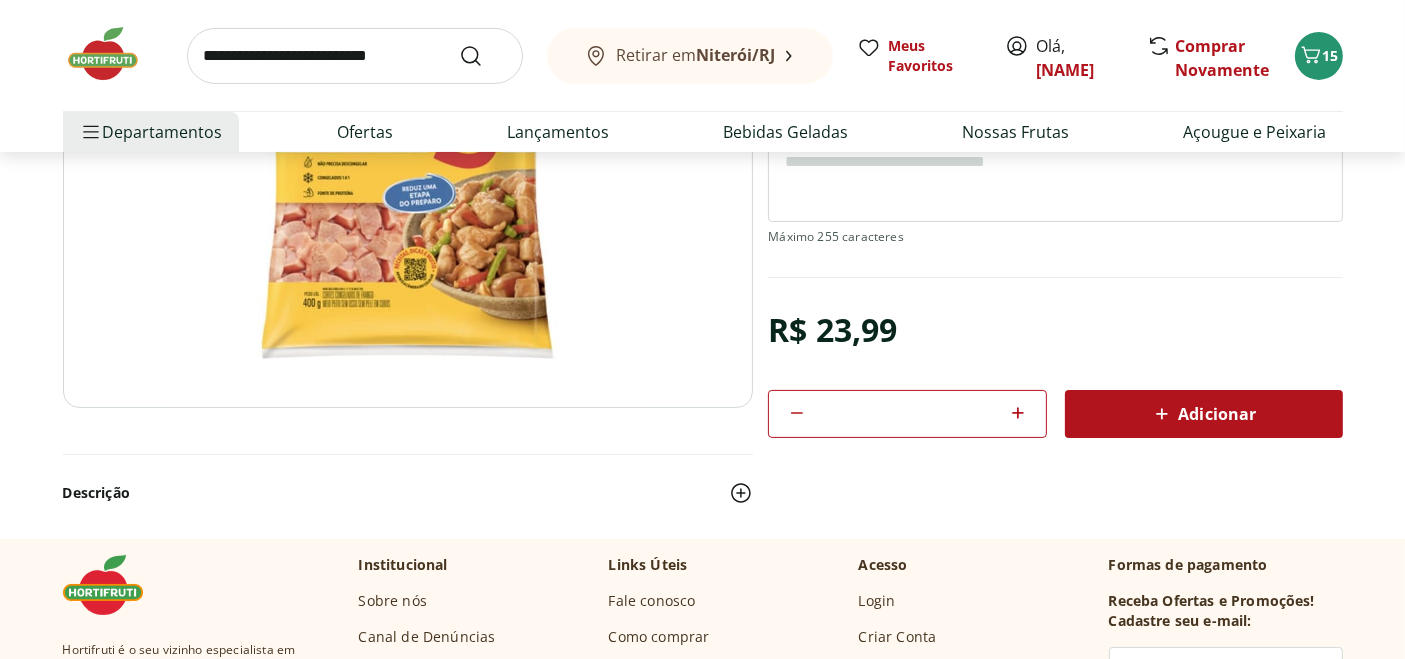 click on "Adicionar" at bounding box center [1203, 414] 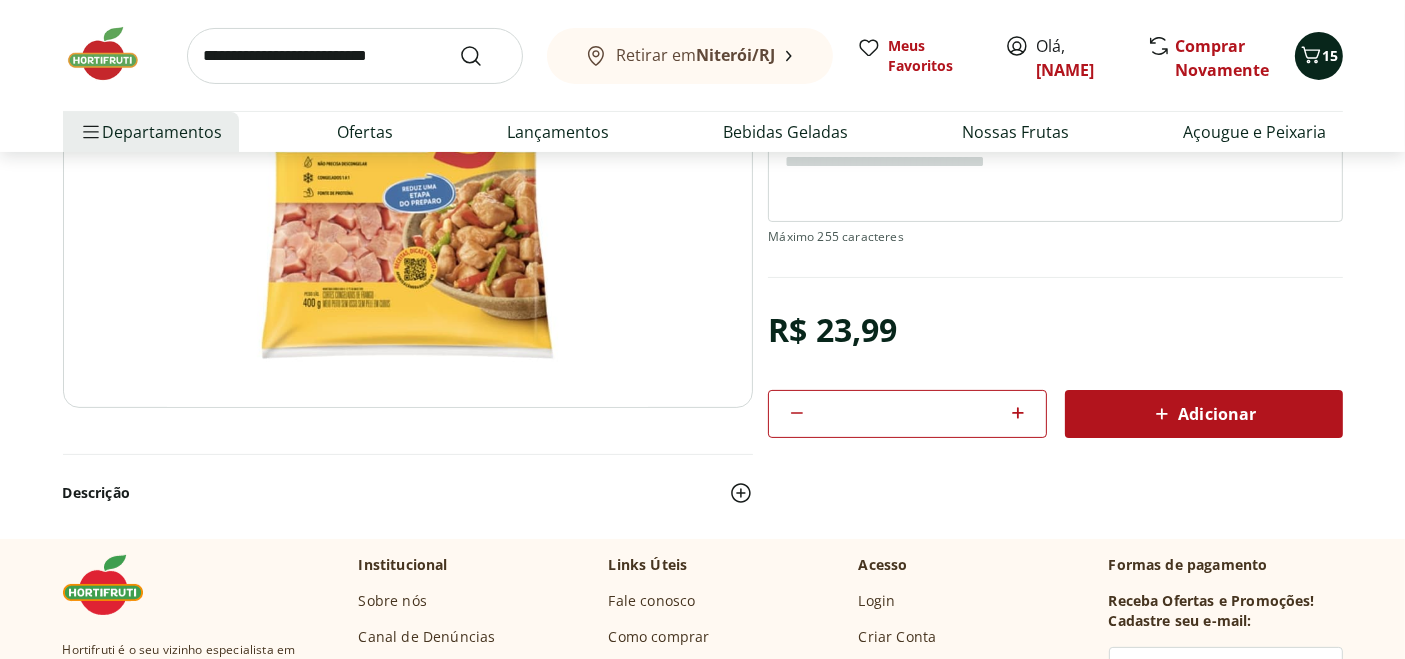 click on "15" at bounding box center [1331, 55] 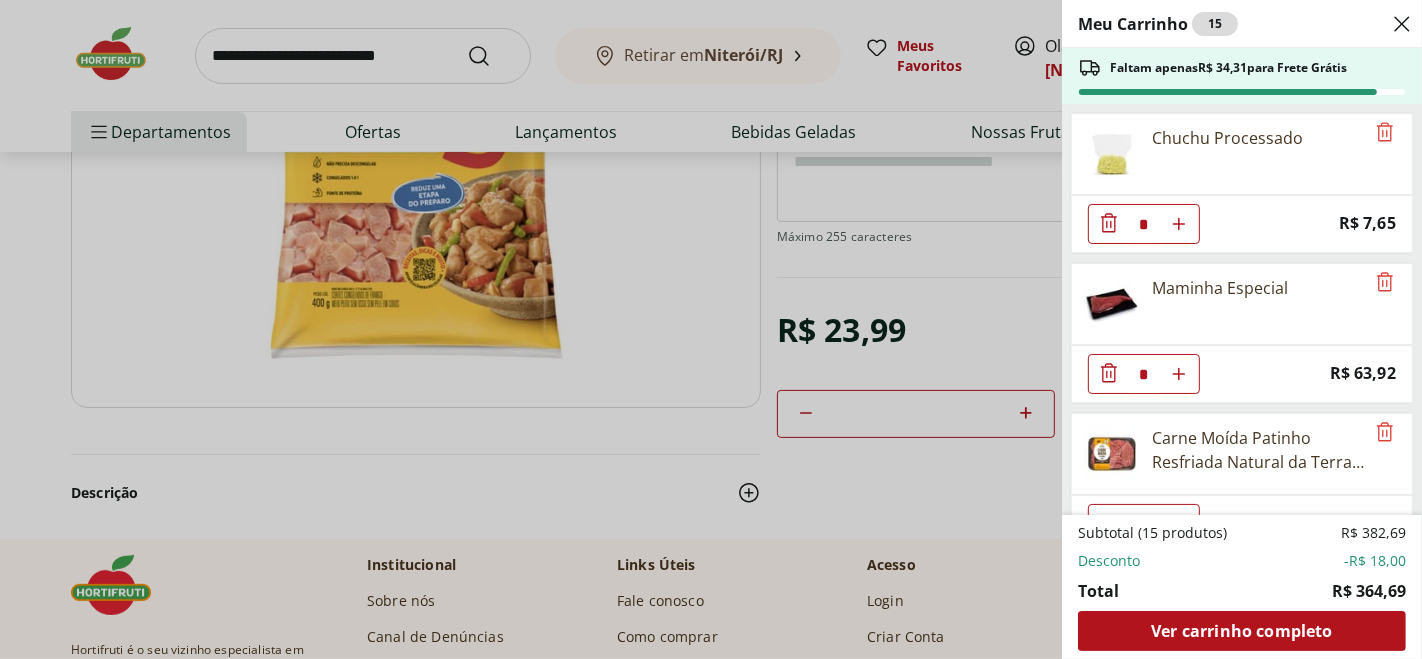 scroll, scrollTop: 1525, scrollLeft: 0, axis: vertical 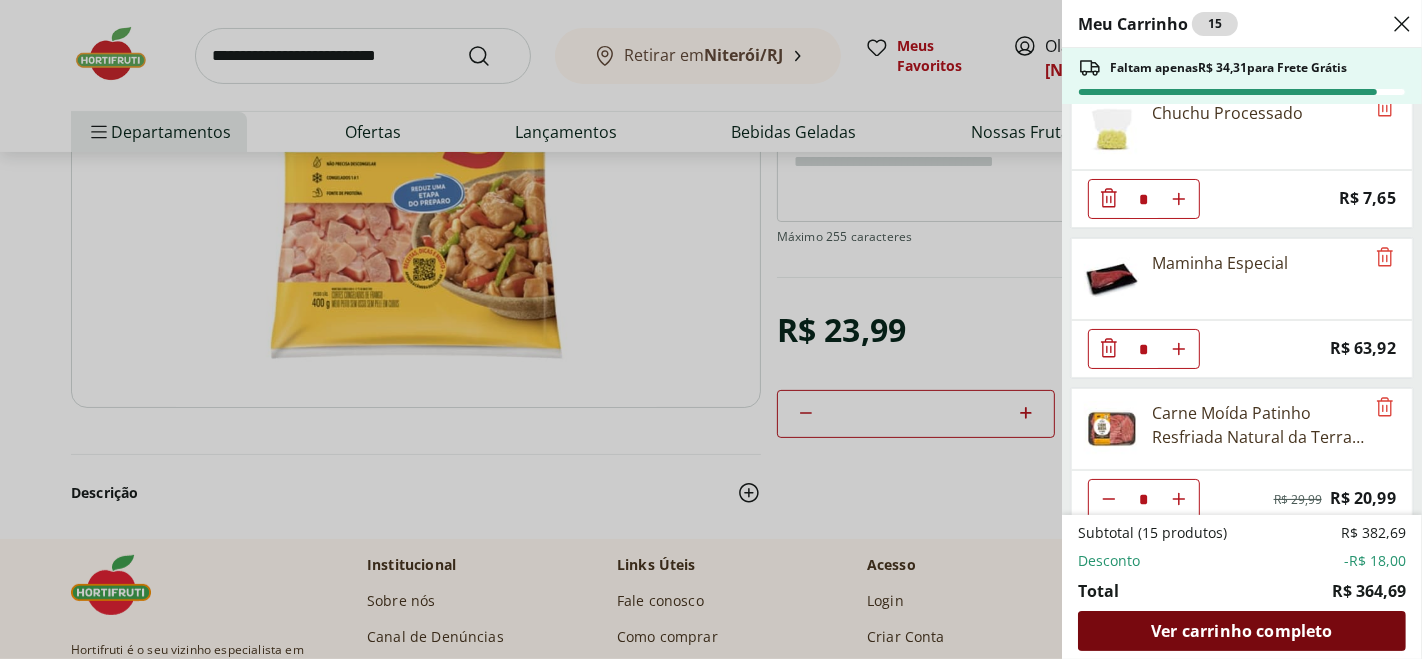 click on "Ver carrinho completo" at bounding box center [1242, 631] 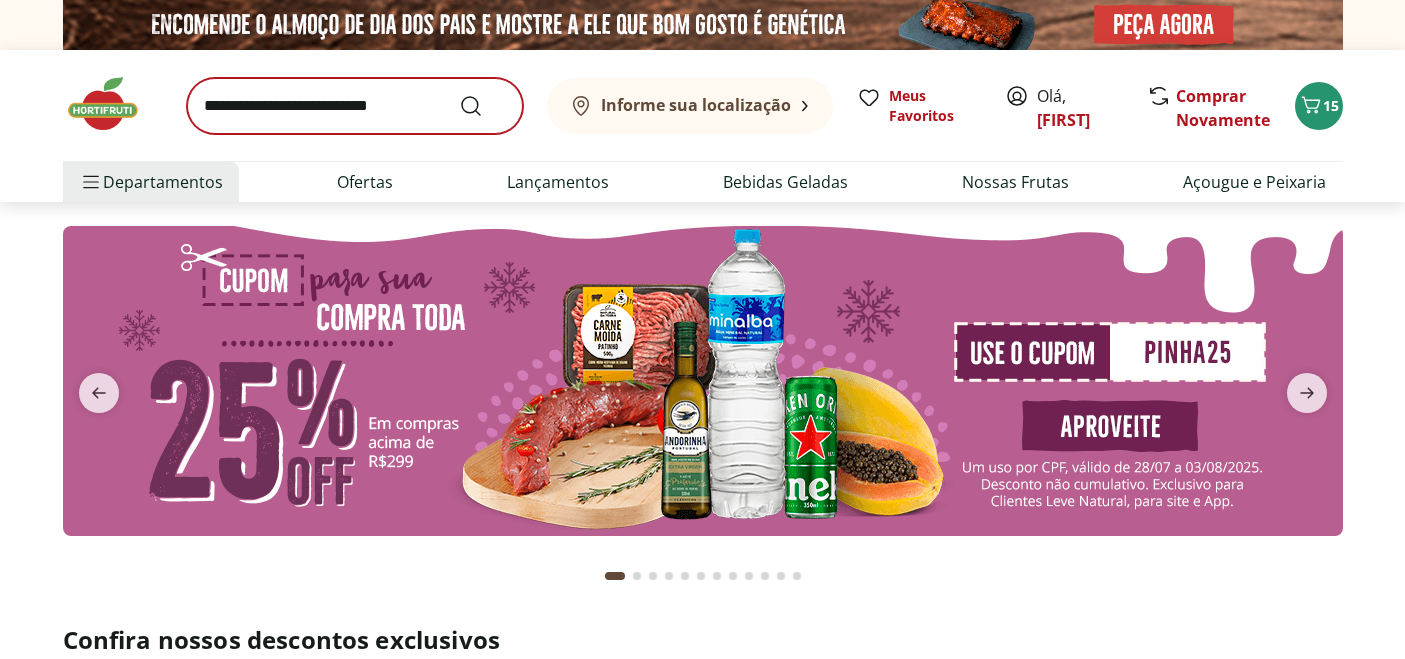 scroll, scrollTop: 0, scrollLeft: 0, axis: both 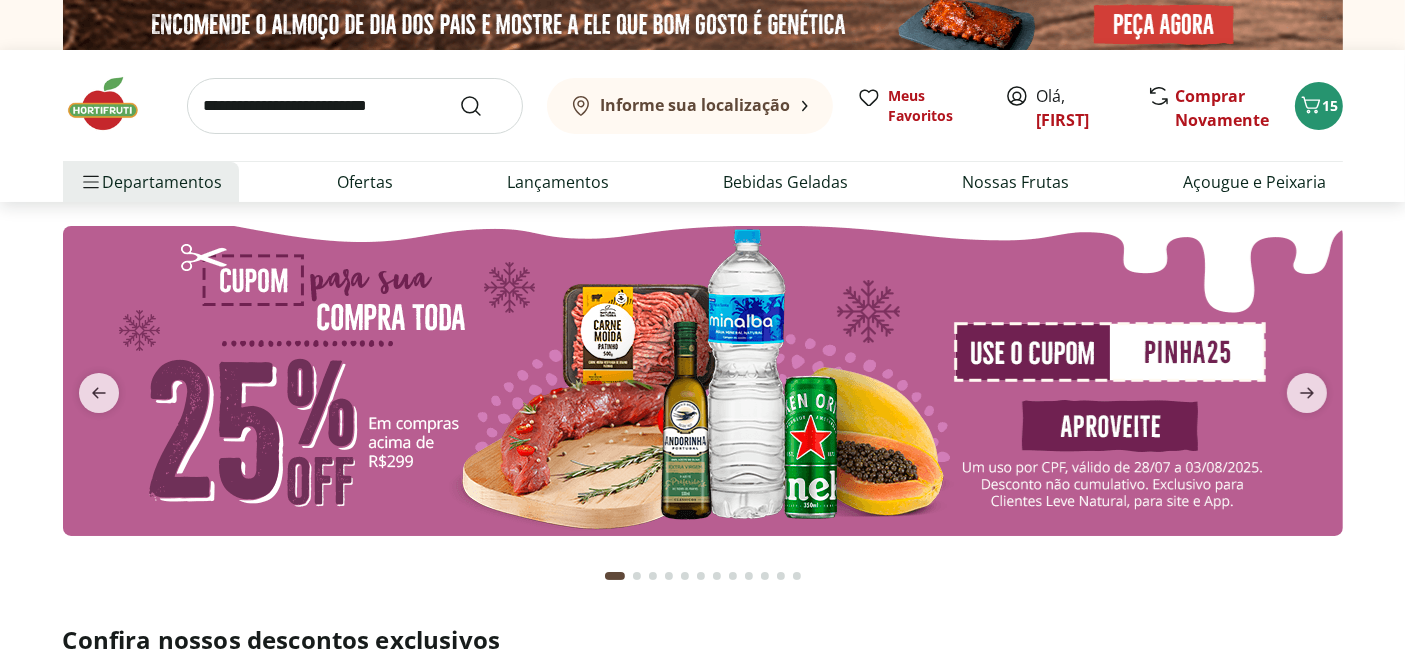 click at bounding box center (355, 106) 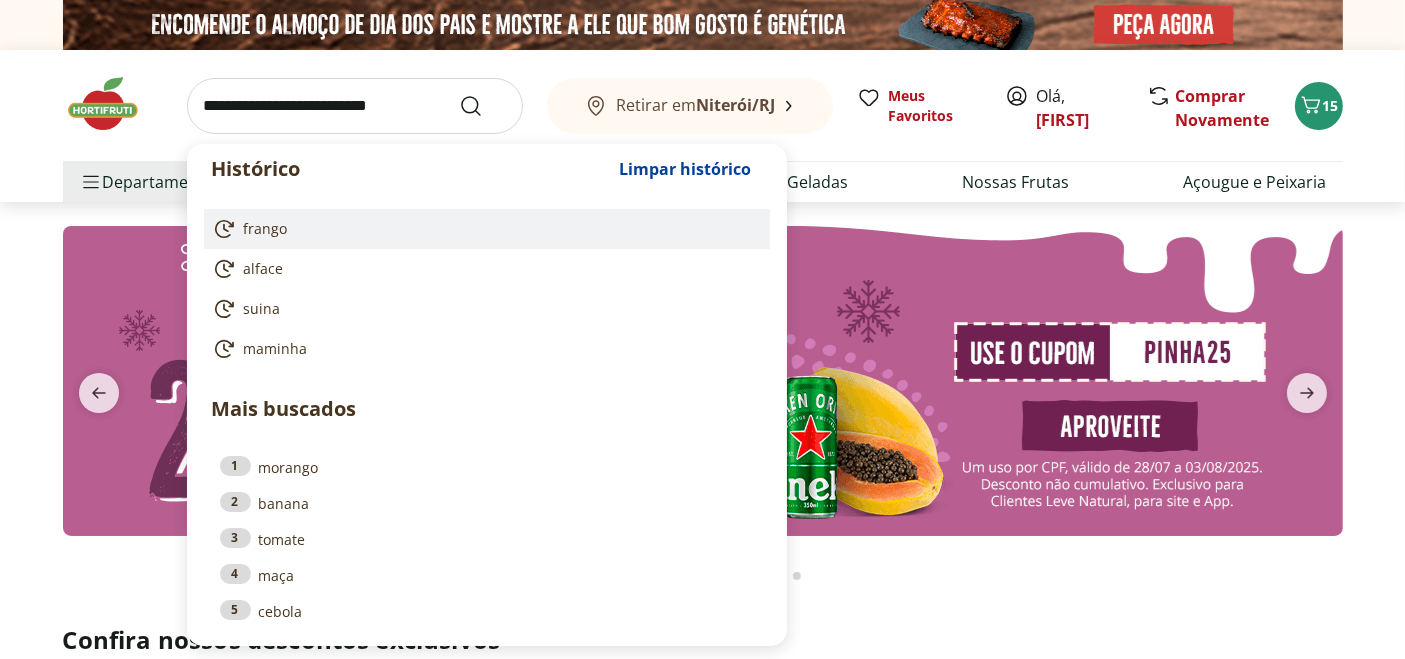 click on "frango" at bounding box center [266, 229] 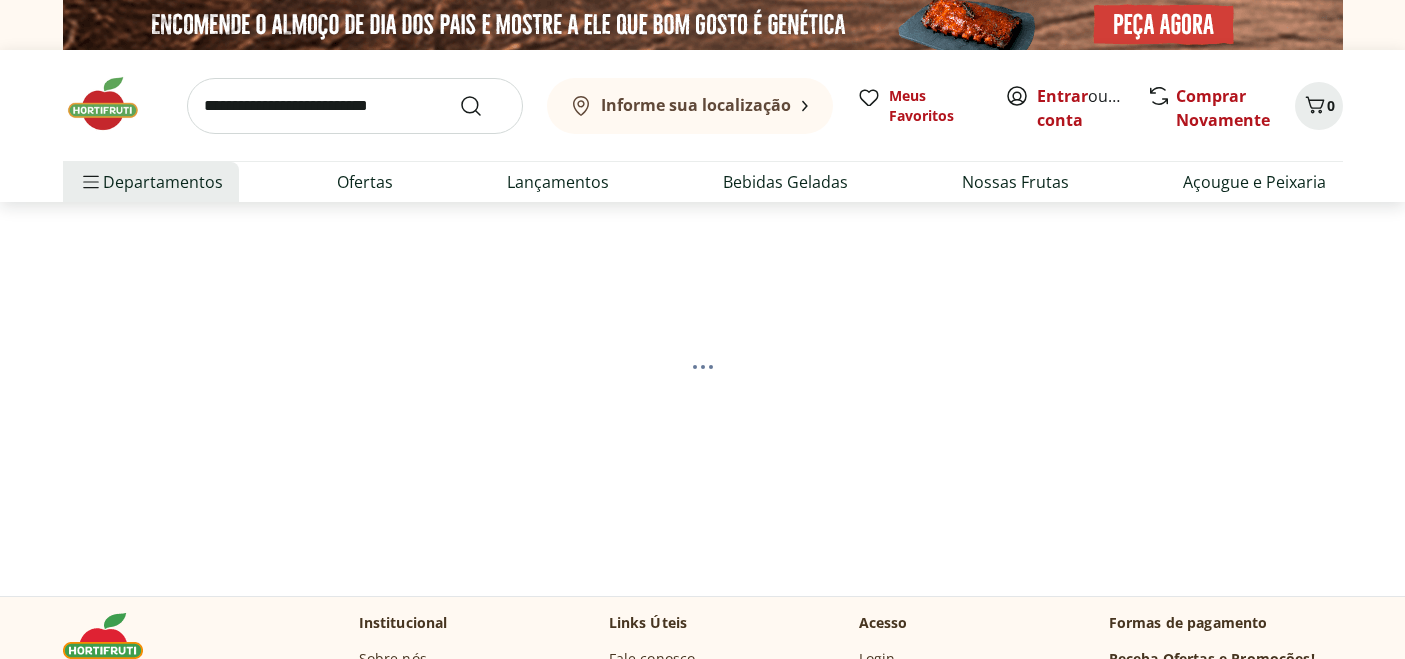 scroll, scrollTop: 0, scrollLeft: 0, axis: both 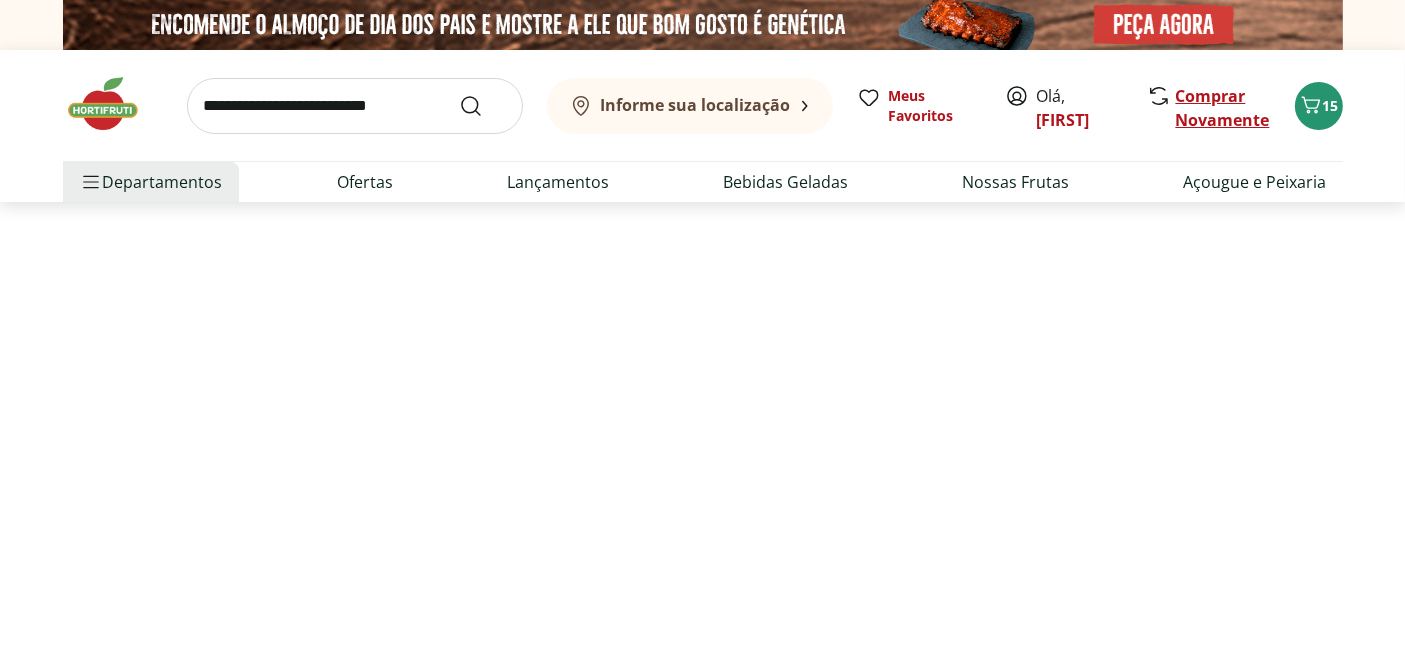 select on "**********" 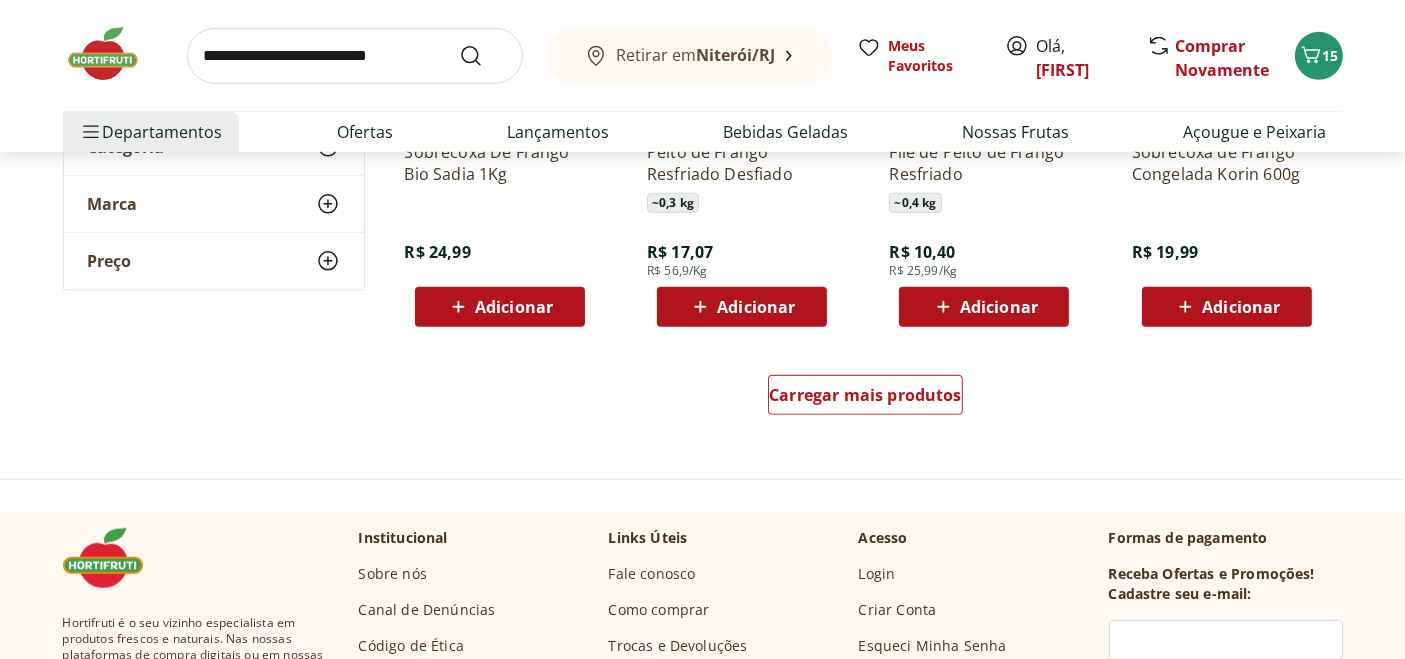 scroll, scrollTop: 1333, scrollLeft: 0, axis: vertical 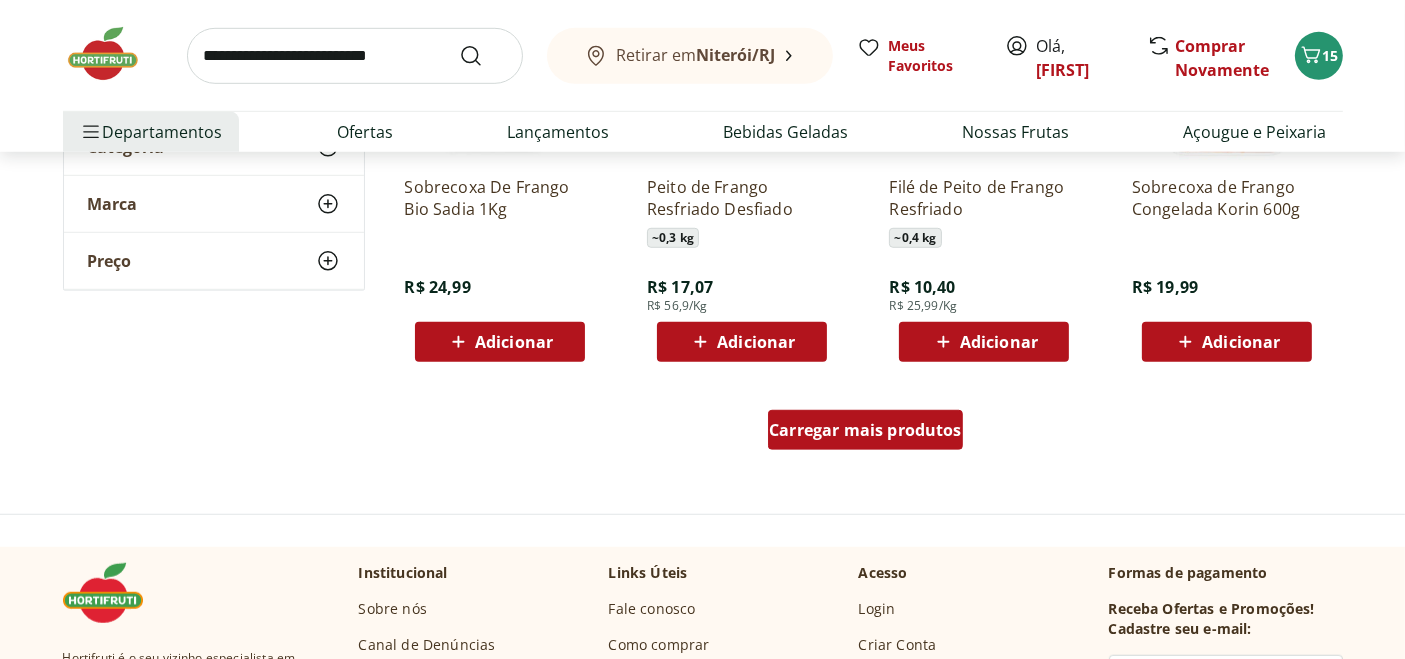 click on "Carregar mais produtos" at bounding box center [865, 430] 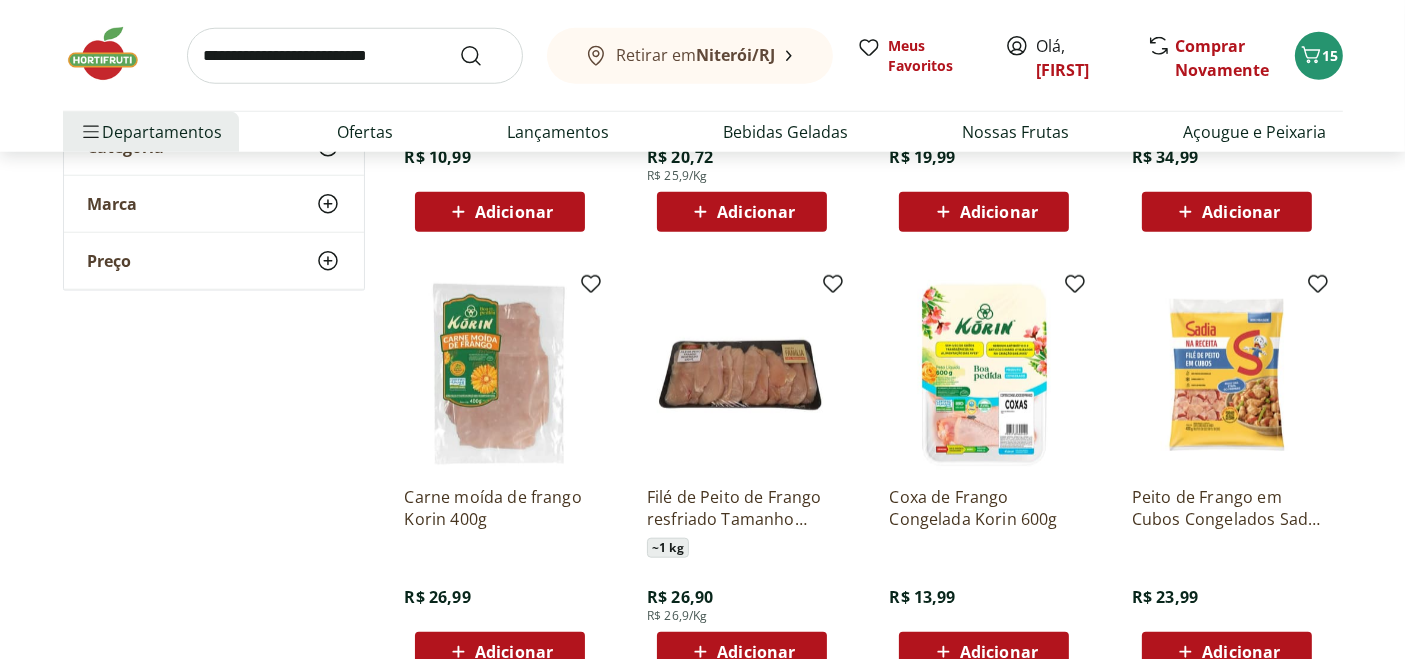 scroll, scrollTop: 1888, scrollLeft: 0, axis: vertical 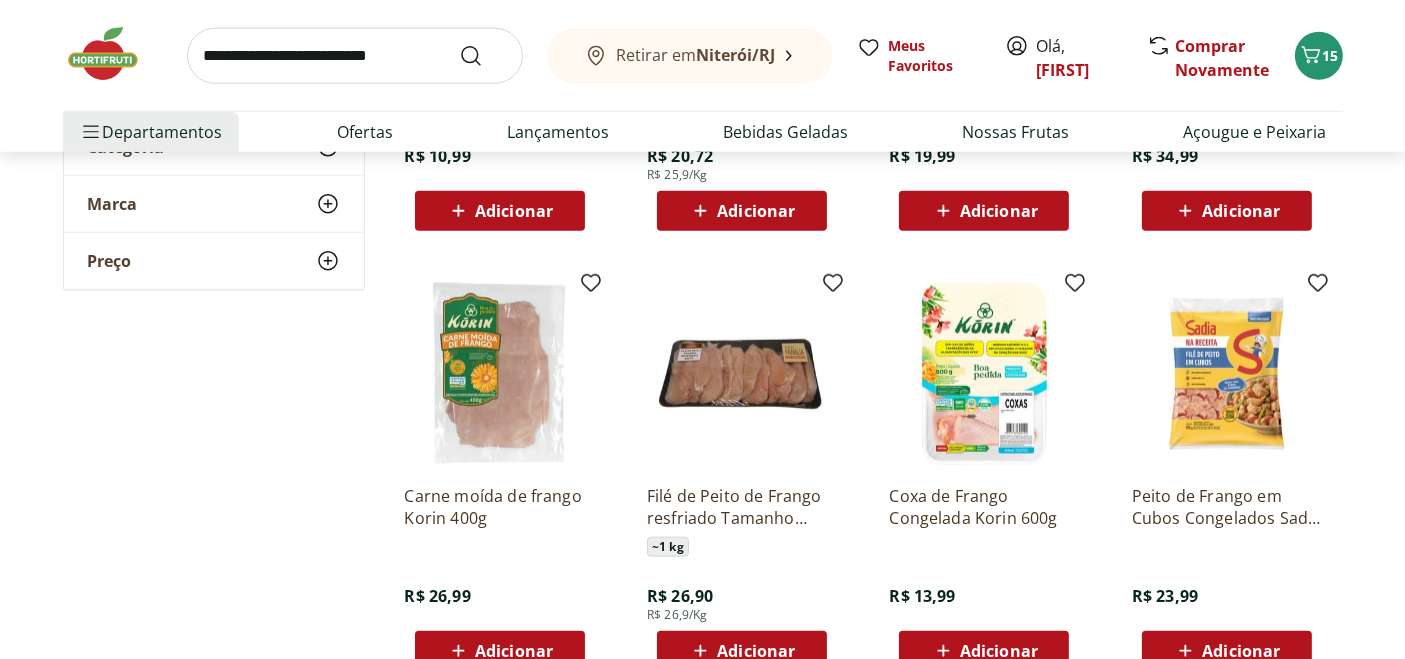 click at bounding box center (1227, 374) 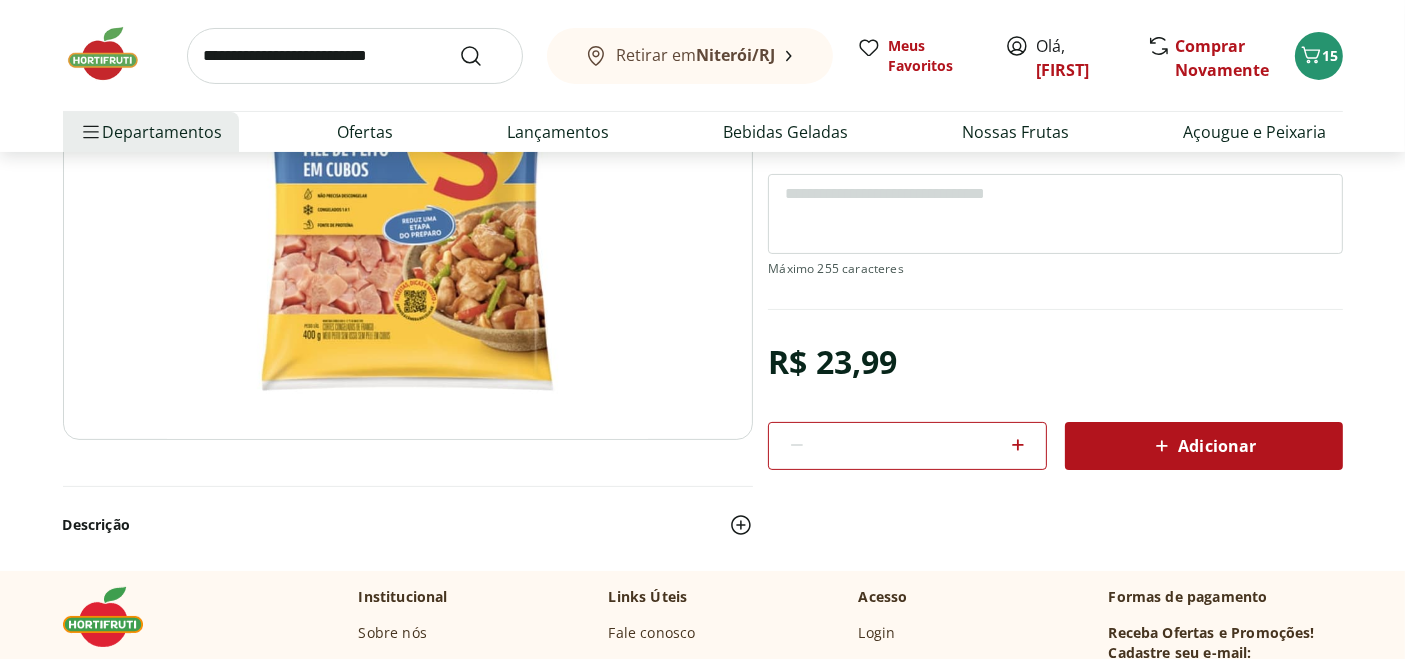 scroll, scrollTop: 111, scrollLeft: 0, axis: vertical 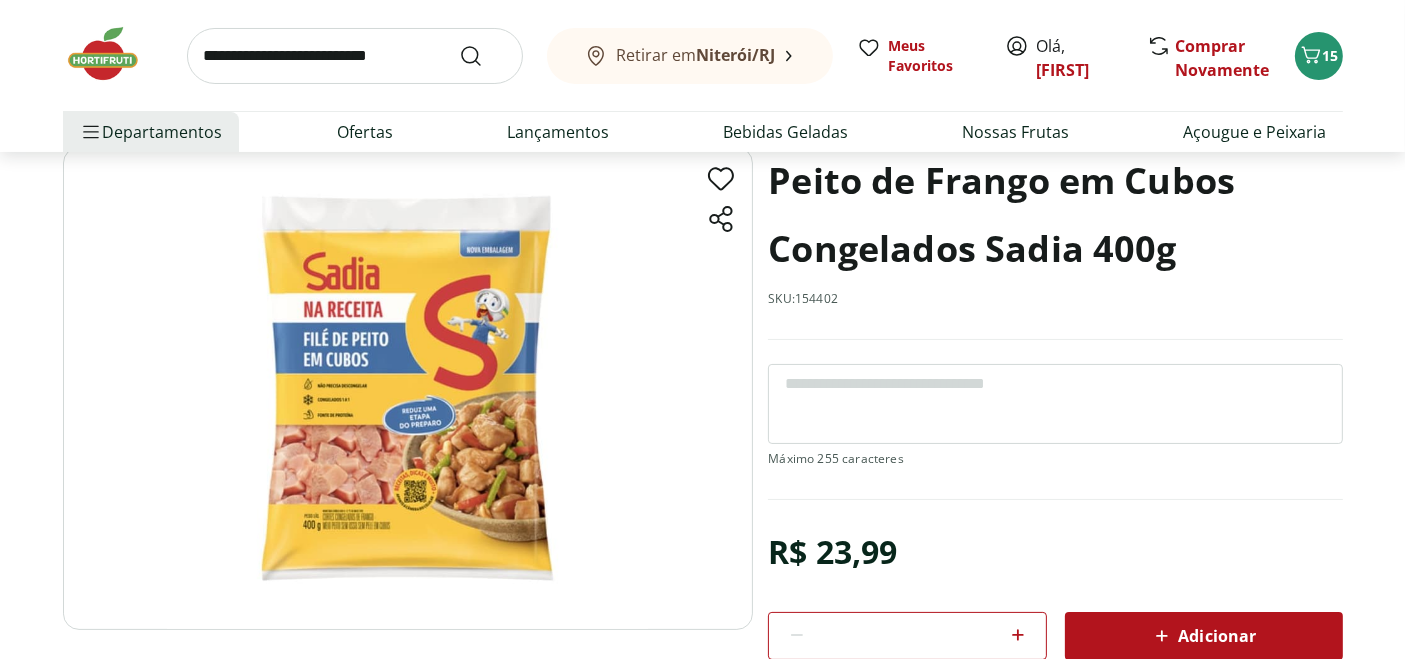 click 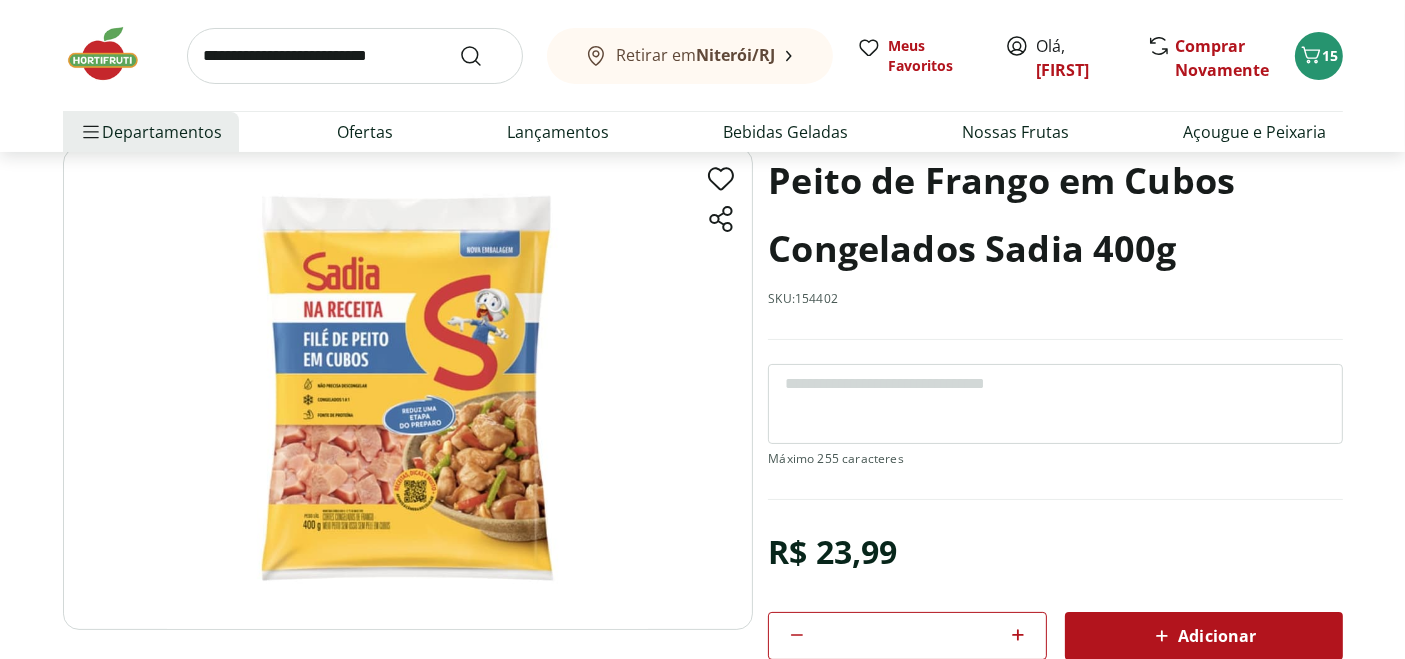 type on "*" 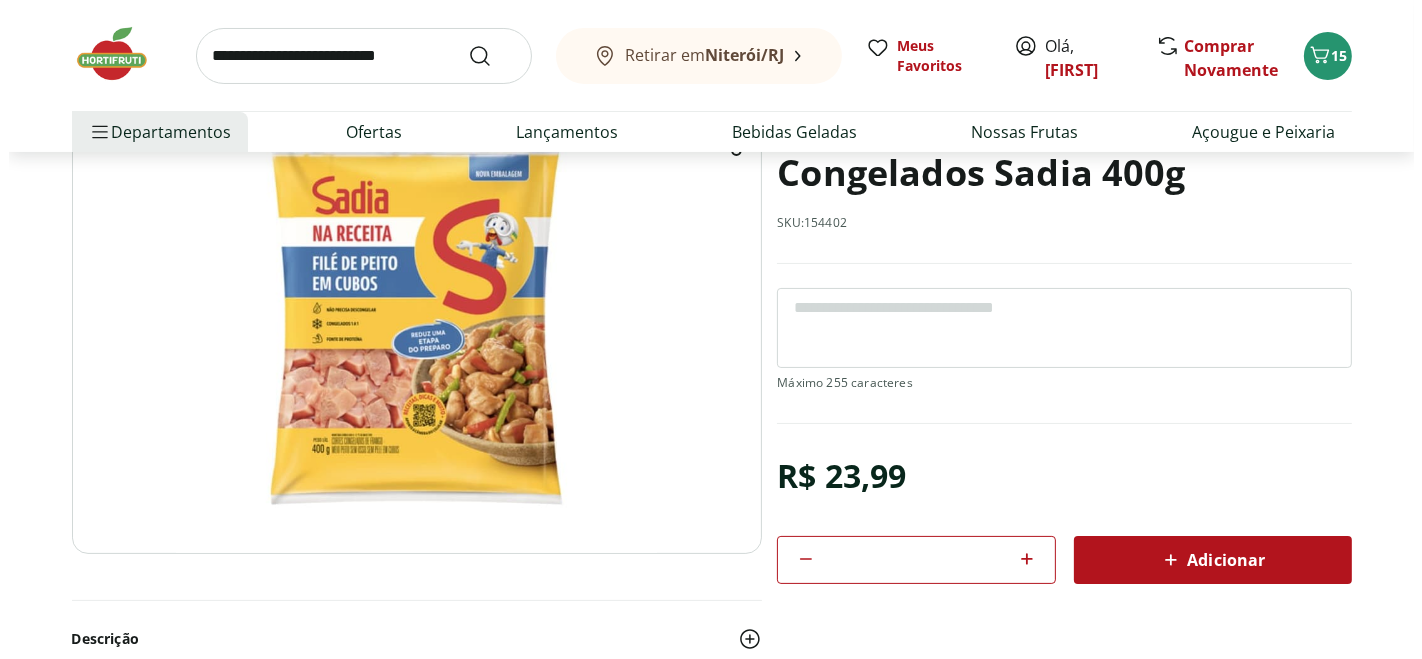 scroll, scrollTop: 222, scrollLeft: 0, axis: vertical 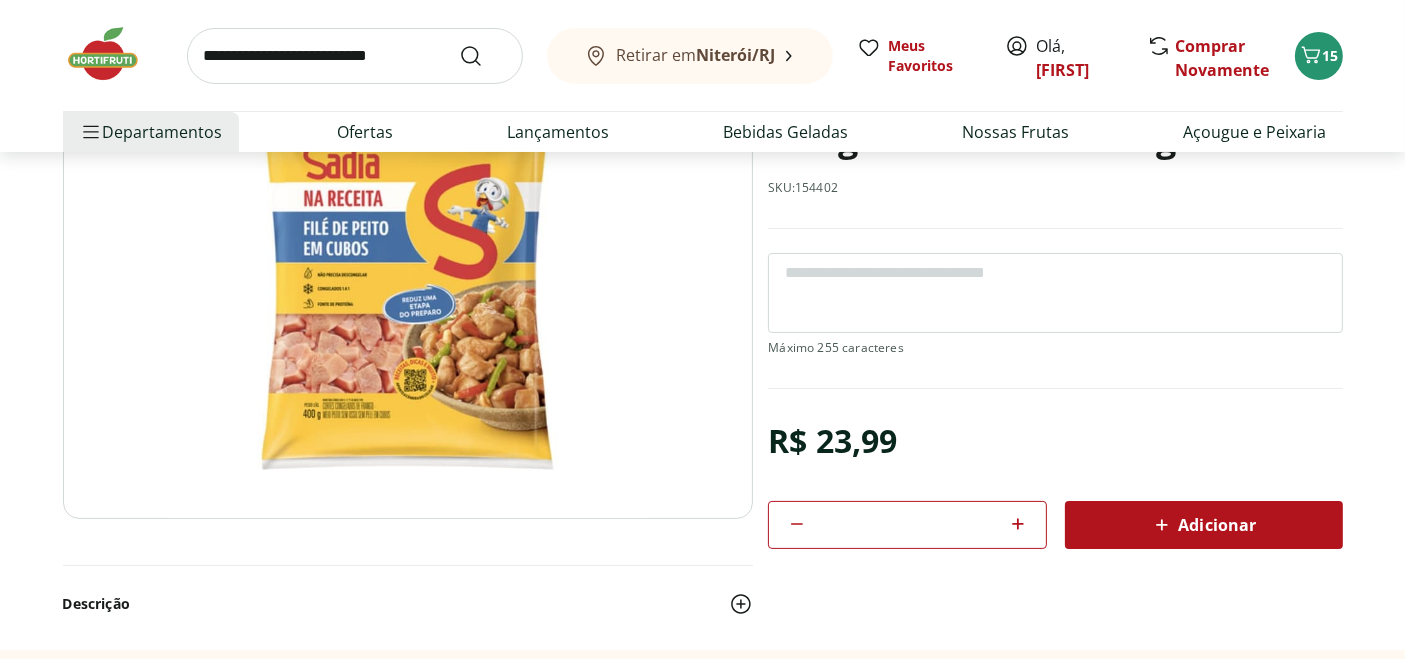 click on "Adicionar" at bounding box center [1203, 525] 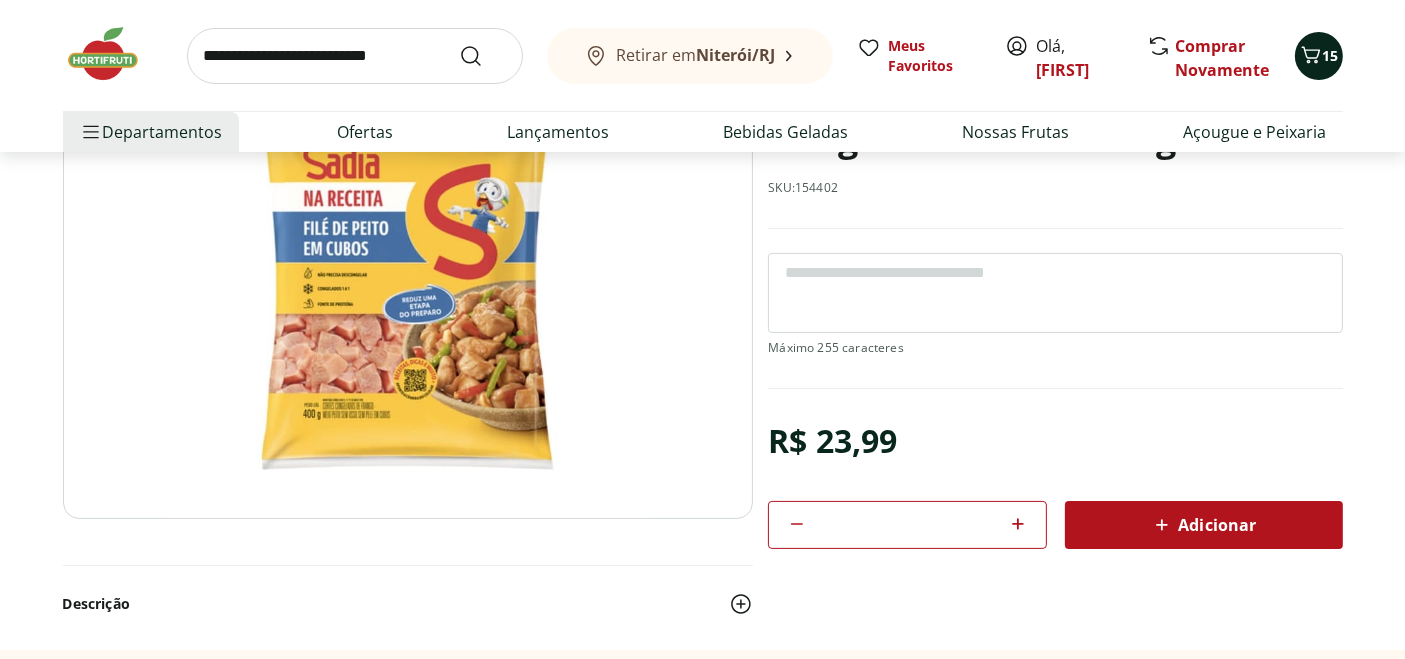 click 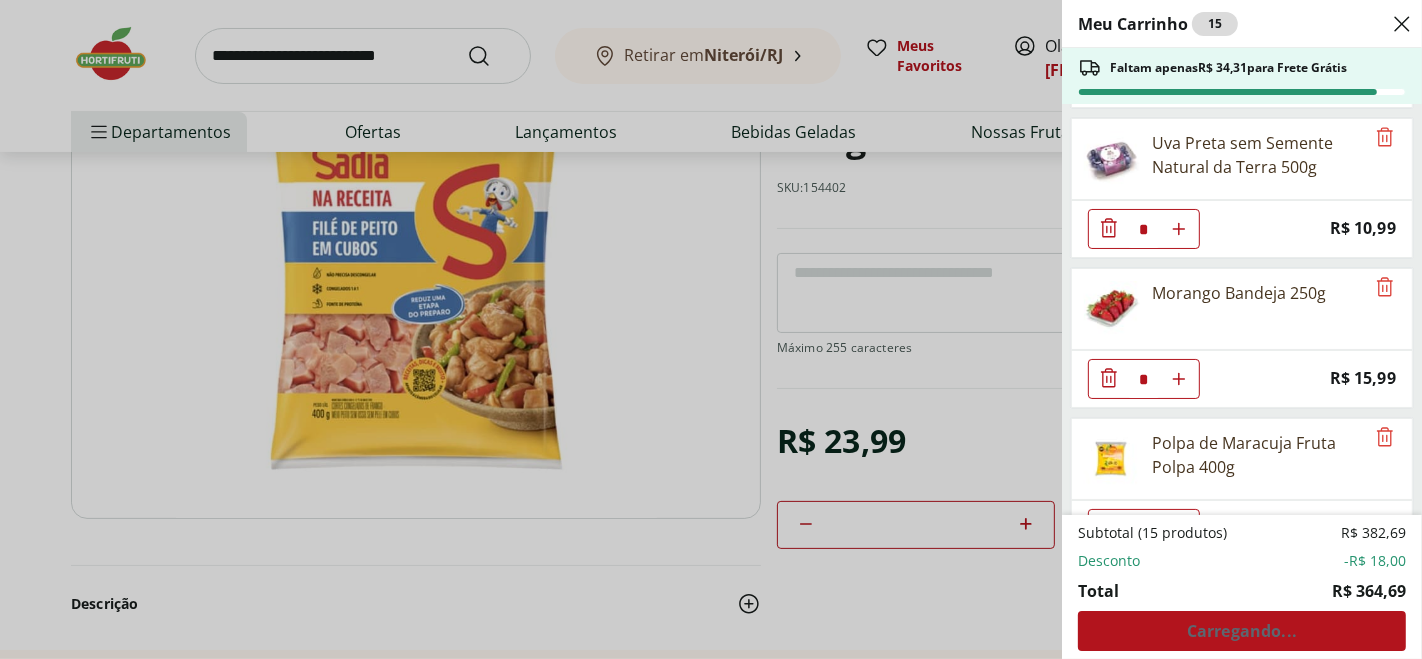 scroll, scrollTop: 777, scrollLeft: 0, axis: vertical 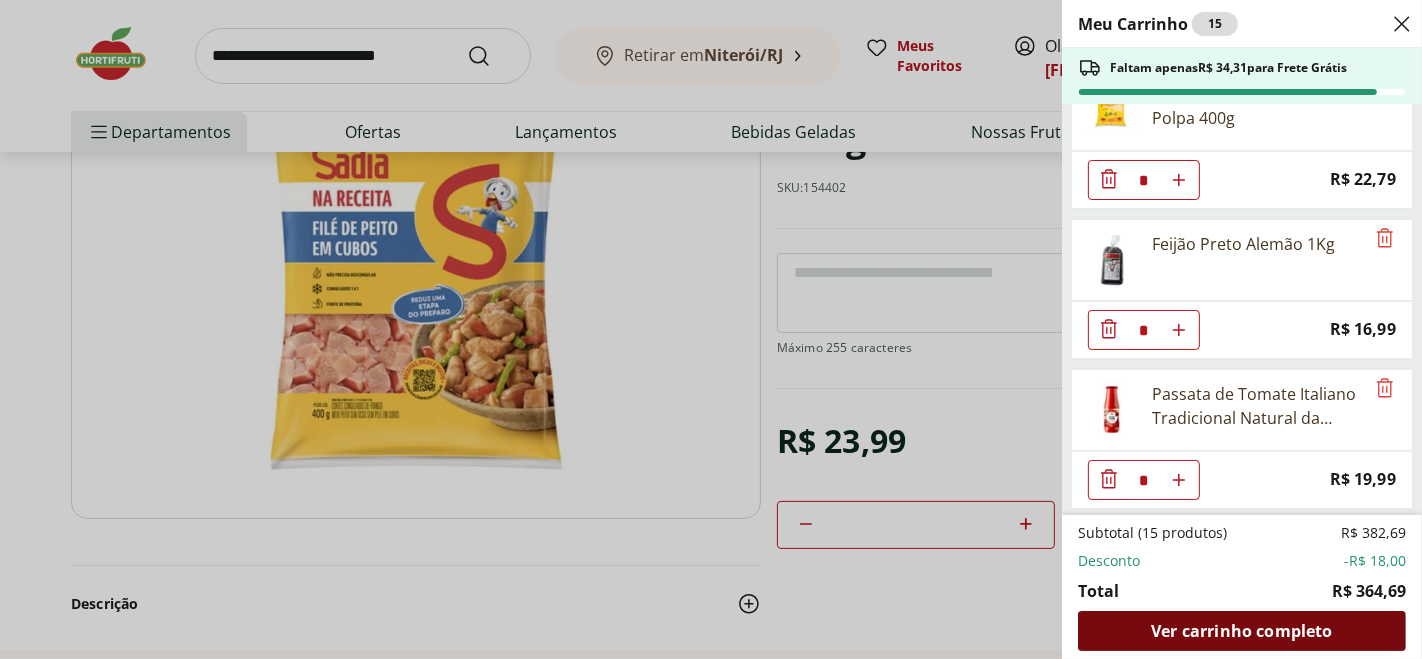 click on "Ver carrinho completo" at bounding box center [1241, 631] 